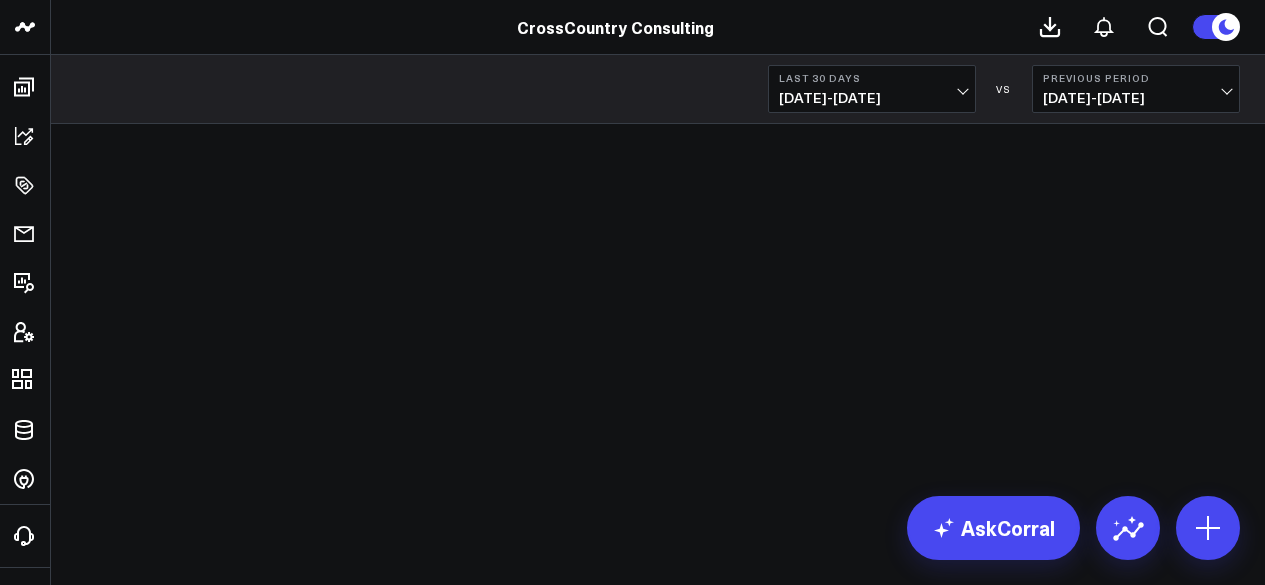 scroll, scrollTop: 0, scrollLeft: 0, axis: both 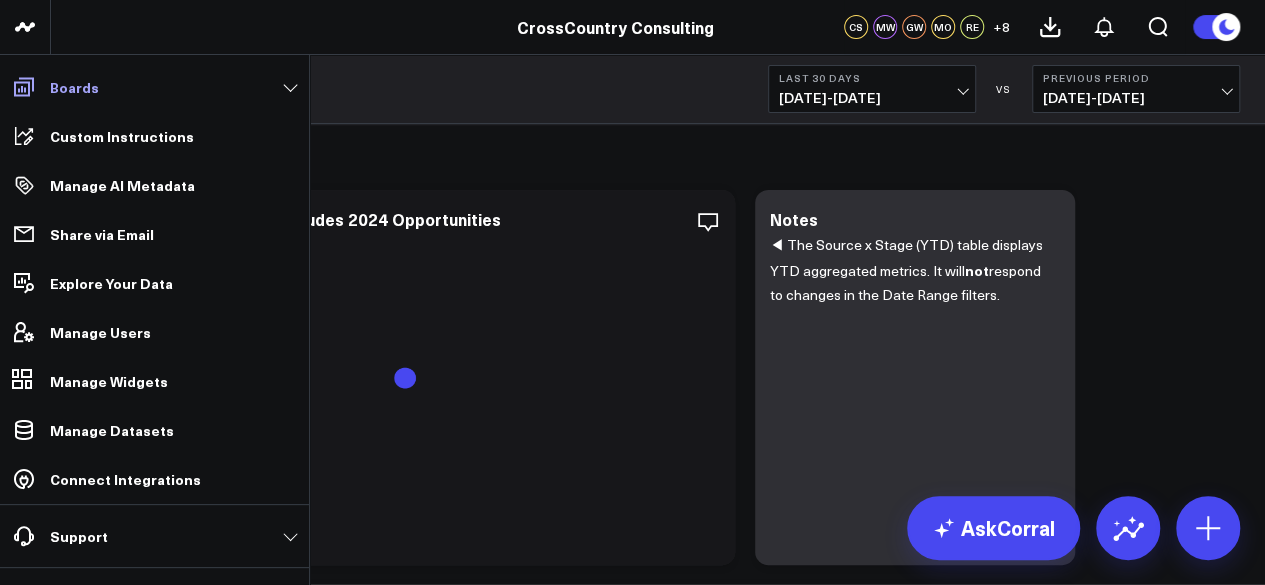 click on "Boards" at bounding box center [154, 87] 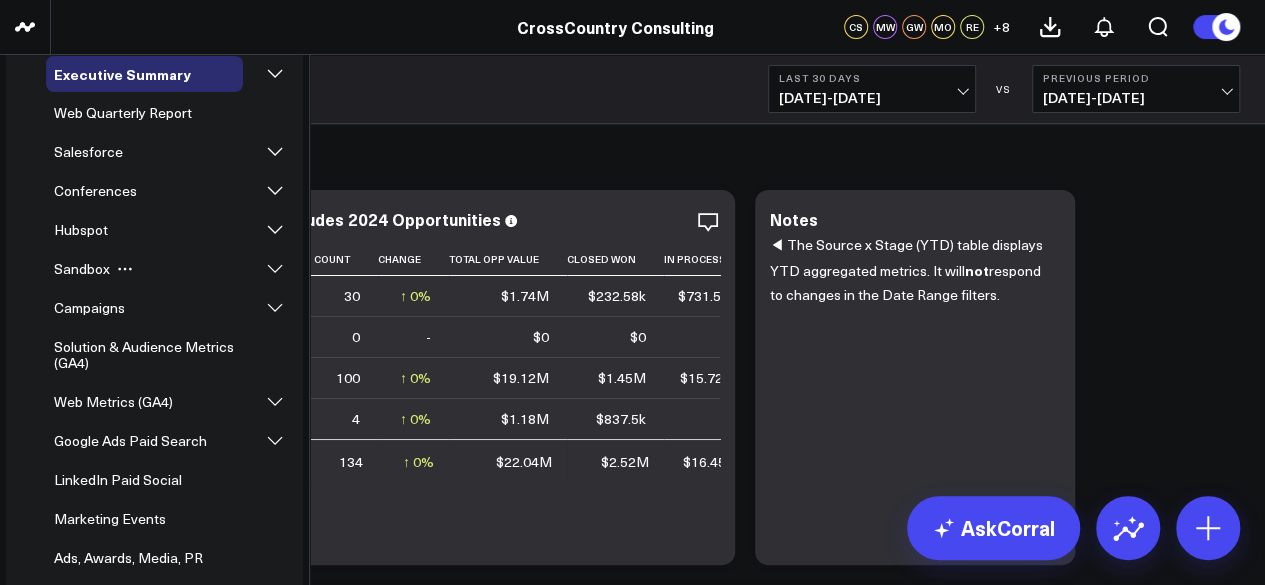 scroll, scrollTop: 23, scrollLeft: 0, axis: vertical 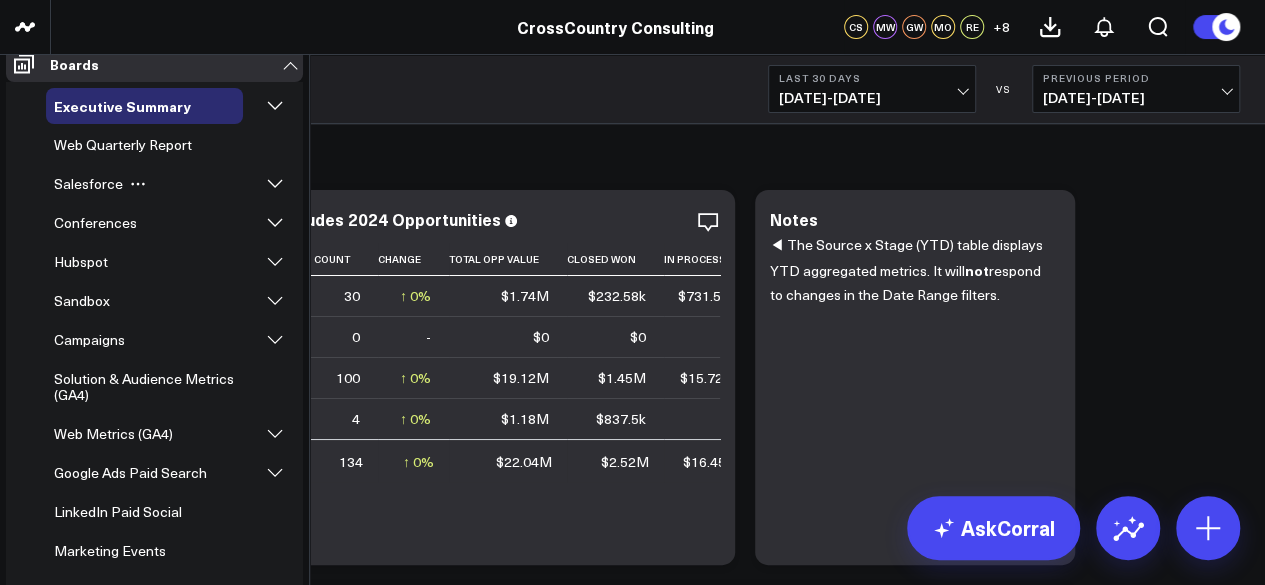 click 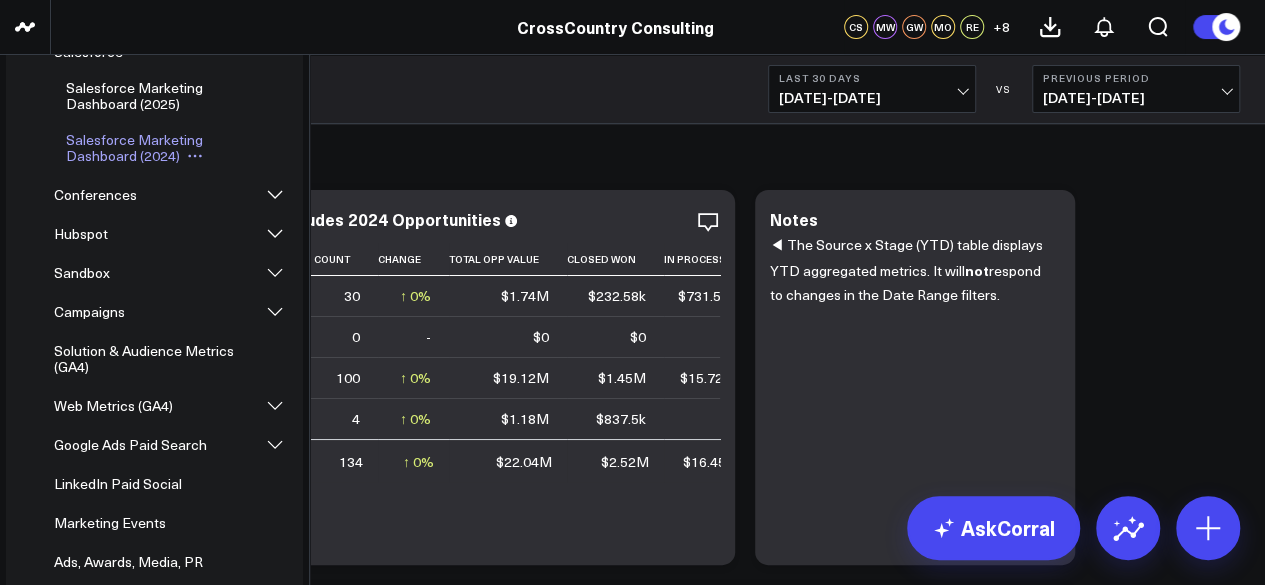 scroll, scrollTop: 163, scrollLeft: 0, axis: vertical 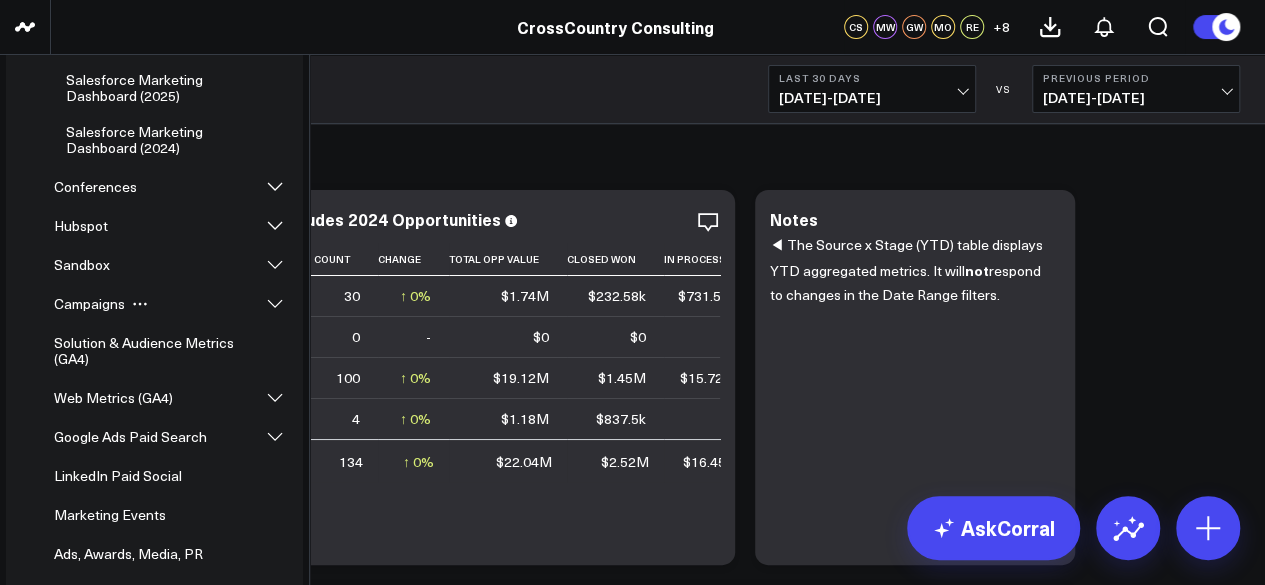 click 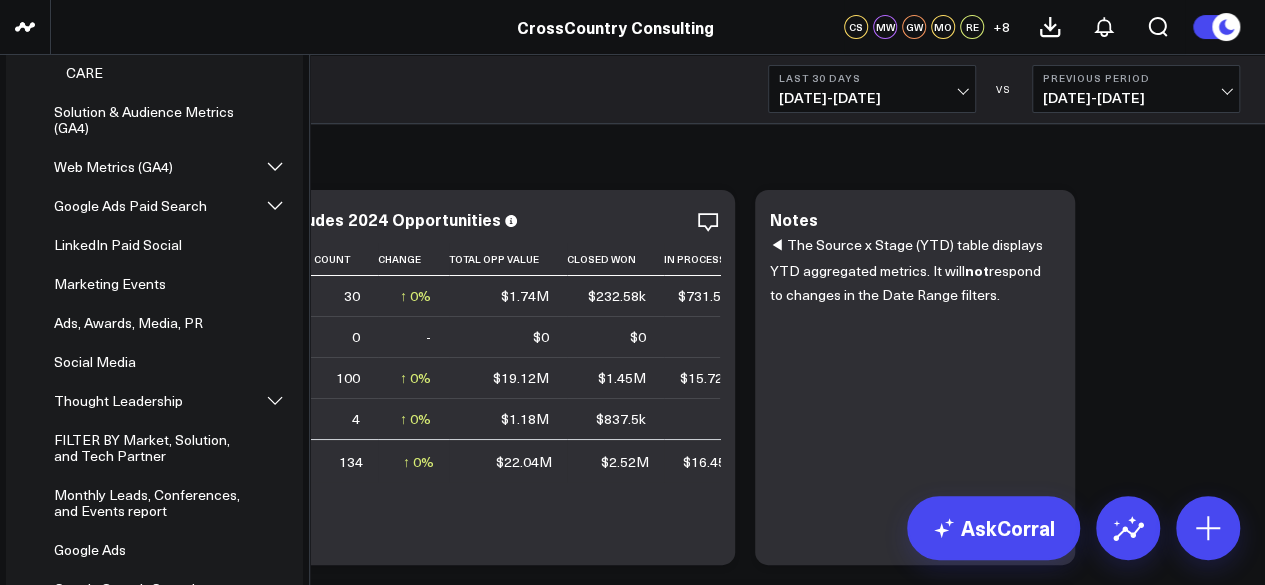 scroll, scrollTop: 509, scrollLeft: 0, axis: vertical 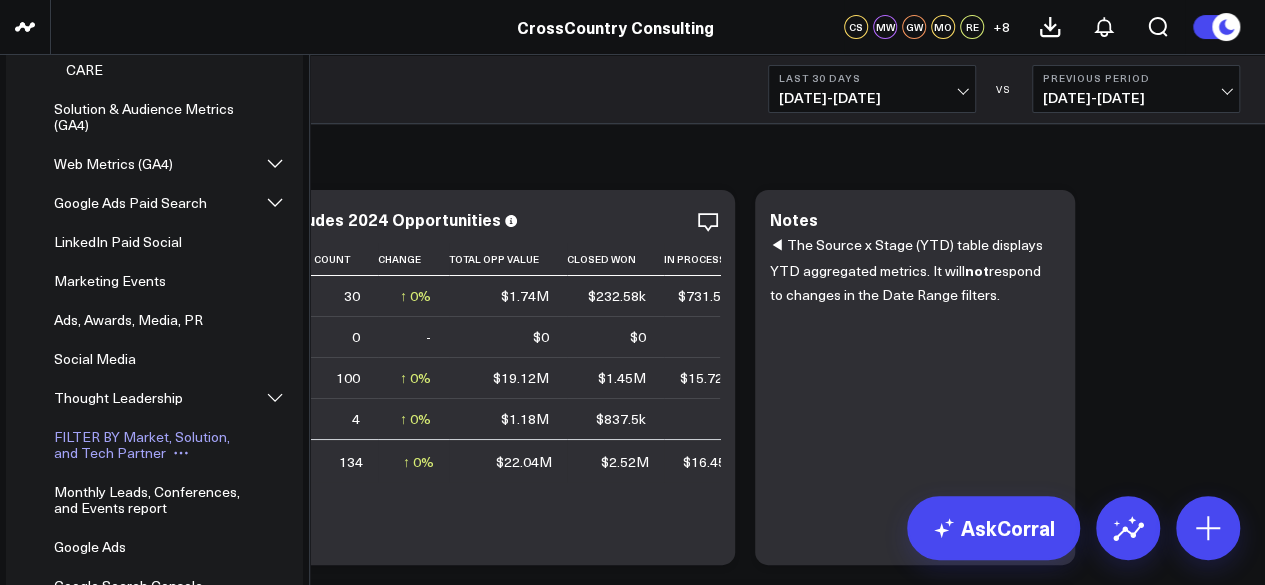 click on "FILTER BY Market, Solution, and Tech Partner" at bounding box center (142, 444) 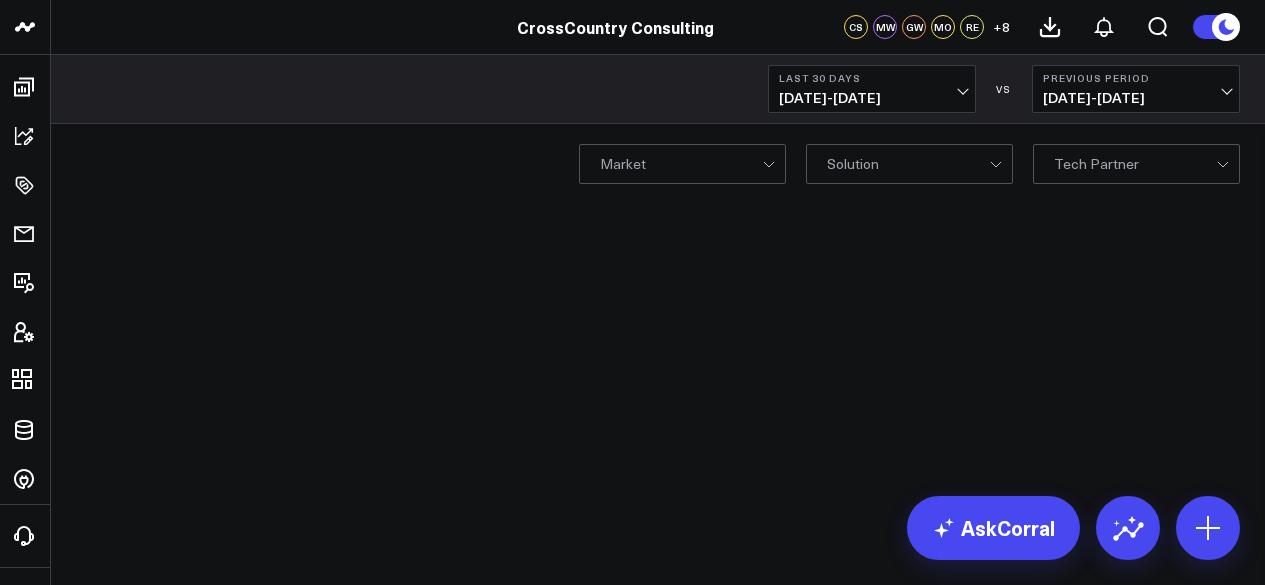 scroll, scrollTop: 0, scrollLeft: 0, axis: both 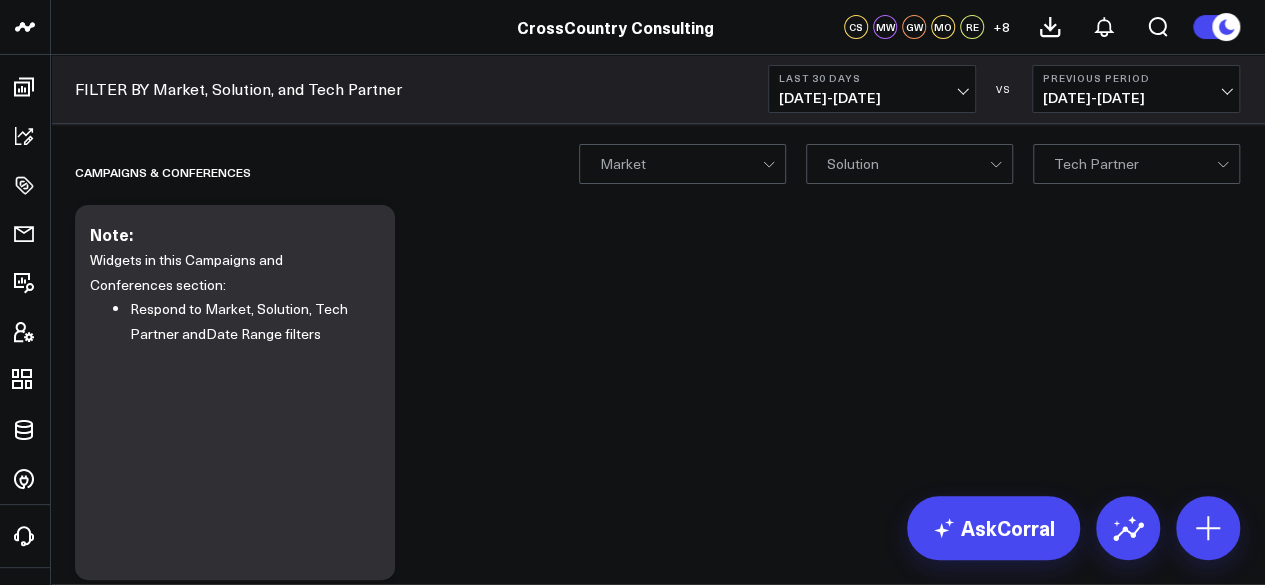 click on "0 Market" at bounding box center [682, 164] 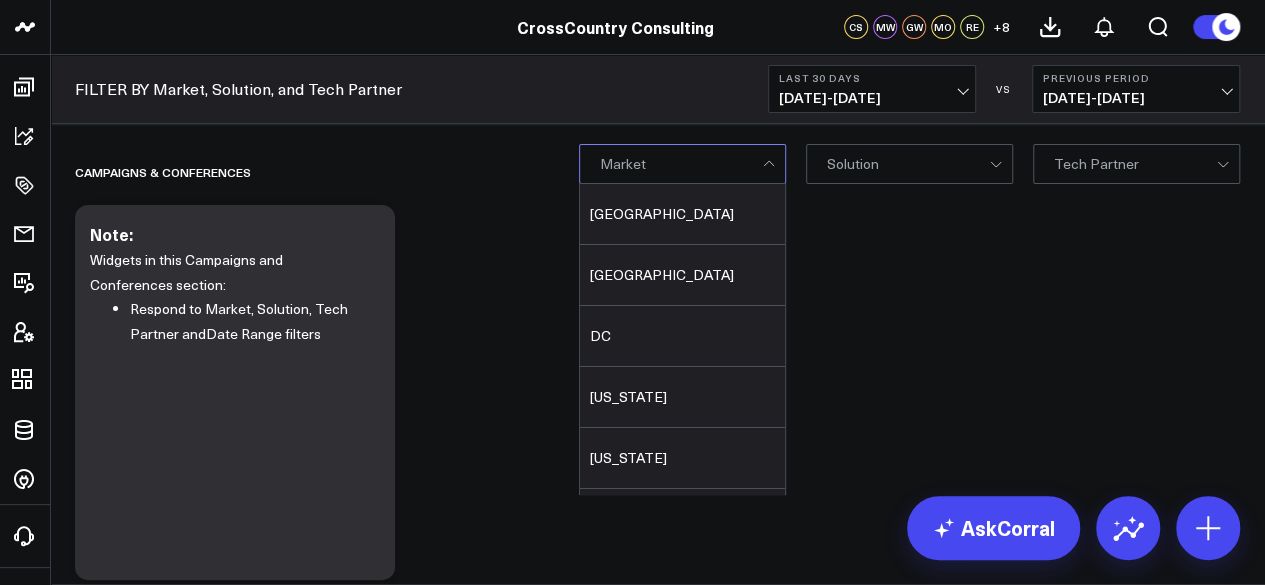 click on "Campaigns & Conferences Modify via AI Copy link to widget Ask support Remove Create linked copy Executive Summary Executive Summary (2024) Web Quarterly Report Salesforce Salesforce Marketing Dashboard (2025) Salesforce Marketing Dashboard (2024) Conferences Conferences (2024) Hubspot Hubspot 2024 Sandbox Brand Insights Brand Insights Scoring Updates to 2025 Exec Summary march 12 (Alina) LinkedIn Ads Campaigns SCS Acquisition (NetSuite) Archive B4 Q1 - Campaign Details B4 Q2 - Campaign Details Gartner CFO - Campaign Details B4 Q3 - Campaign Details Campaigns (2024) Iceberg 2.0 FAST TAS CARE Solution & Audience Metrics (GA4) Web Metrics (GA4) AI & LLM Metrics Google Ads Paid Search Paid Search Campaign Trends LinkedIn Paid Social Marketing Events Ads, Awards, Media, PR Social Media Thought Leadership Thought Leadership (2024) Thought Leadership (2025) FILTER BY Market, Solution, and Tech Partner Monthly Leads, Conferences, and Events report Google Ads Google Search Console Duplicate to Executive Summary FAST" at bounding box center [657, 4680] 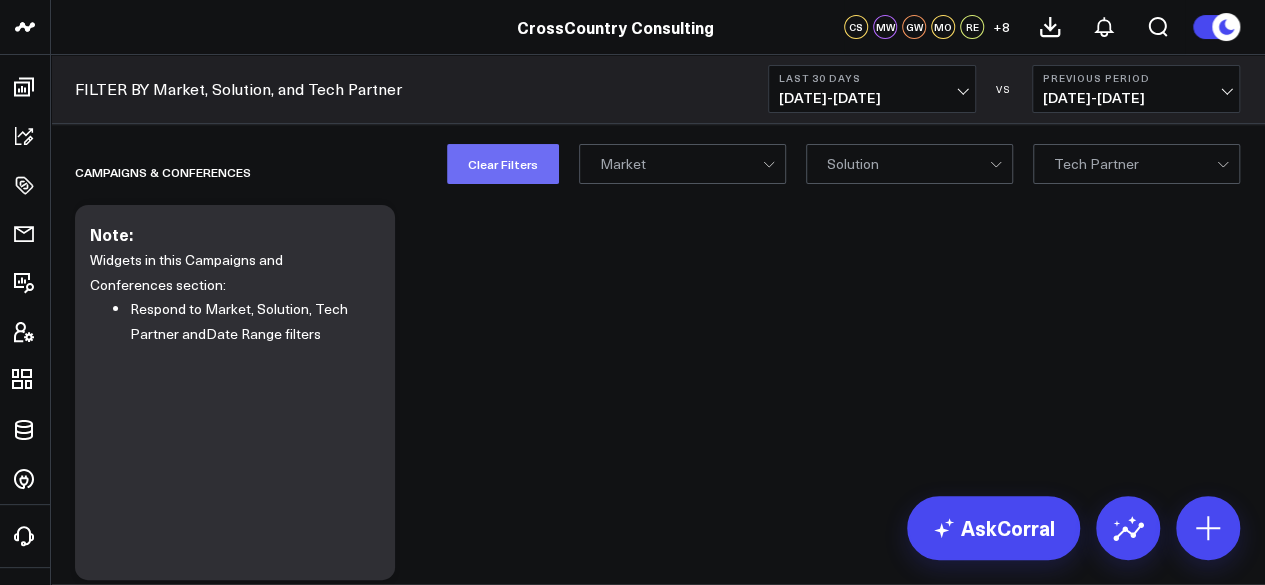 click on "Clear Filters" at bounding box center (503, 164) 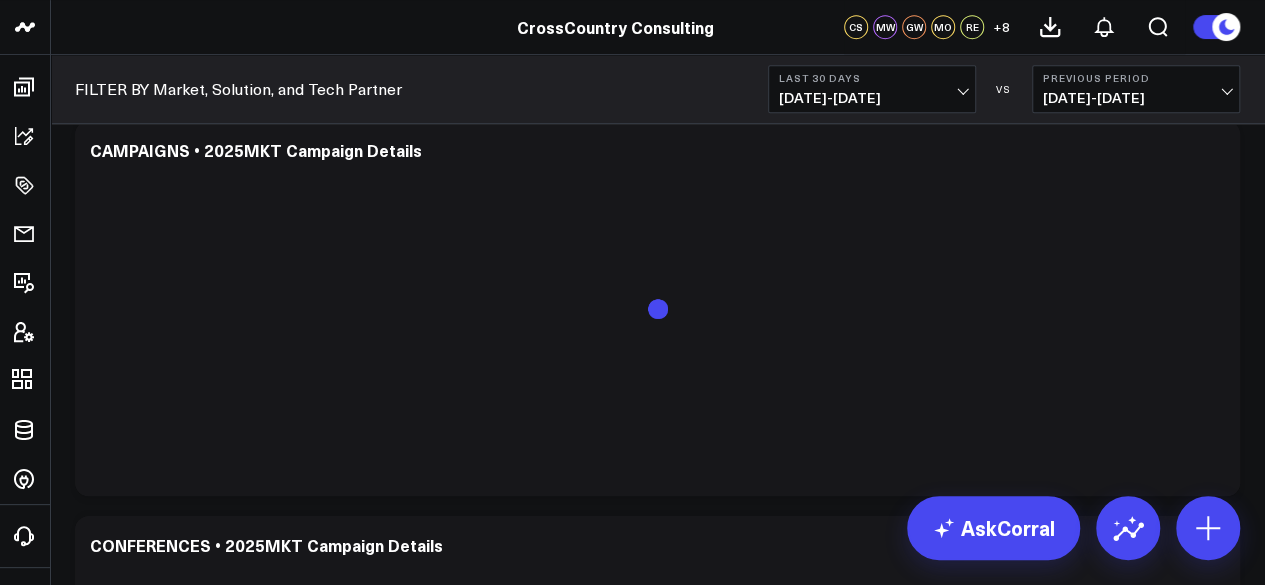 scroll, scrollTop: 481, scrollLeft: 0, axis: vertical 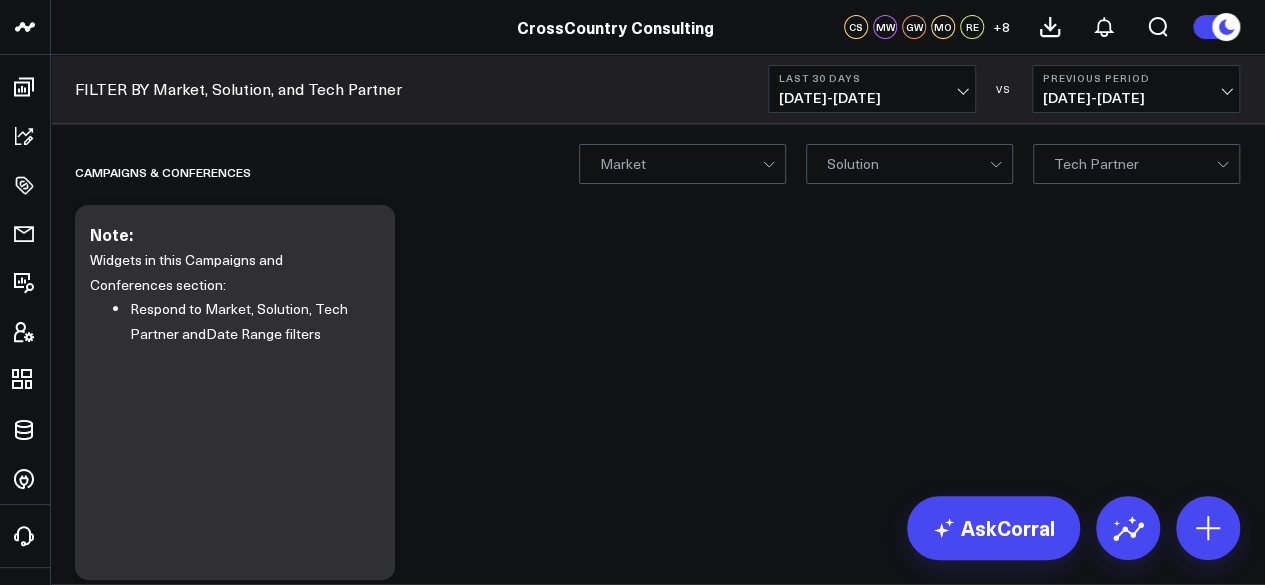click on "0 Solution" at bounding box center [909, 164] 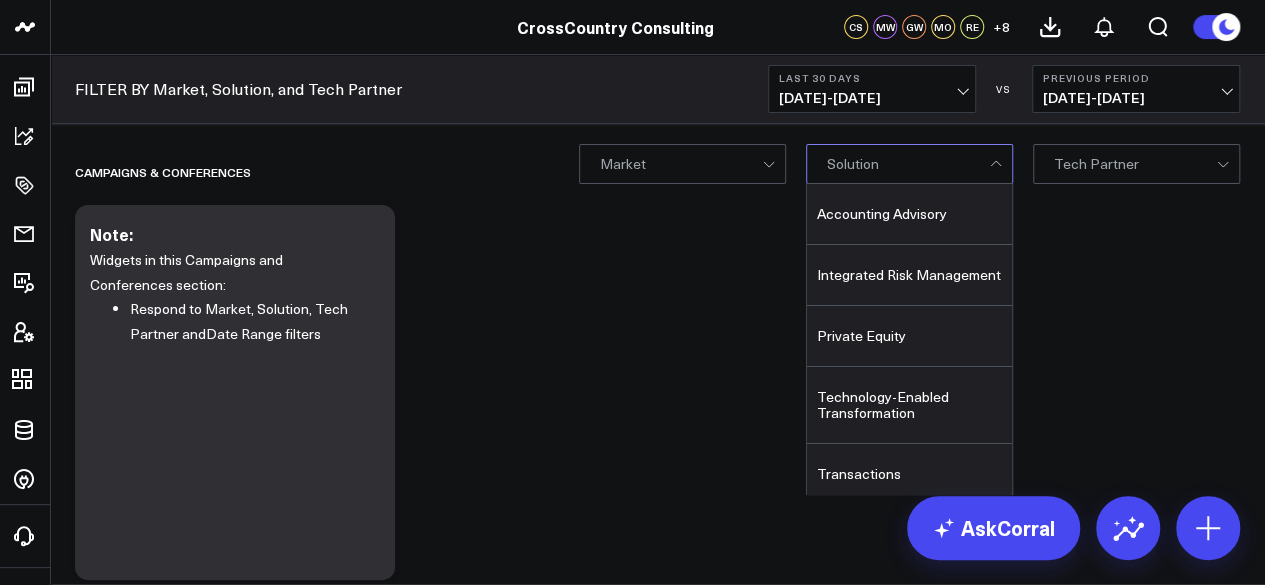 click on "Campaigns & Conferences Modify via AI Copy link to widget Ask support Remove Create linked copy Executive Summary Executive Summary (2024) Web Quarterly Report Salesforce Salesforce Marketing Dashboard (2025) Salesforce Marketing Dashboard (2024) Conferences Conferences (2024) Hubspot Hubspot 2024 Sandbox Brand Insights Brand Insights Scoring Updates to 2025 Exec Summary march 12 (Alina) LinkedIn Ads Campaigns SCS Acquisition (NetSuite) Archive B4 Q1 - Campaign Details B4 Q2 - Campaign Details Gartner CFO - Campaign Details B4 Q3 - Campaign Details Campaigns (2024) Iceberg 2.0 FAST TAS CARE Solution & Audience Metrics (GA4) Web Metrics (GA4) AI & LLM Metrics Google Ads Paid Search Paid Search Campaign Trends LinkedIn Paid Social Marketing Events Ads, Awards, Media, PR Social Media Thought Leadership Thought Leadership (2024) Thought Leadership (2025) FILTER BY Market, Solution, and Tech Partner Monthly Leads, Conferences, and Events report Google Ads Google Search Console Duplicate to Executive Summary FAST -" at bounding box center [657, 4680] 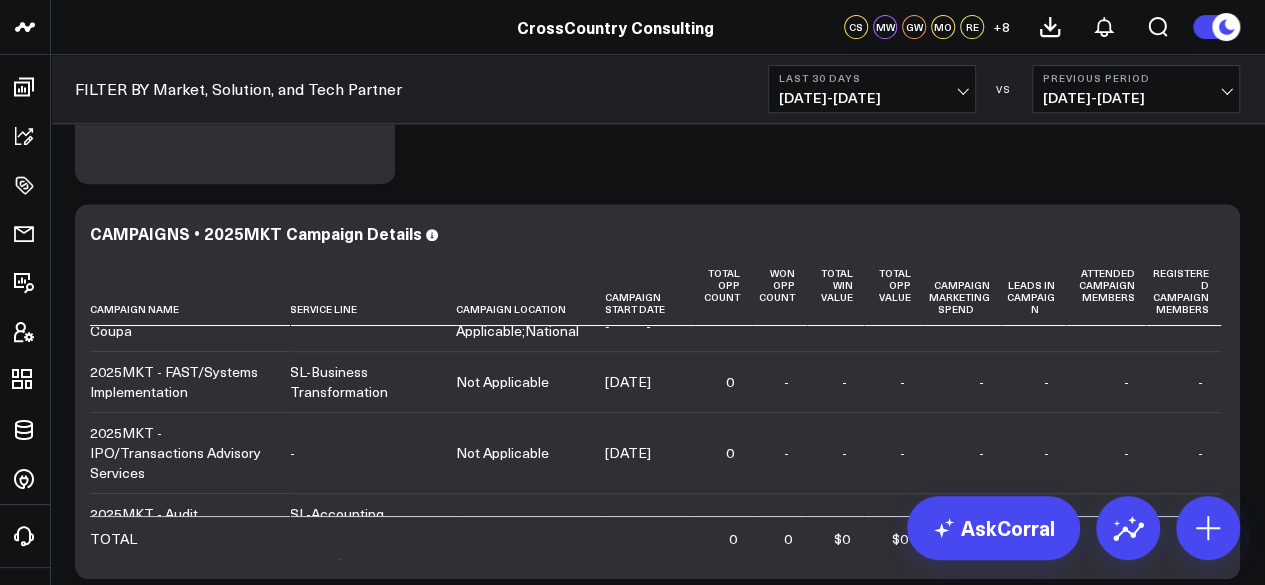 scroll, scrollTop: 404, scrollLeft: 0, axis: vertical 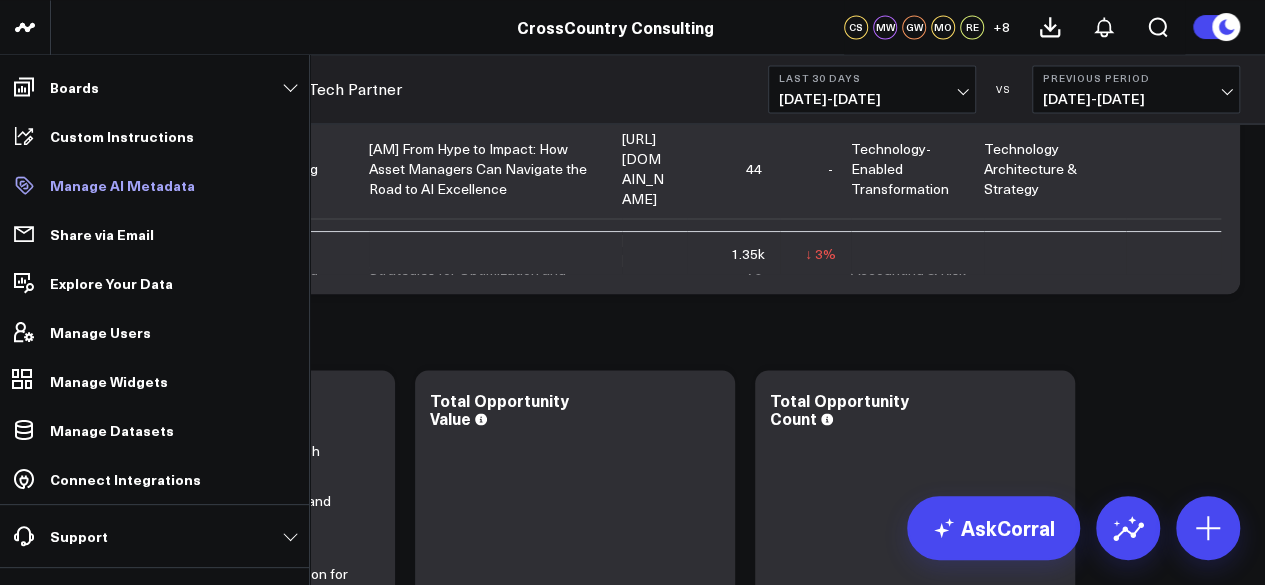 click on "Manage AI Metadata" at bounding box center (122, 185) 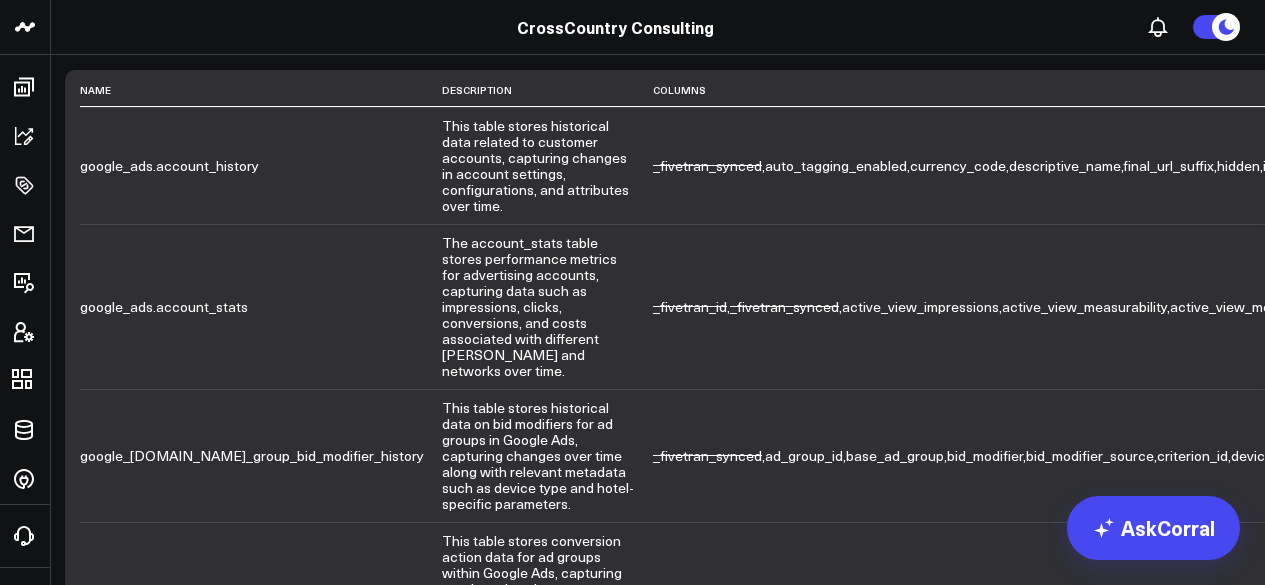 scroll, scrollTop: 0, scrollLeft: 0, axis: both 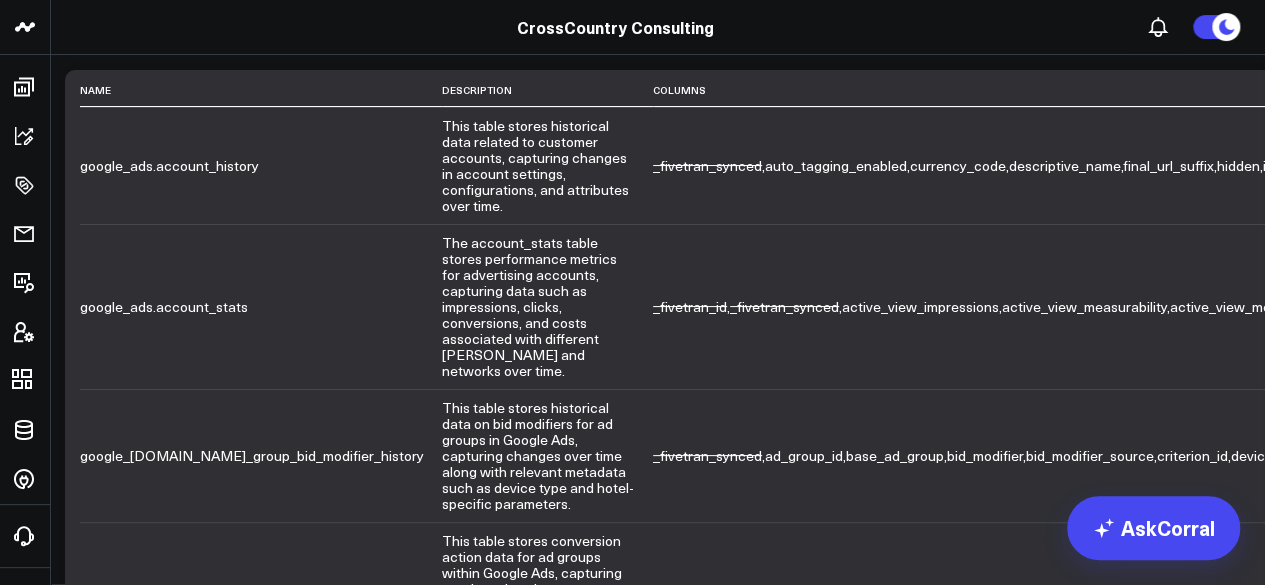 click on "Name" at bounding box center (3640, 184) 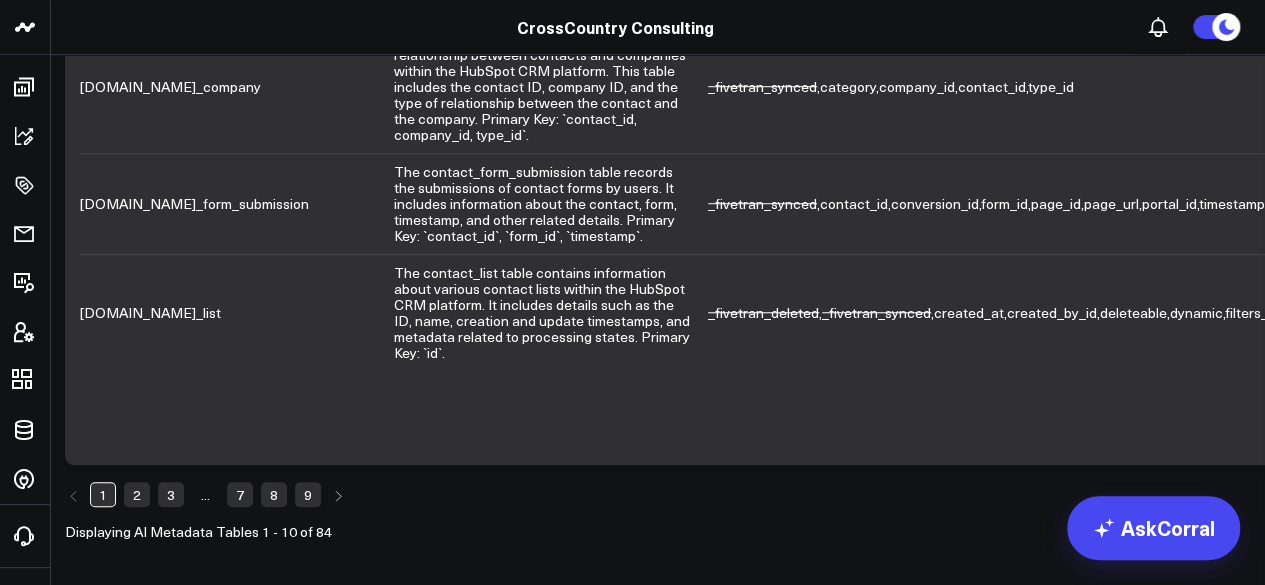 scroll, scrollTop: 3402, scrollLeft: 0, axis: vertical 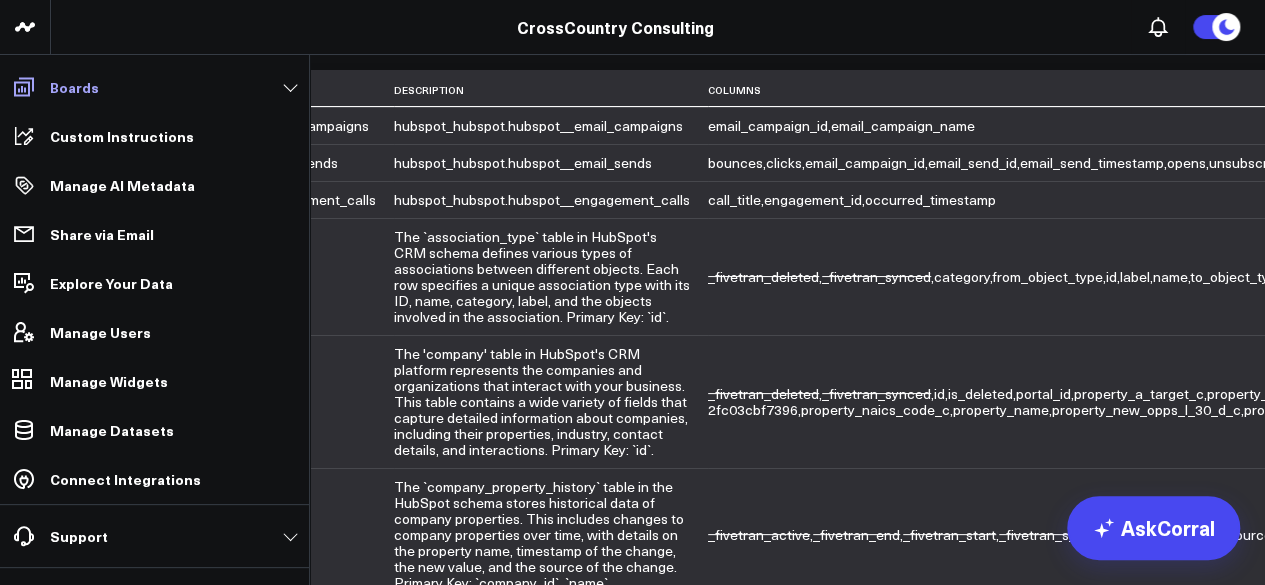 click on "Boards" at bounding box center (74, 87) 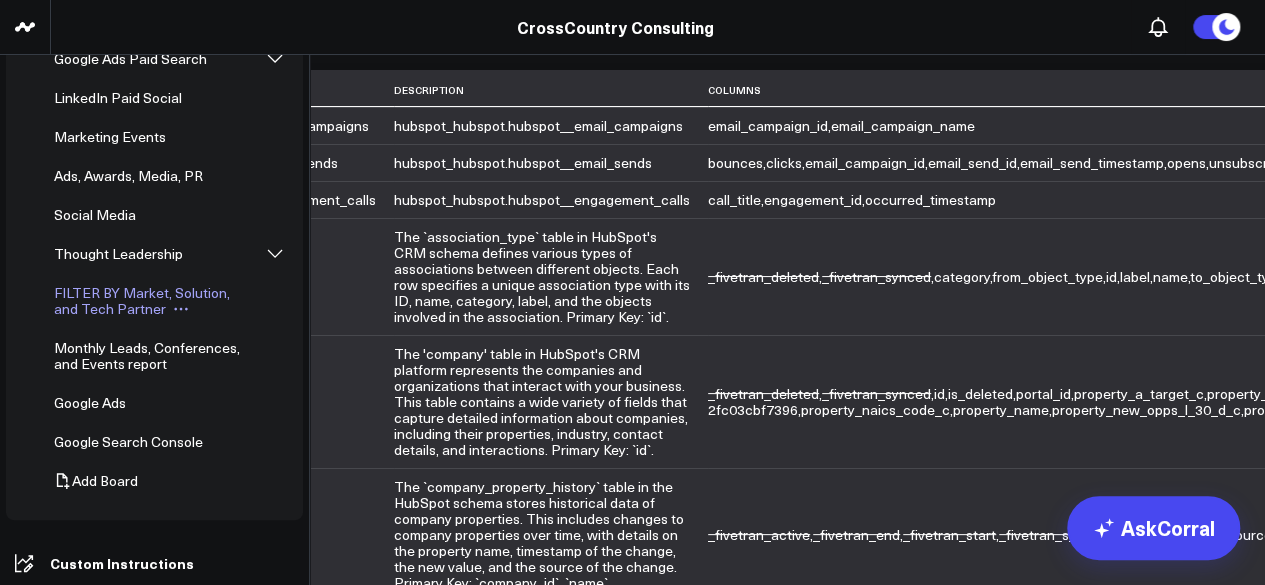 scroll, scrollTop: 434, scrollLeft: 0, axis: vertical 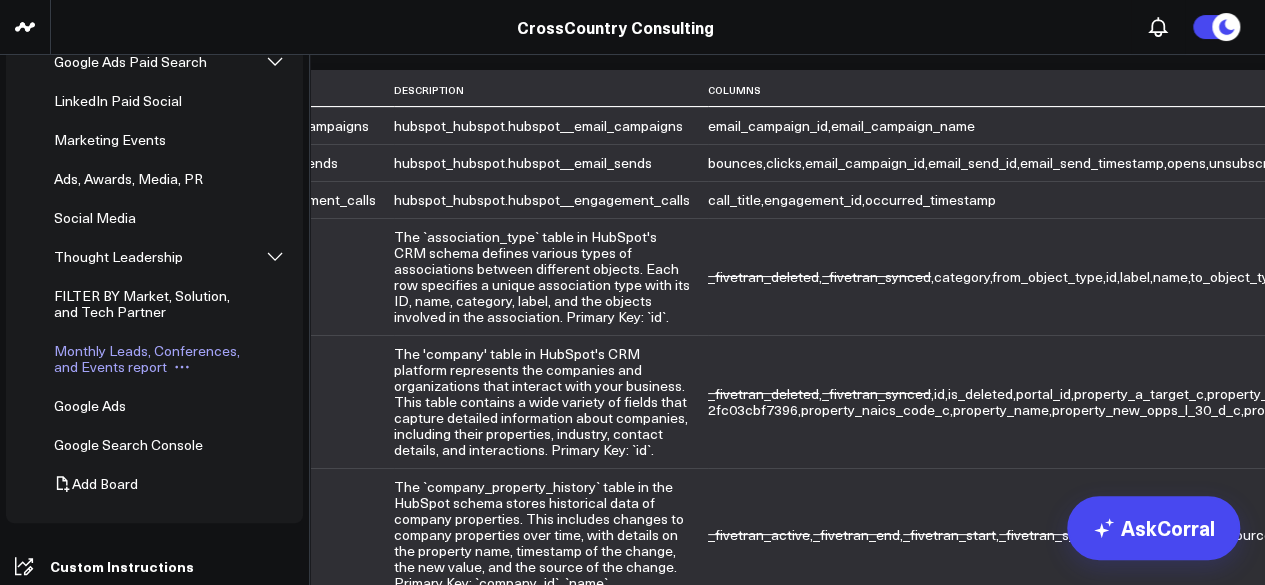 click on "Monthly Leads, Conferences, and Events report" at bounding box center [147, 358] 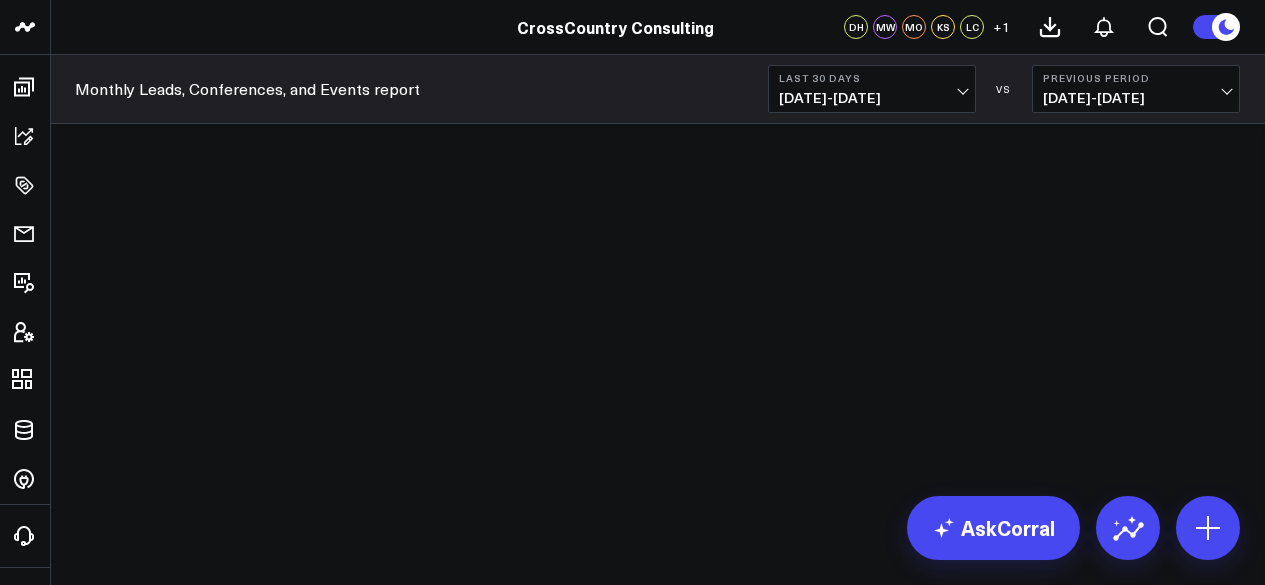 scroll, scrollTop: 0, scrollLeft: 0, axis: both 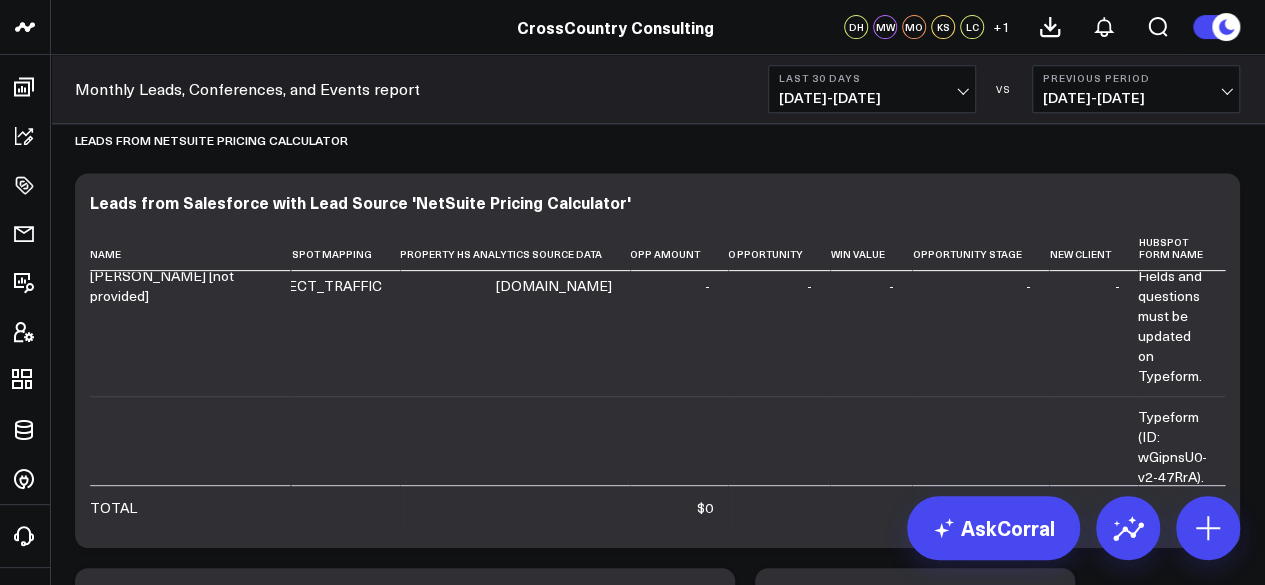 click on "[DATE]  -  [DATE]" at bounding box center [872, 98] 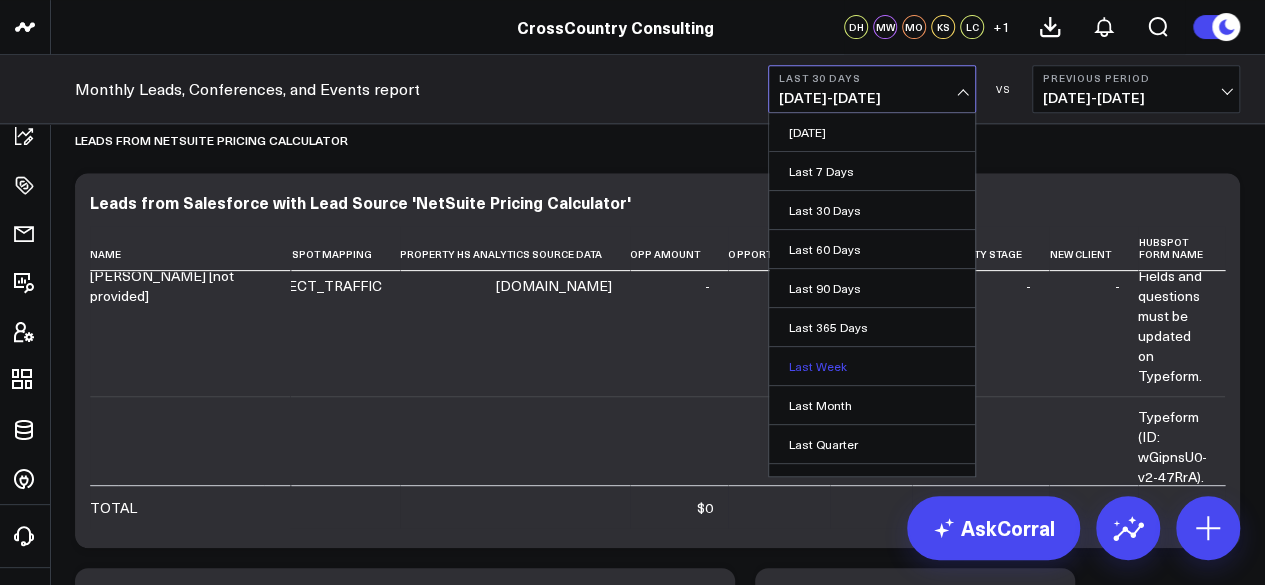 scroll, scrollTop: 176, scrollLeft: 0, axis: vertical 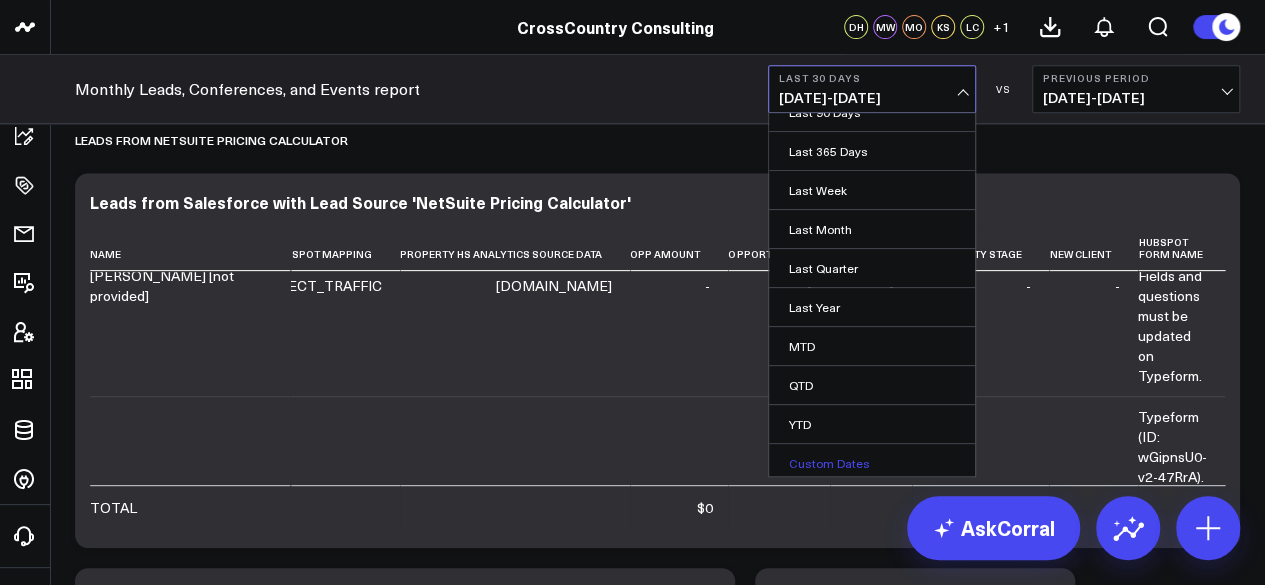 click on "Custom Dates" at bounding box center [872, 463] 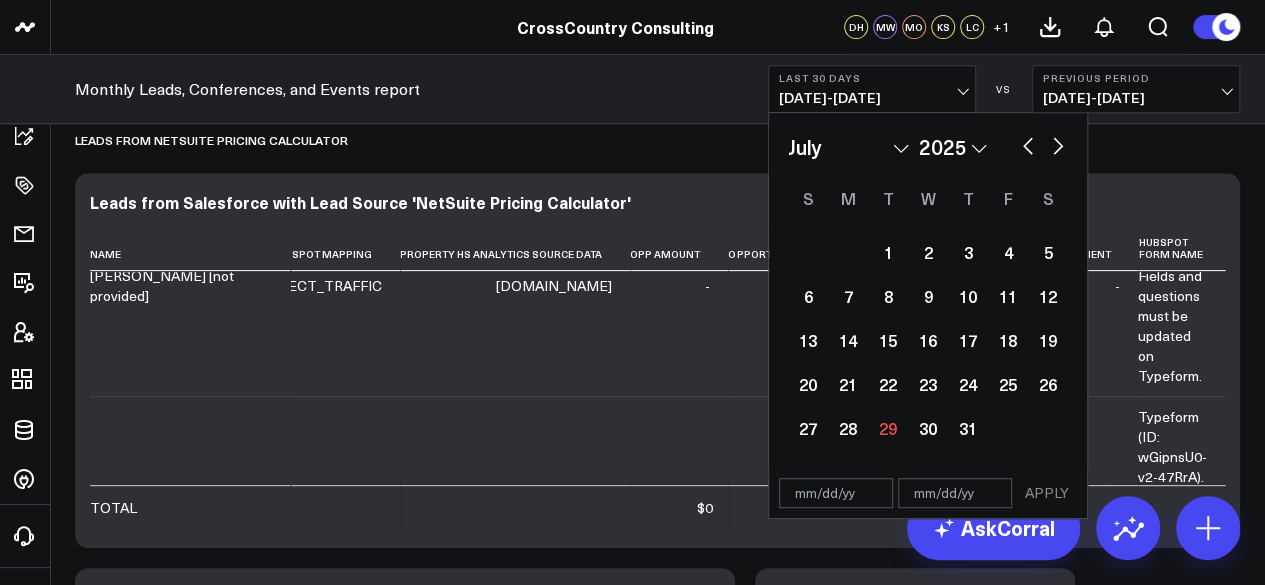 click on "[DATE]  -  [DATE]" at bounding box center [872, 98] 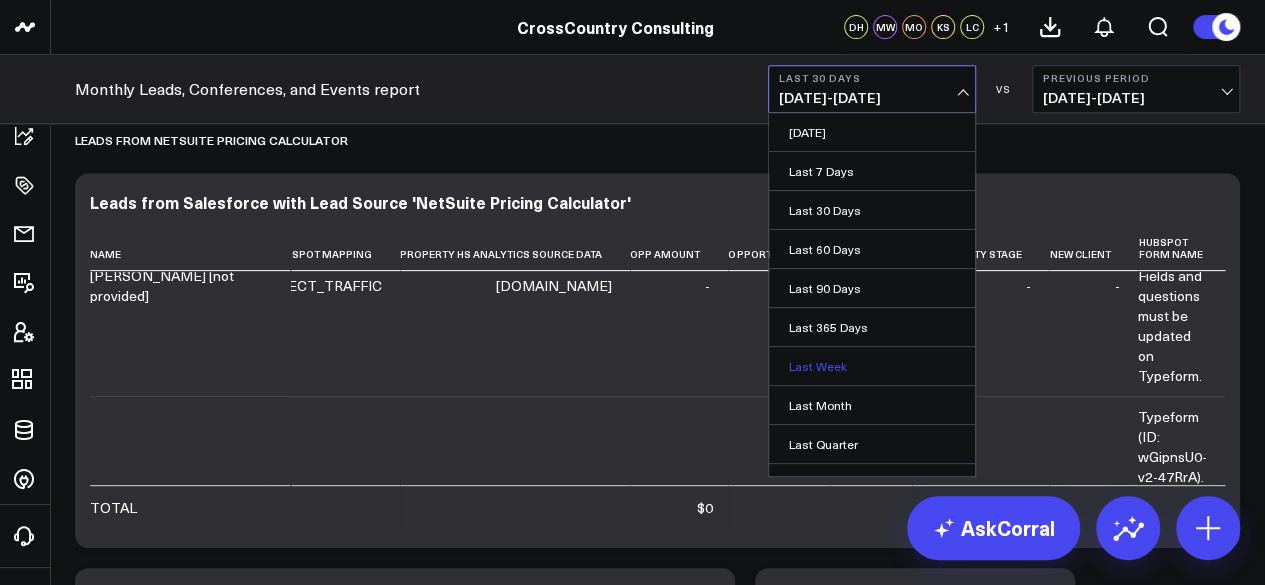 scroll, scrollTop: 176, scrollLeft: 0, axis: vertical 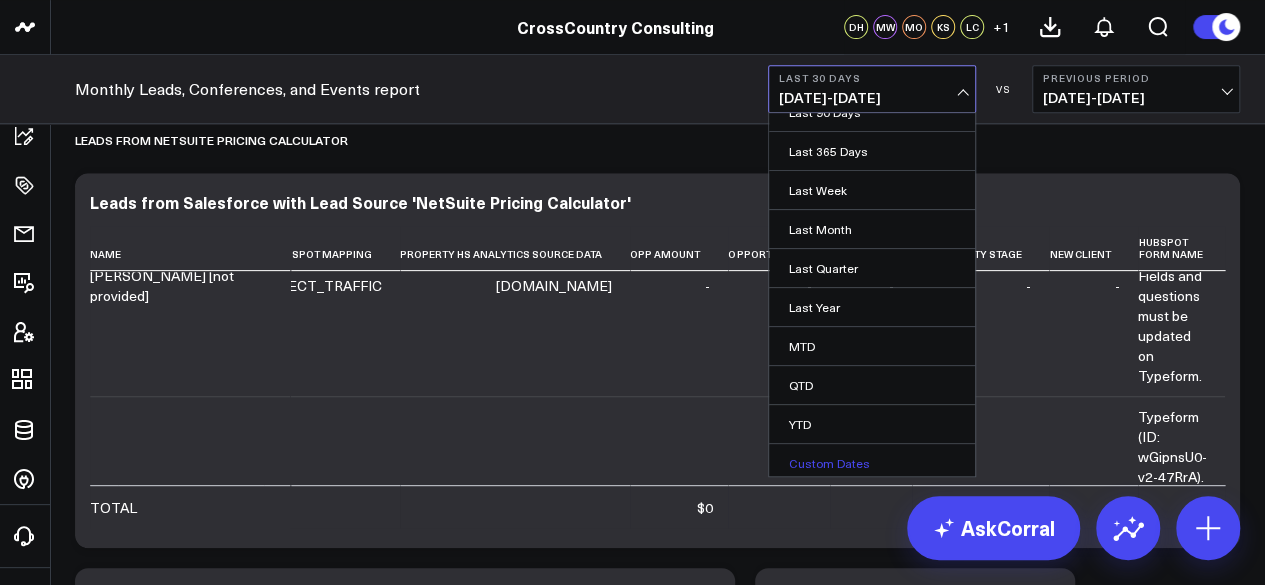 click on "Custom Dates" at bounding box center (872, 463) 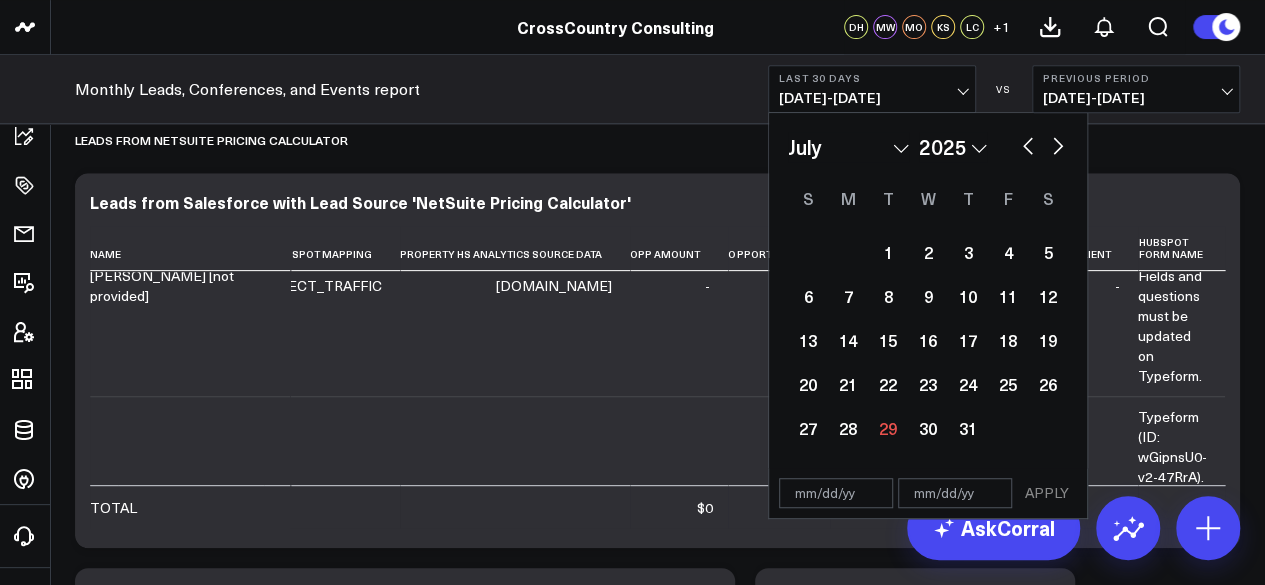 click at bounding box center (836, 493) 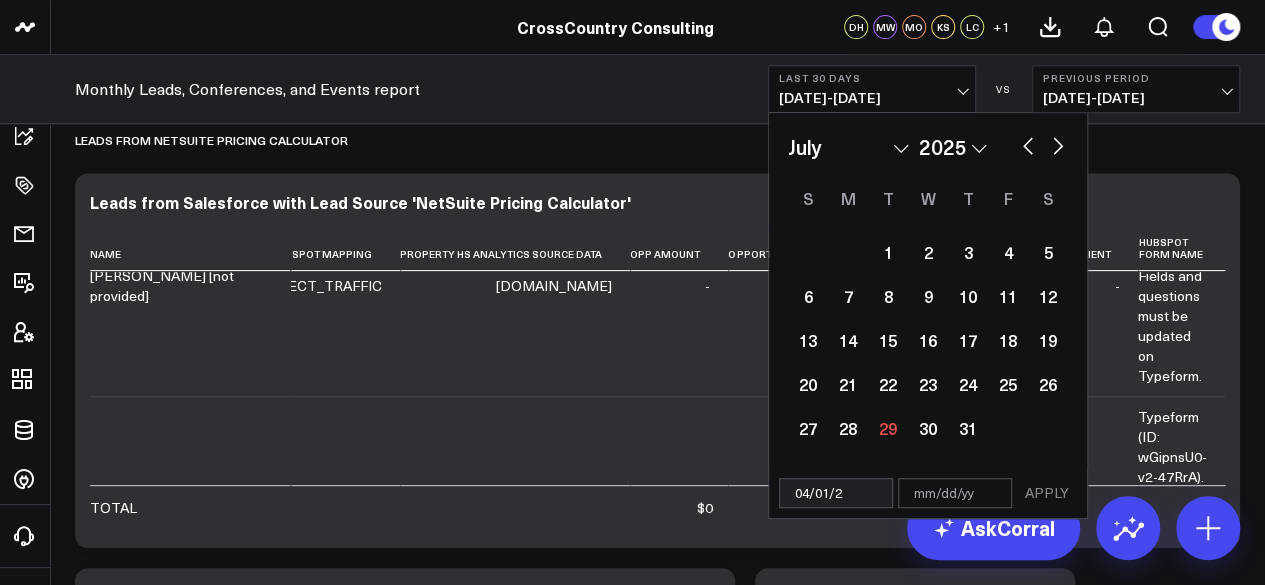 type on "[DATE]" 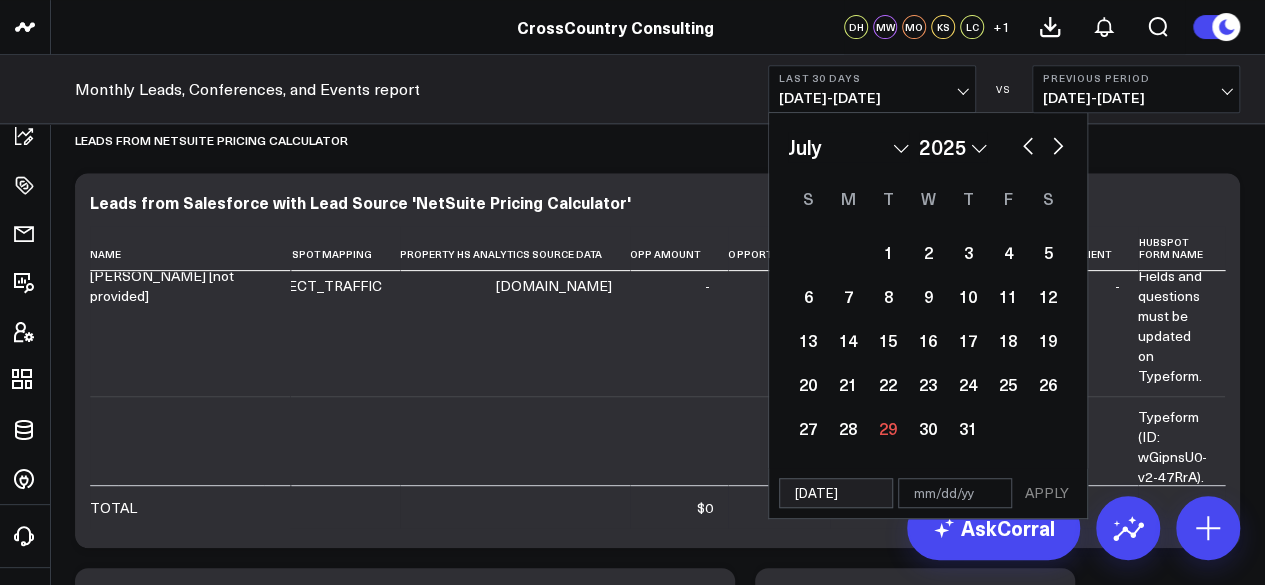 select on "3" 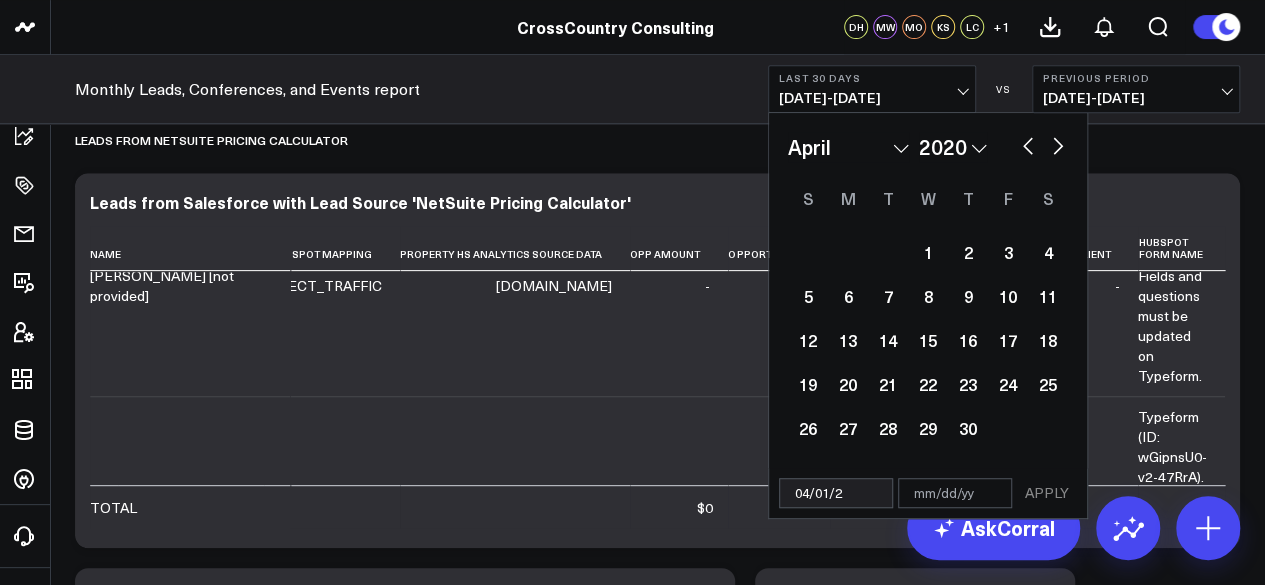 type on "[DATE]" 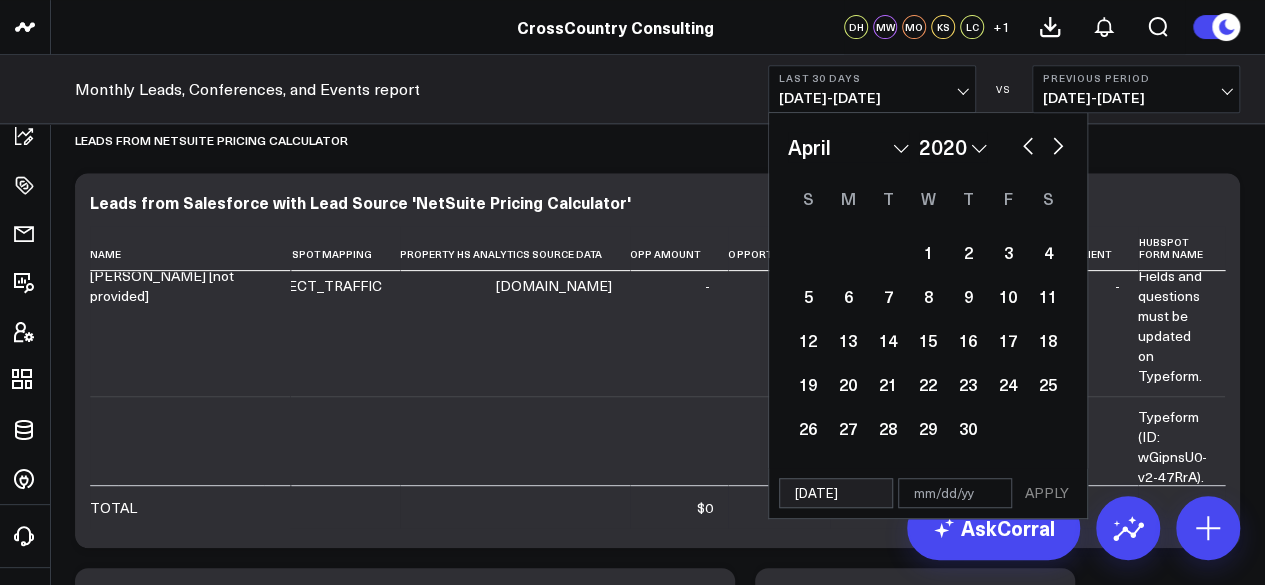 select on "3" 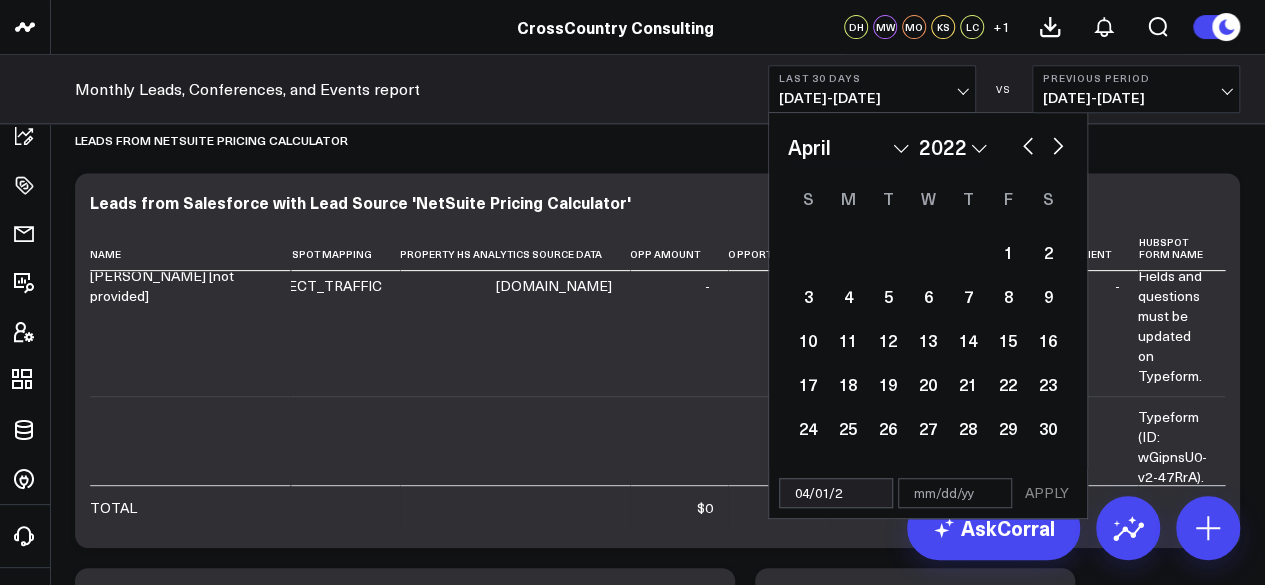 type on "[DATE]" 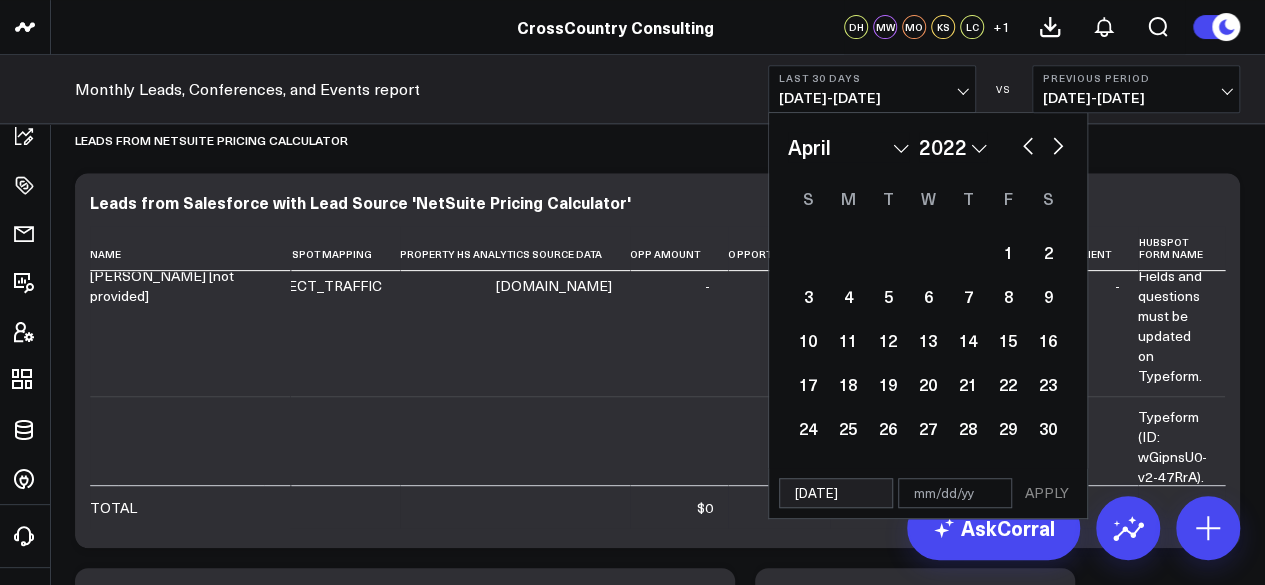 select on "3" 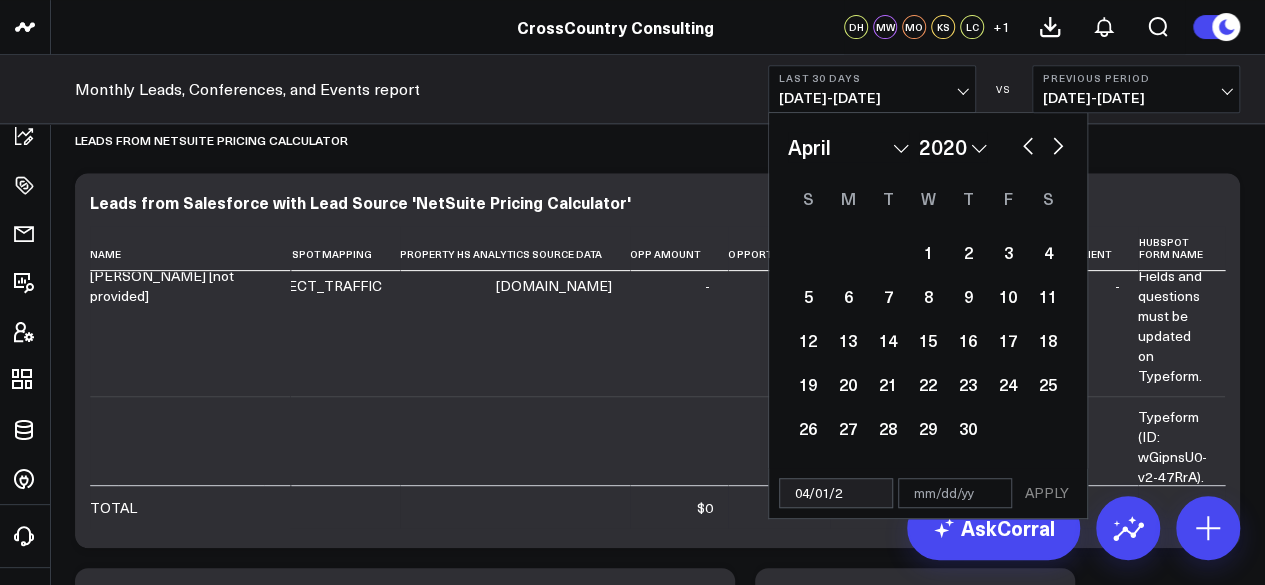 type on "[DATE]" 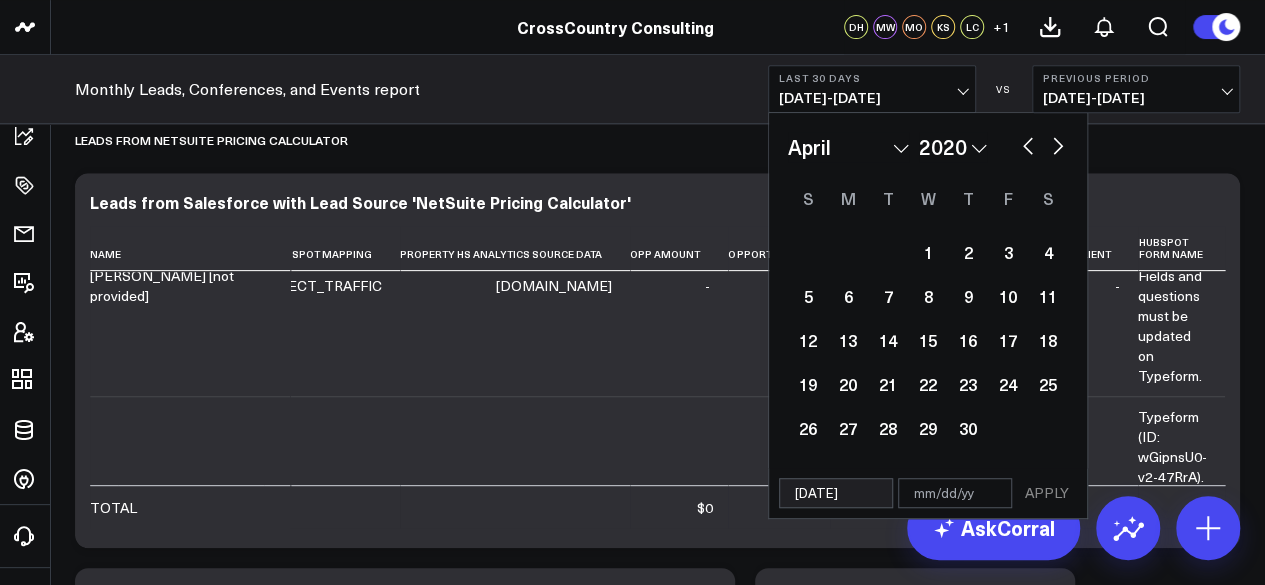 select on "3" 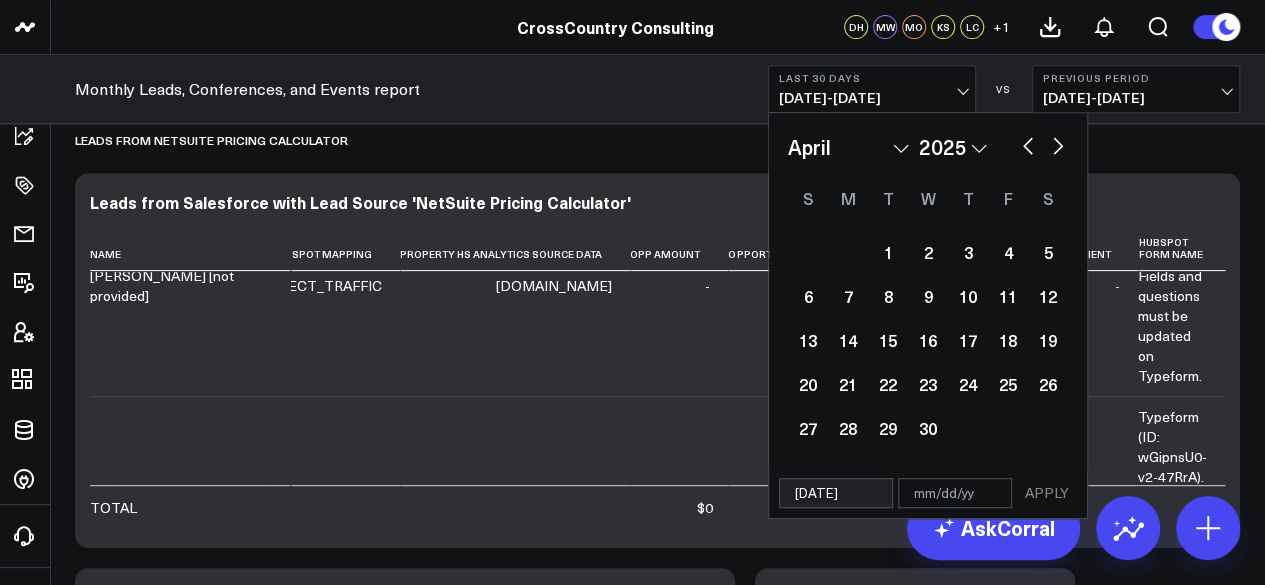 type on "[DATE]" 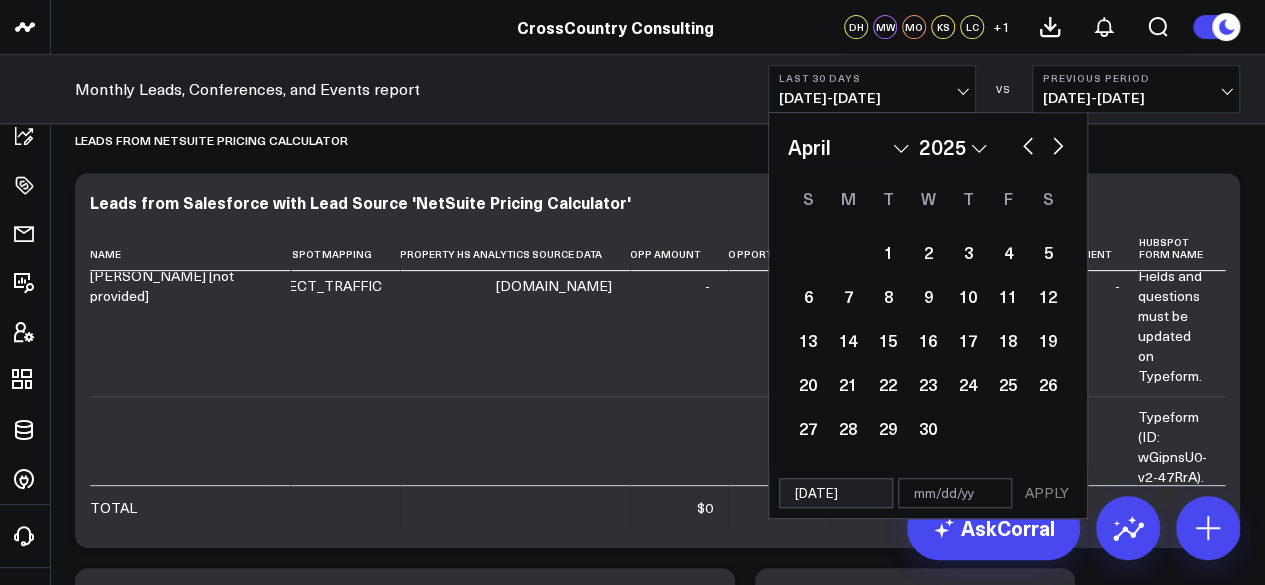 type on "0" 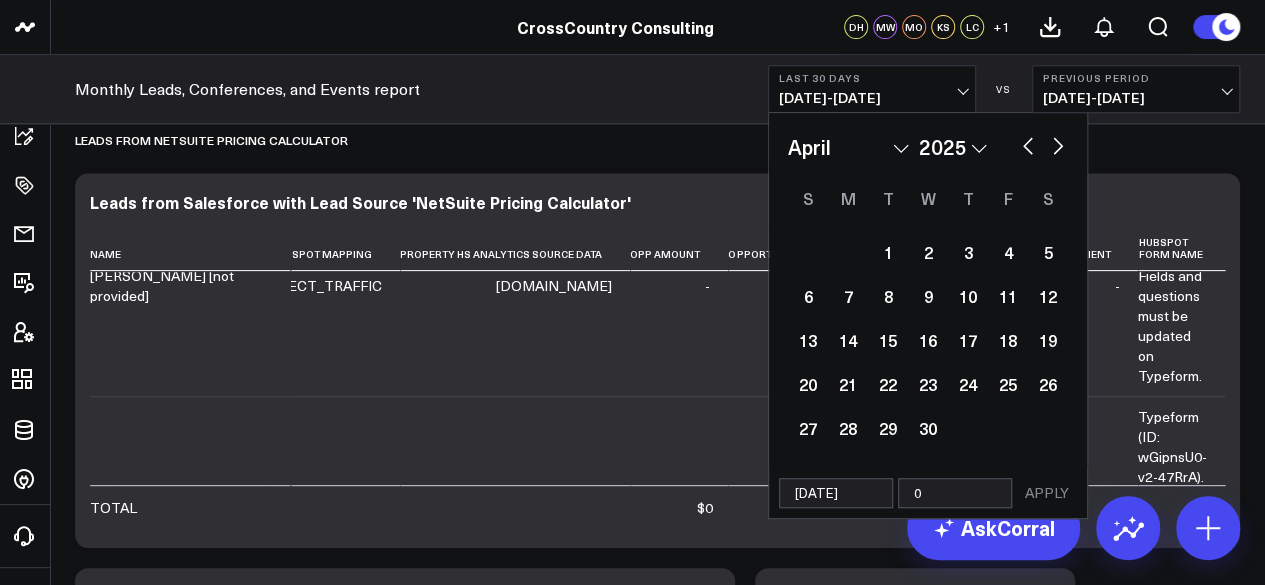 select on "3" 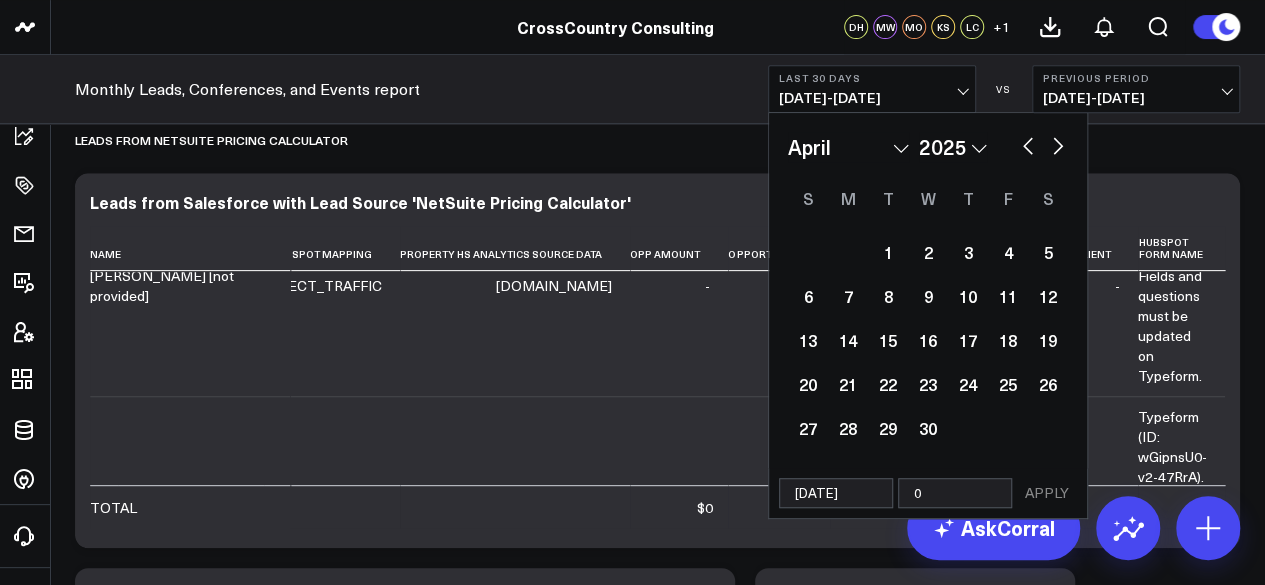 type on "07" 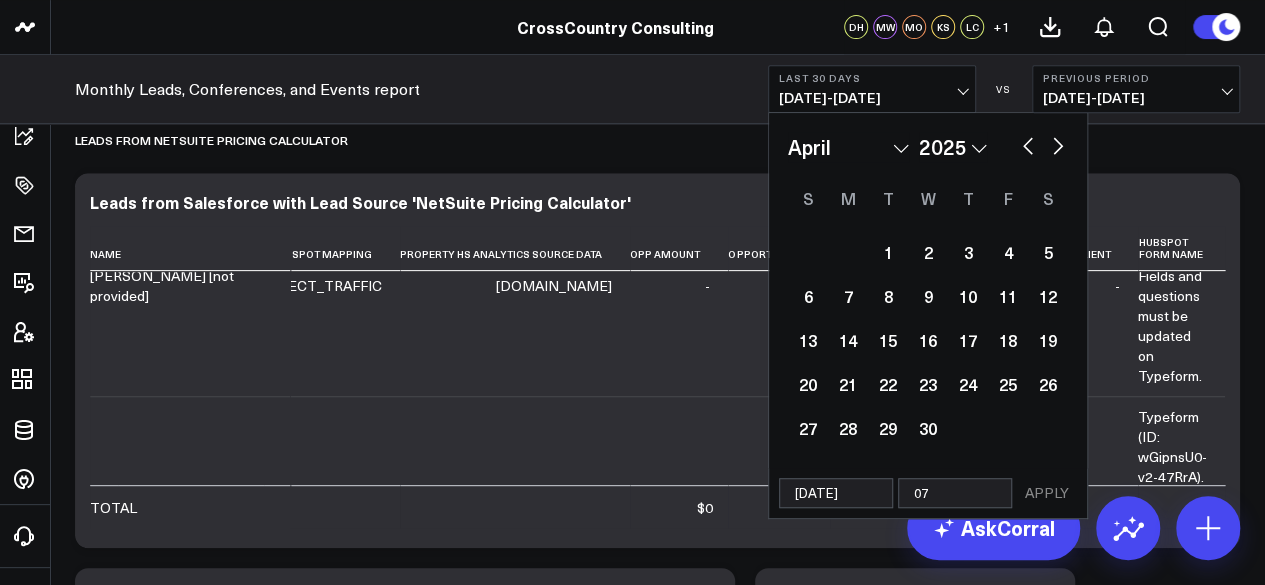 select on "3" 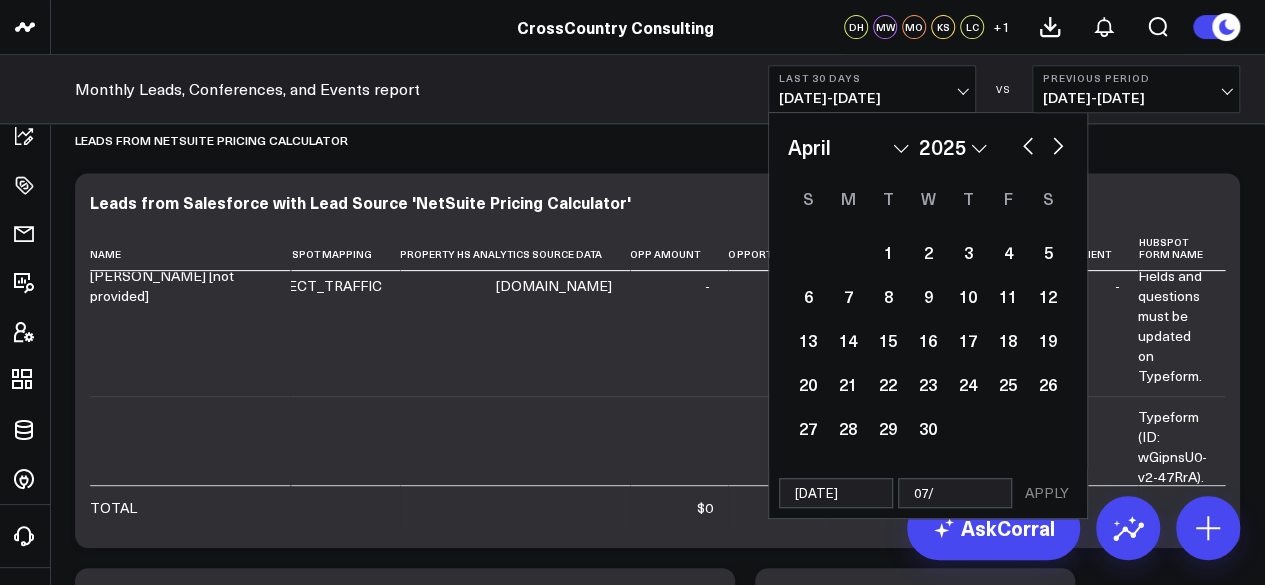 select on "3" 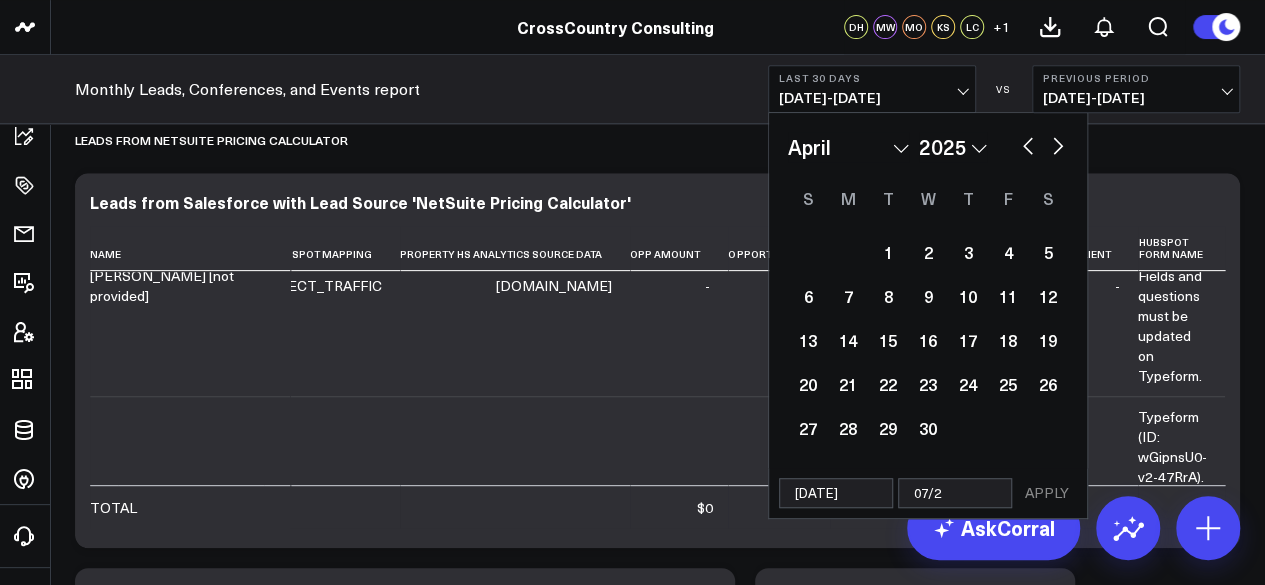 select on "3" 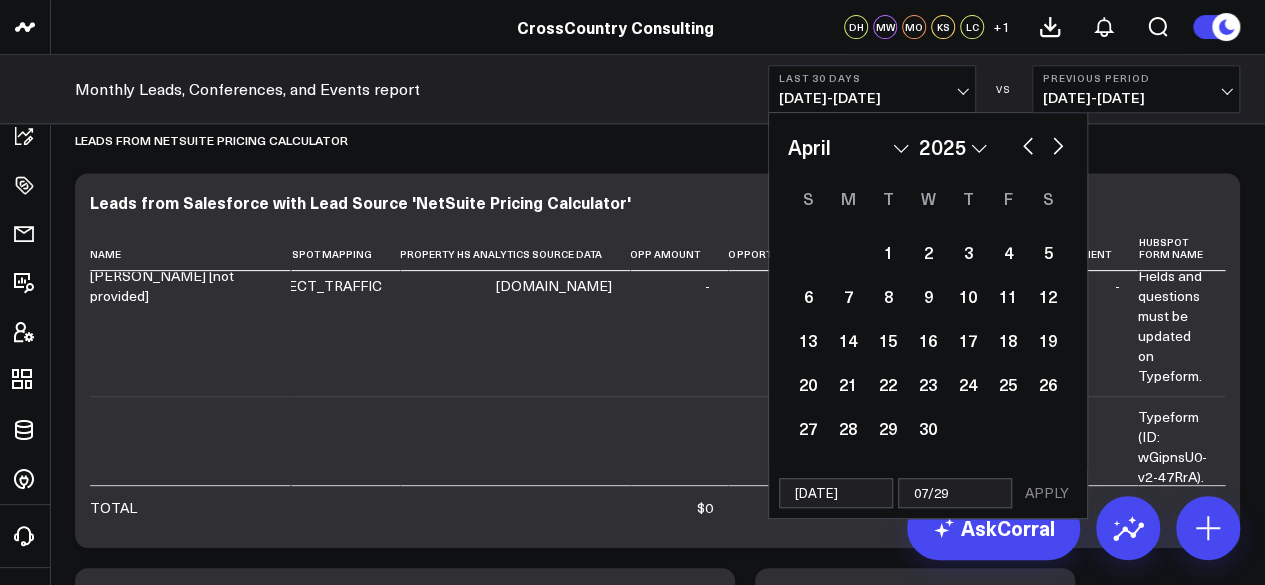 select on "3" 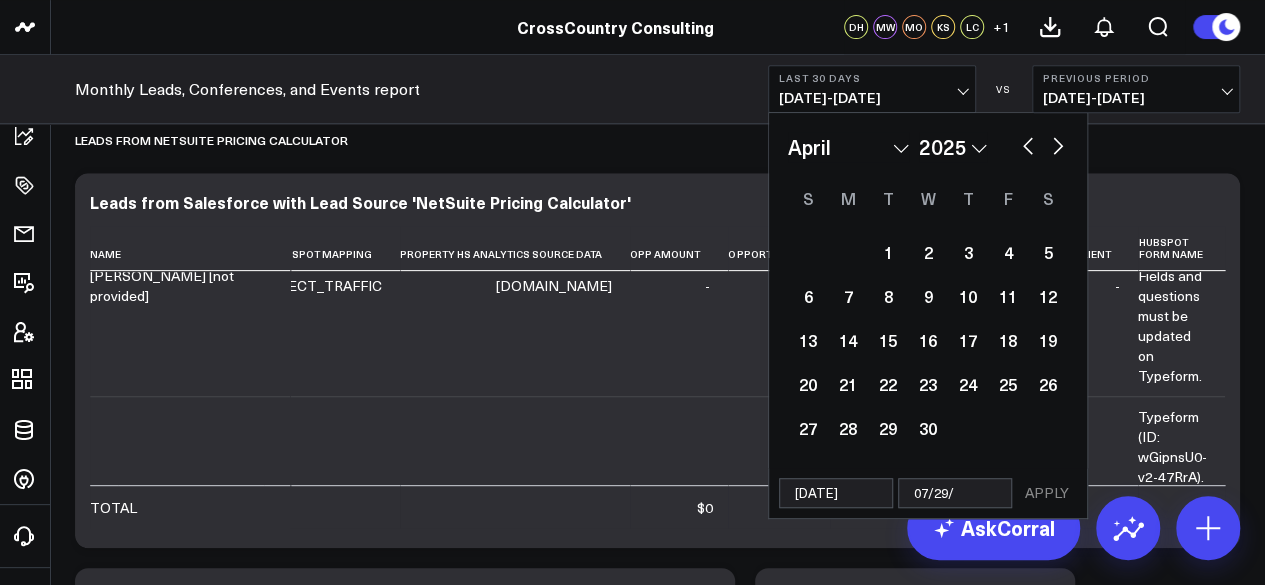 select on "3" 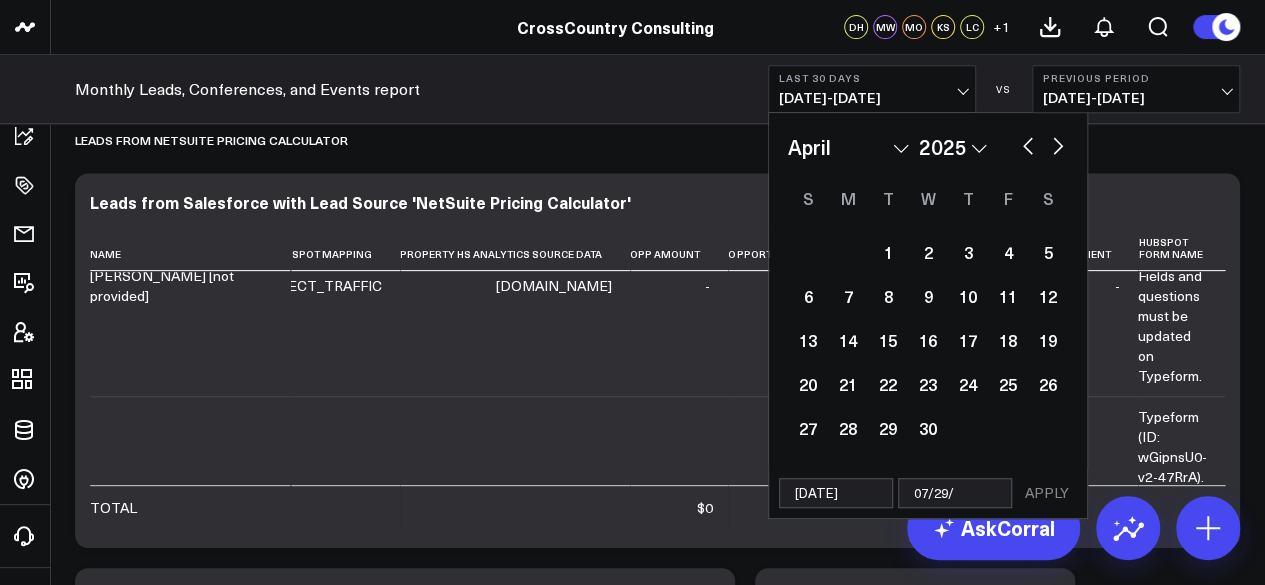 type on "07/29/2" 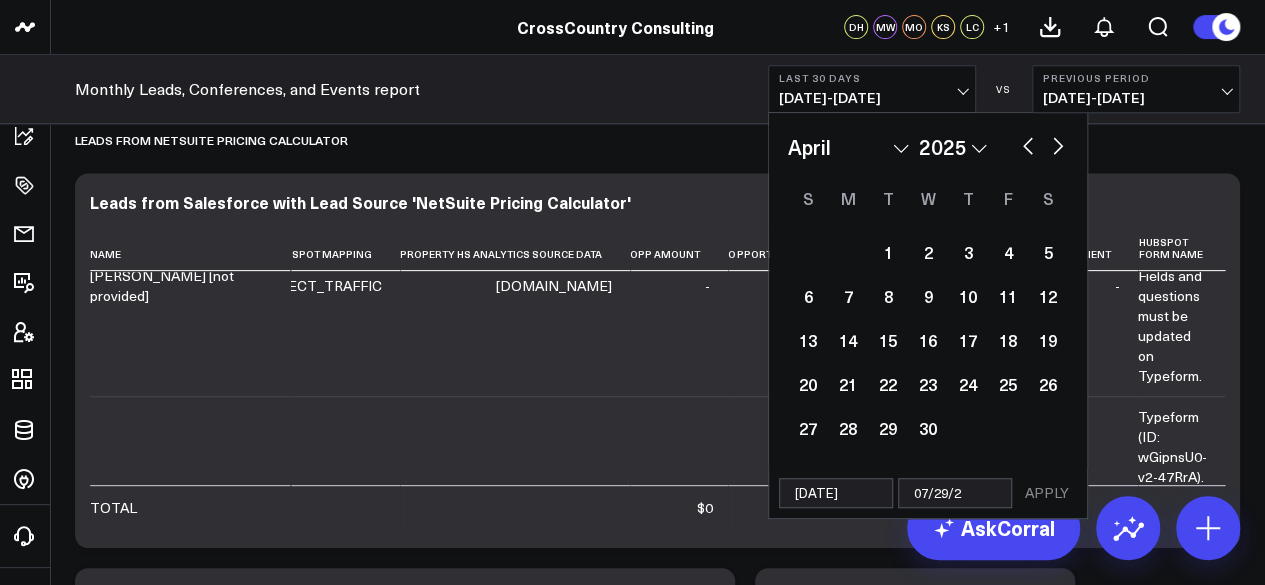 select on "3" 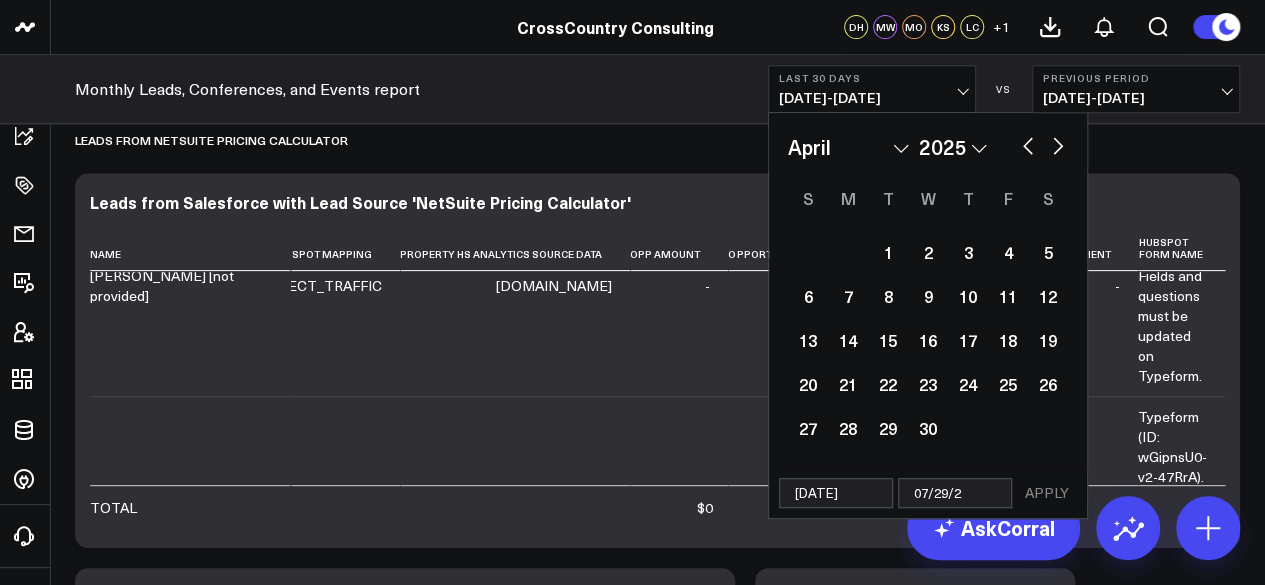 type on "[DATE]" 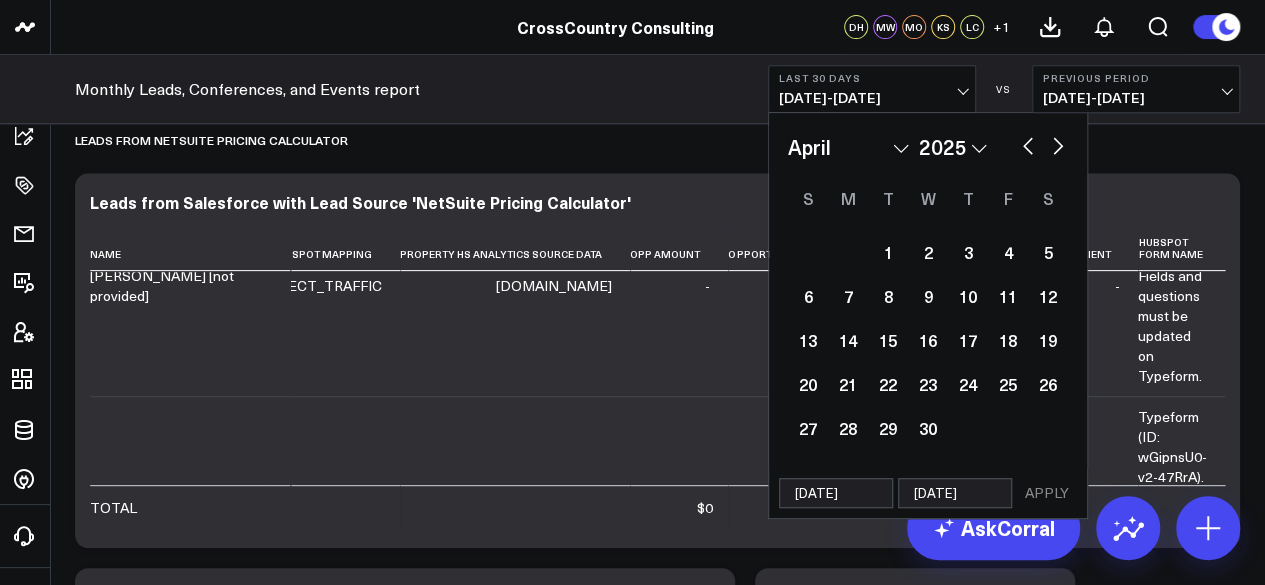 select on "3" 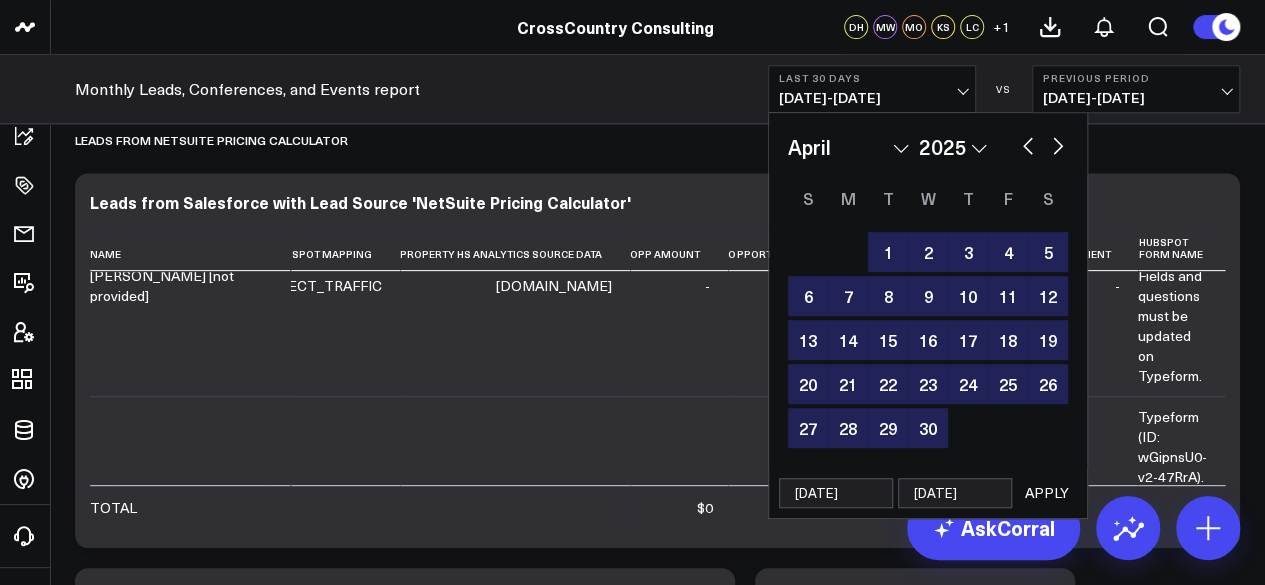 type on "[DATE]" 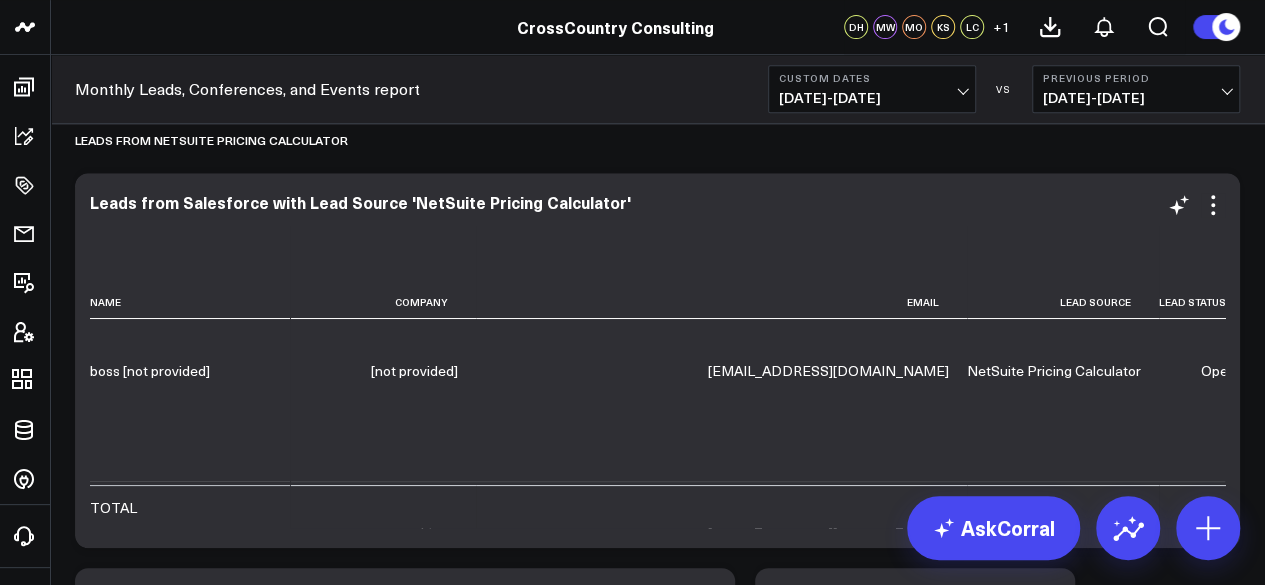 scroll, scrollTop: 0, scrollLeft: 0, axis: both 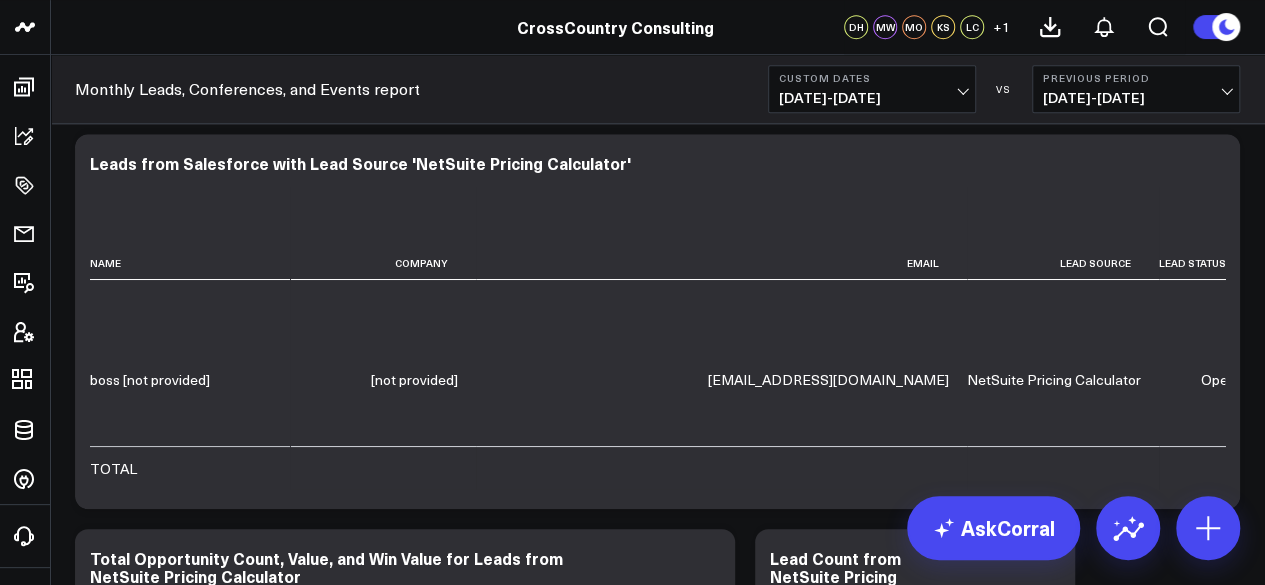 drag, startPoint x: 1173, startPoint y: 171, endPoint x: 1183, endPoint y: 166, distance: 11.18034 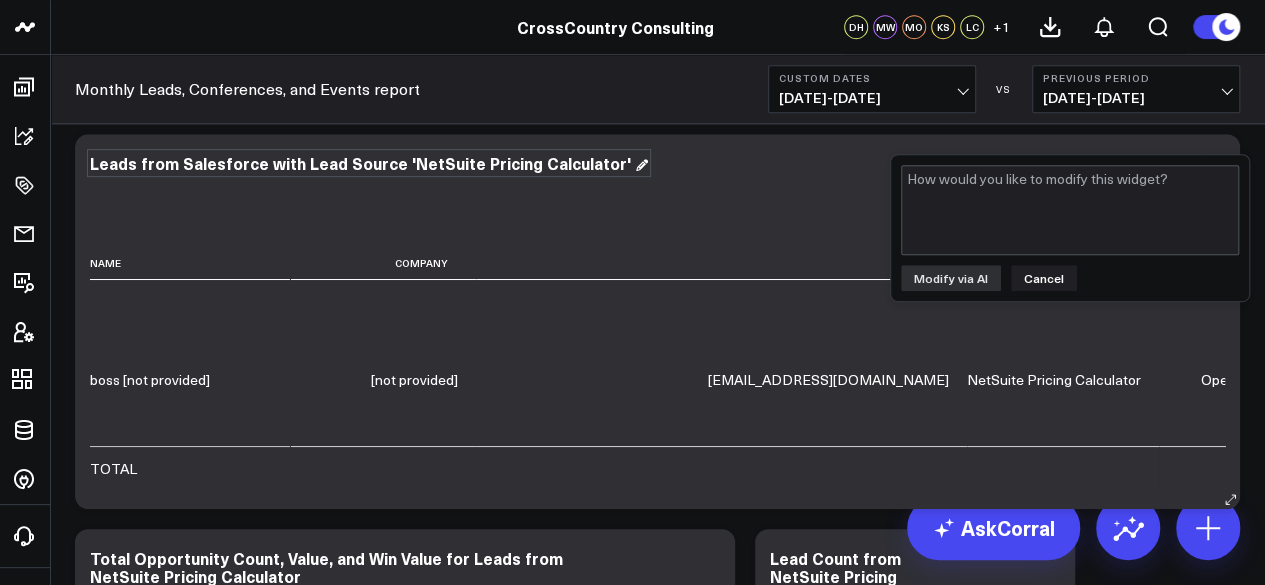 click on "Leads from Salesforce with Lead Source 'NetSuite Pricing Calculator'" at bounding box center [369, 163] 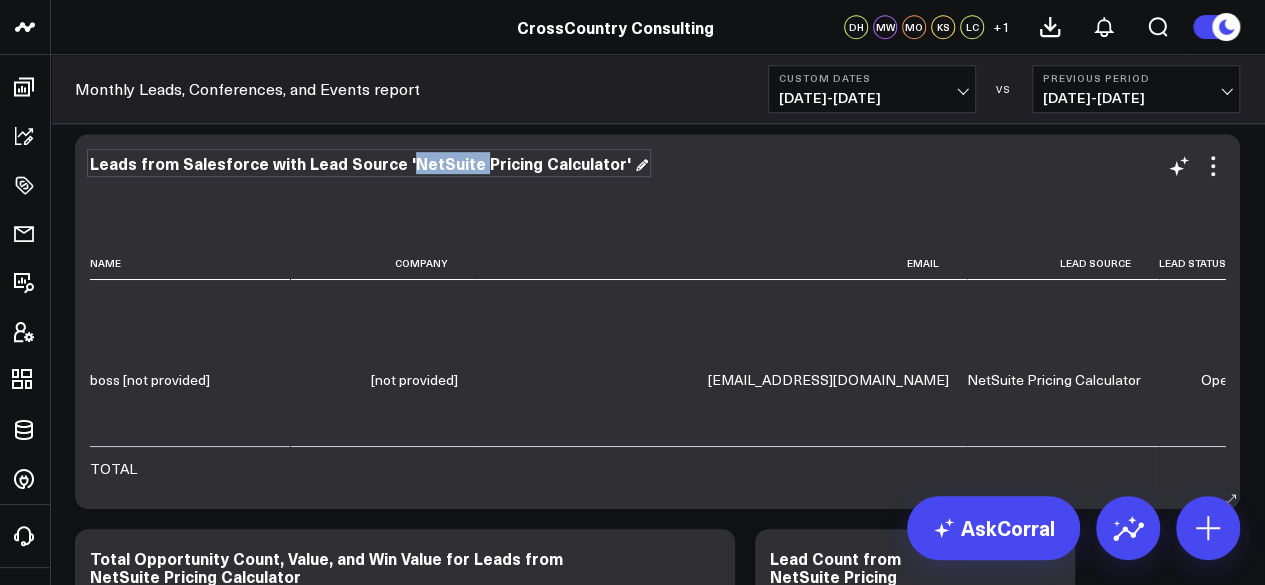 click on "Leads from Salesforce with Lead Source 'NetSuite Pricing Calculator'" at bounding box center (369, 163) 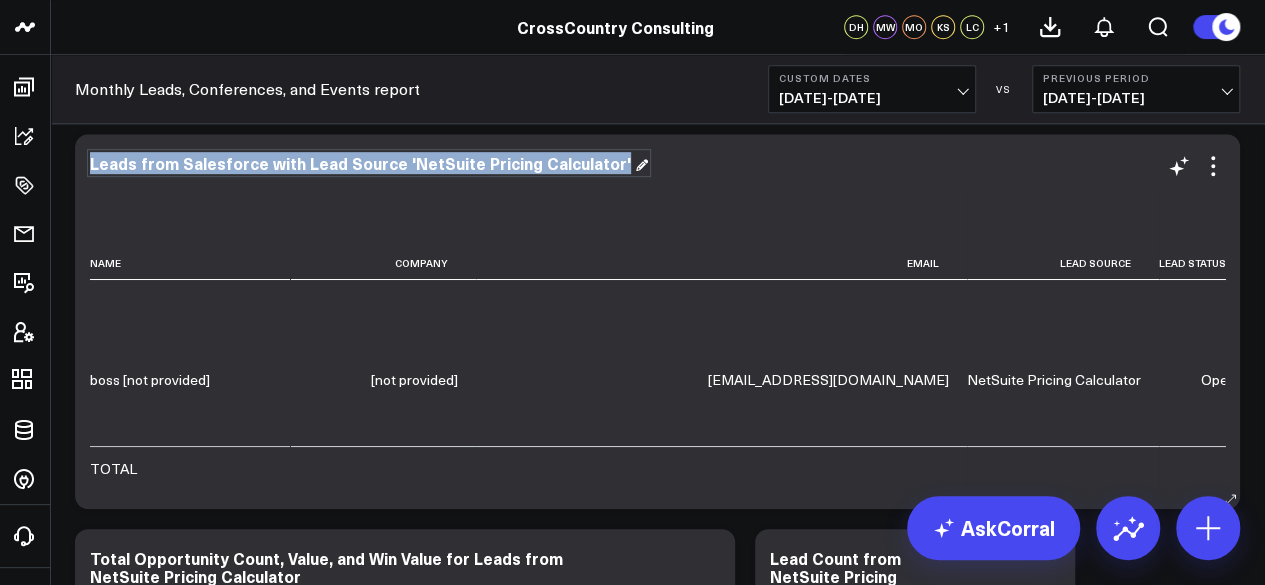 click on "Leads from Salesforce with Lead Source 'NetSuite Pricing Calculator'" at bounding box center [369, 163] 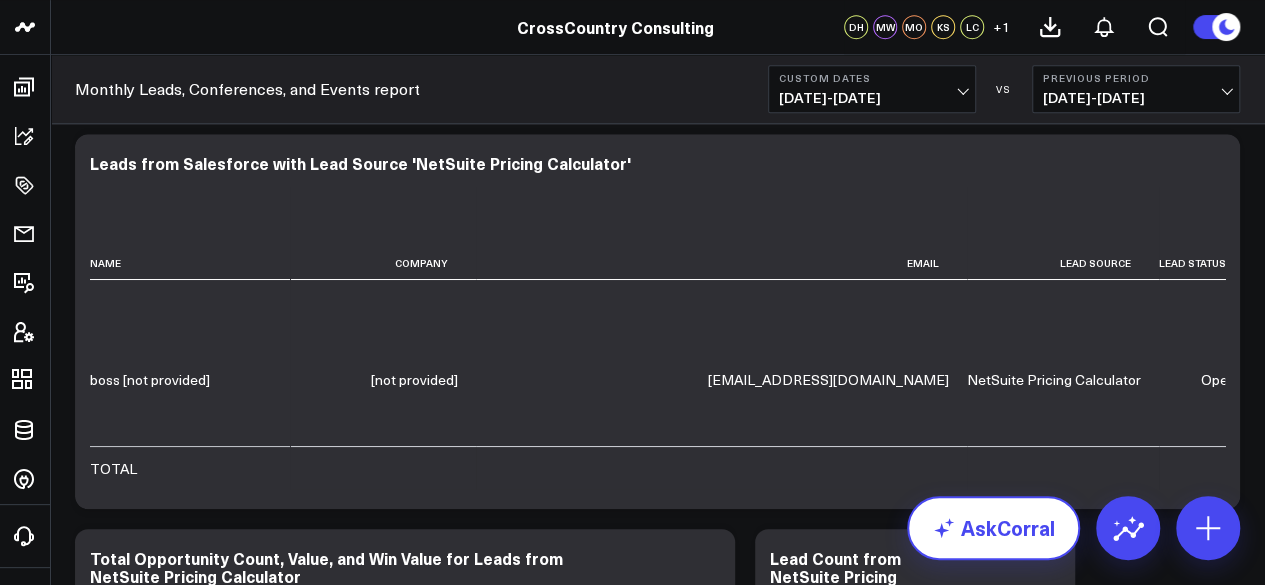 click on "AskCorral" at bounding box center (993, 528) 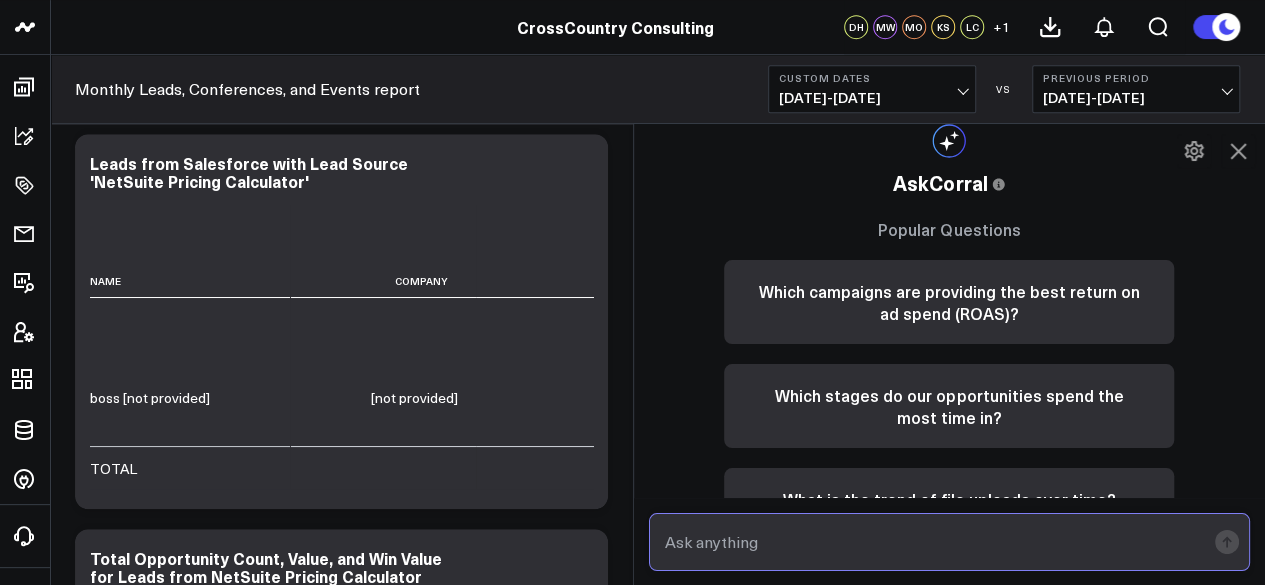 click at bounding box center [933, 542] 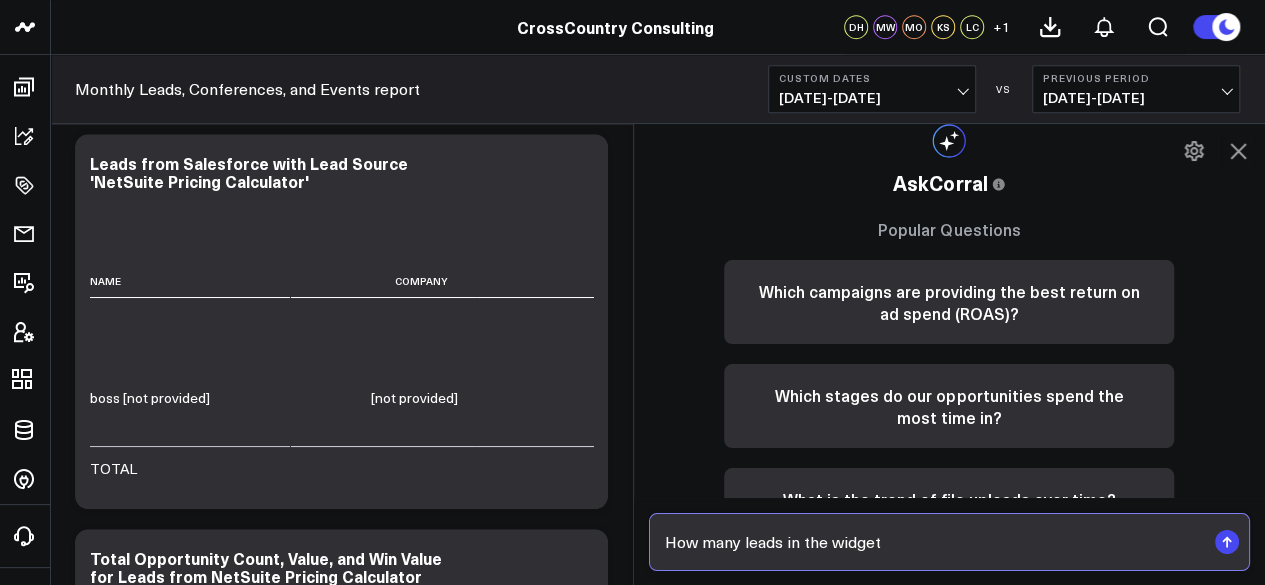 paste on "Leads from Salesforce with Lead Source 'NetSuite Pricing Calculator'" 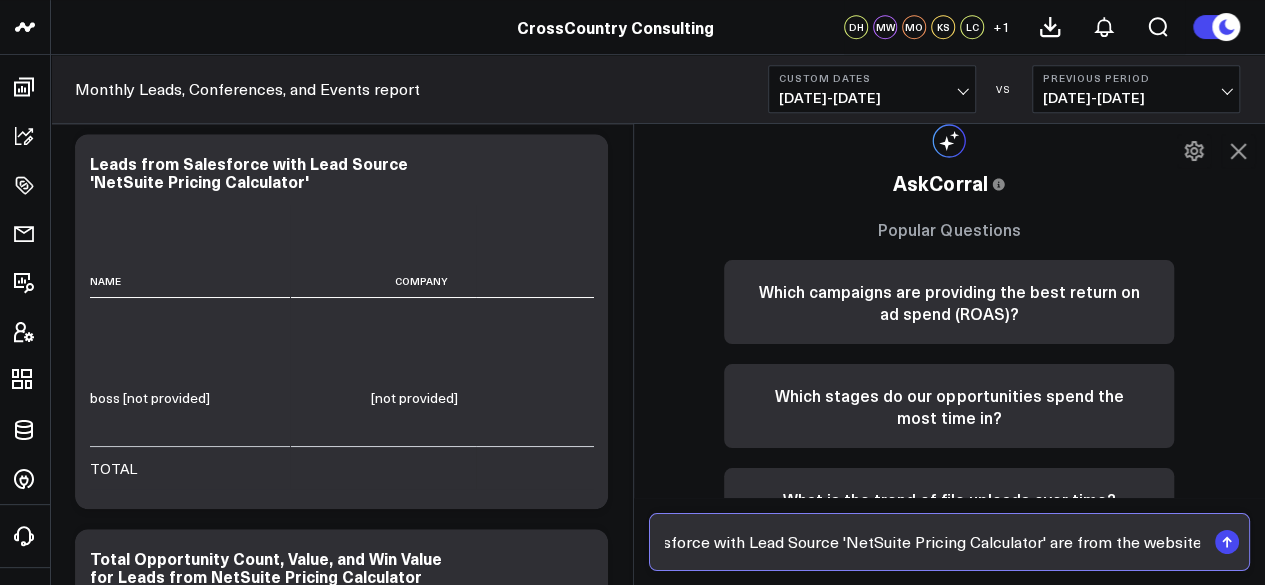 scroll, scrollTop: 0, scrollLeft: 342, axis: horizontal 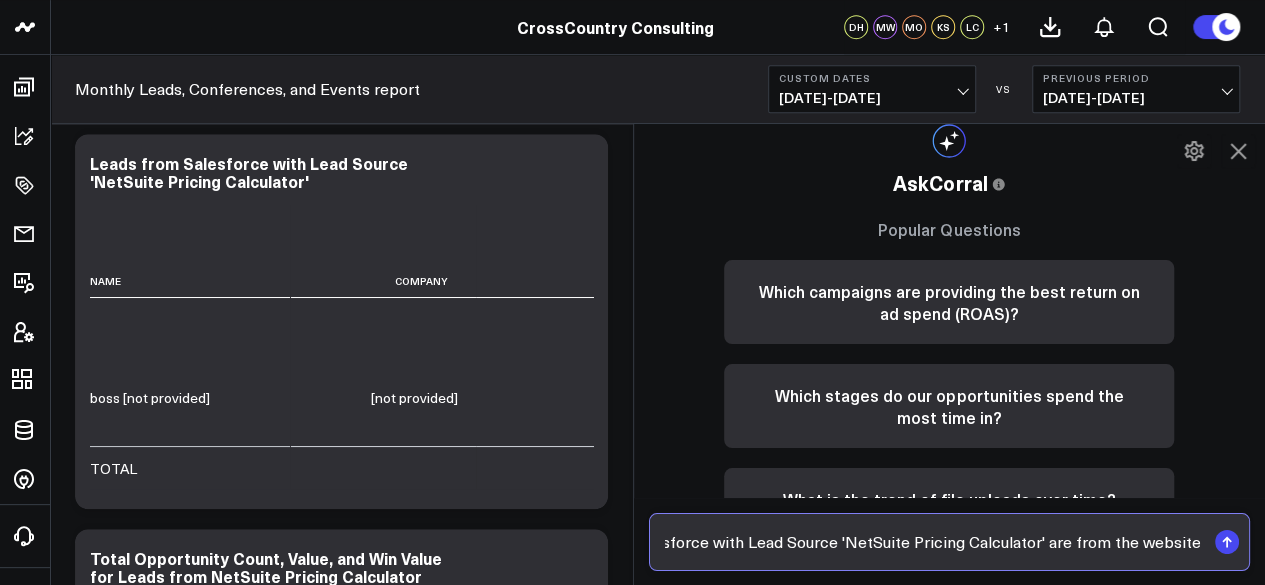 drag, startPoint x: 1106, startPoint y: 549, endPoint x: 1279, endPoint y: 537, distance: 173.41568 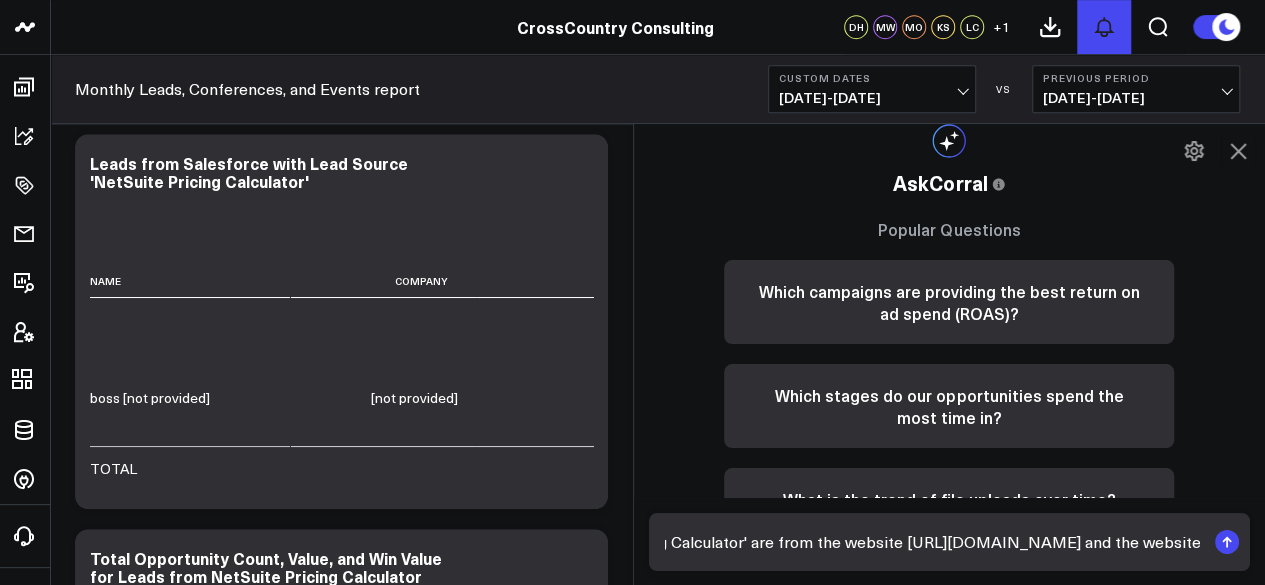 scroll, scrollTop: 0, scrollLeft: 0, axis: both 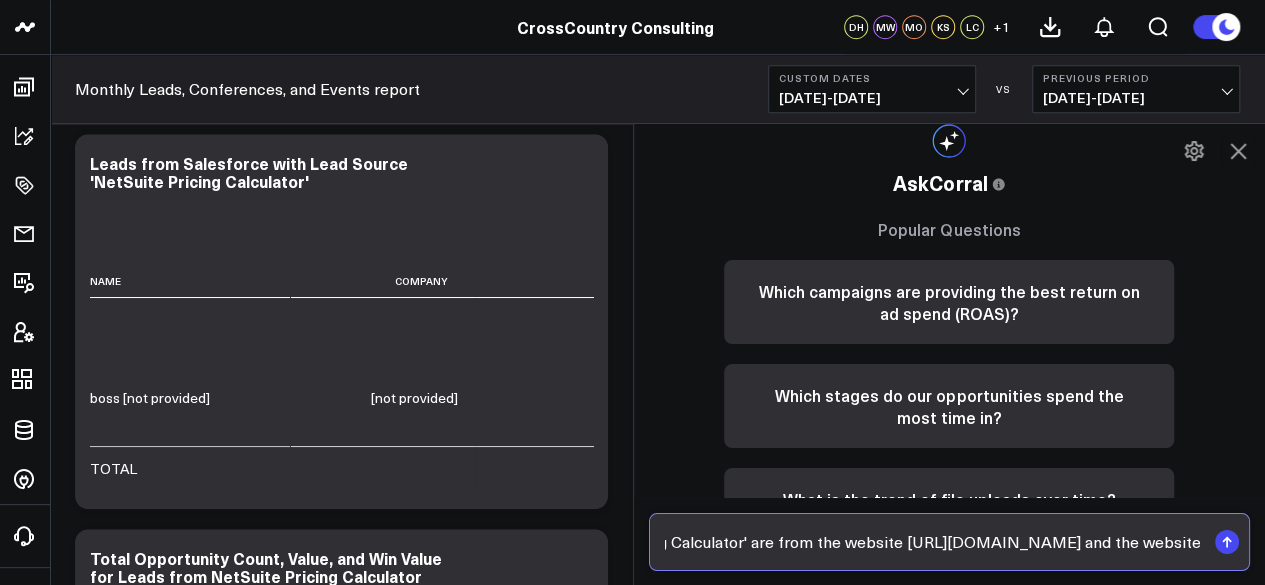 drag, startPoint x: 1163, startPoint y: 557, endPoint x: 1278, endPoint y: 559, distance: 115.01739 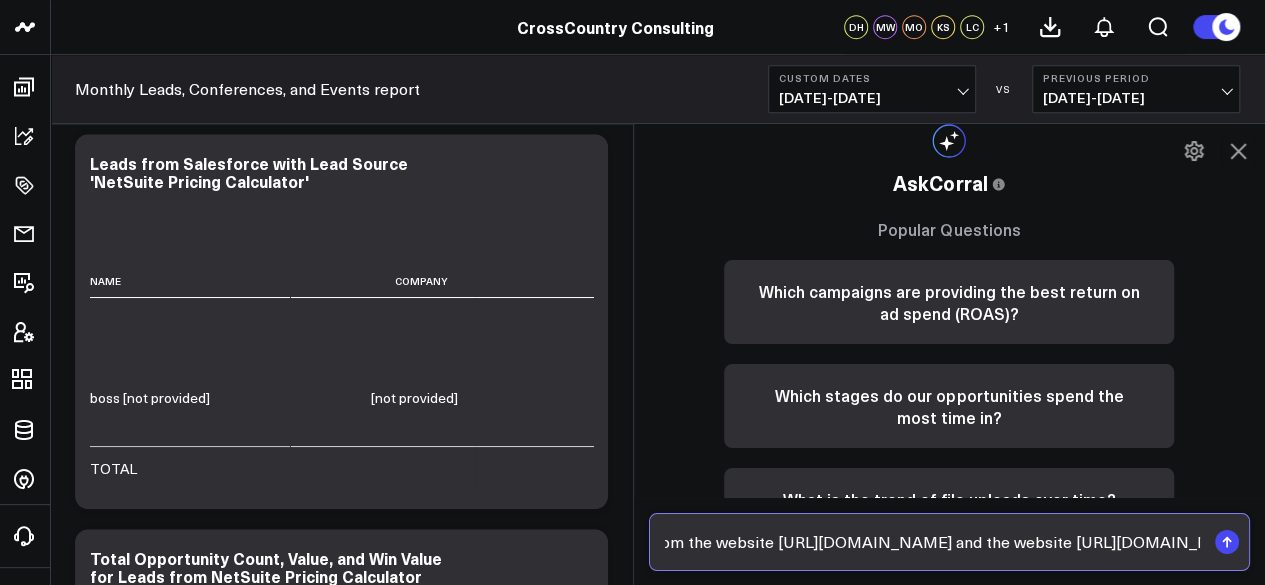 scroll, scrollTop: 0, scrollLeft: 922, axis: horizontal 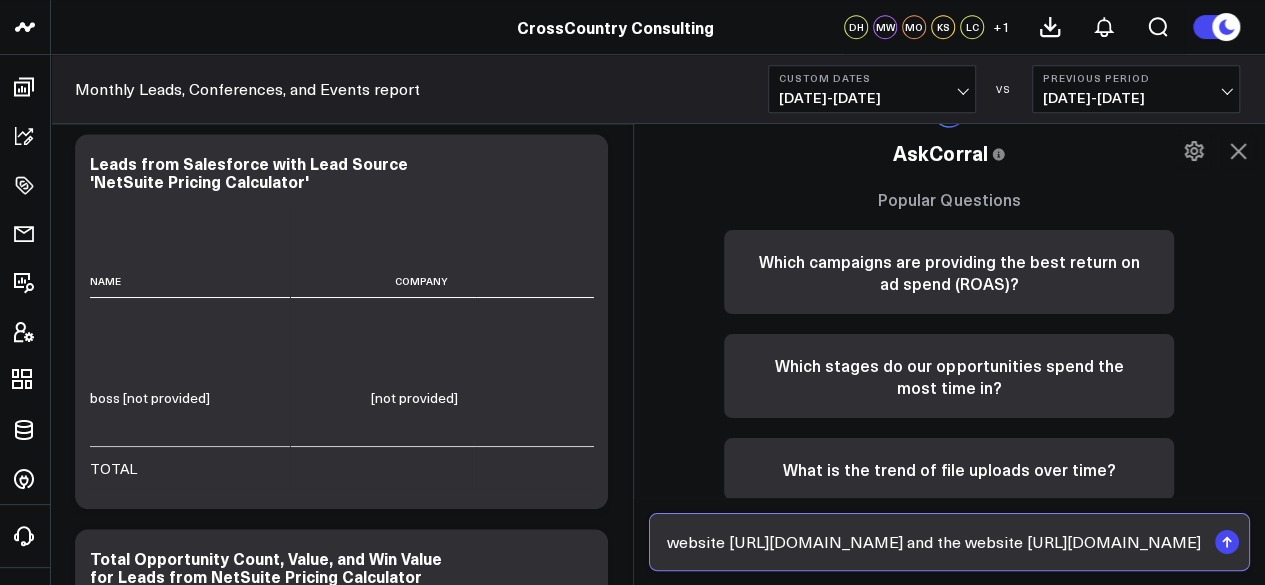 drag, startPoint x: 1120, startPoint y: 543, endPoint x: 1279, endPoint y: 545, distance: 159.01257 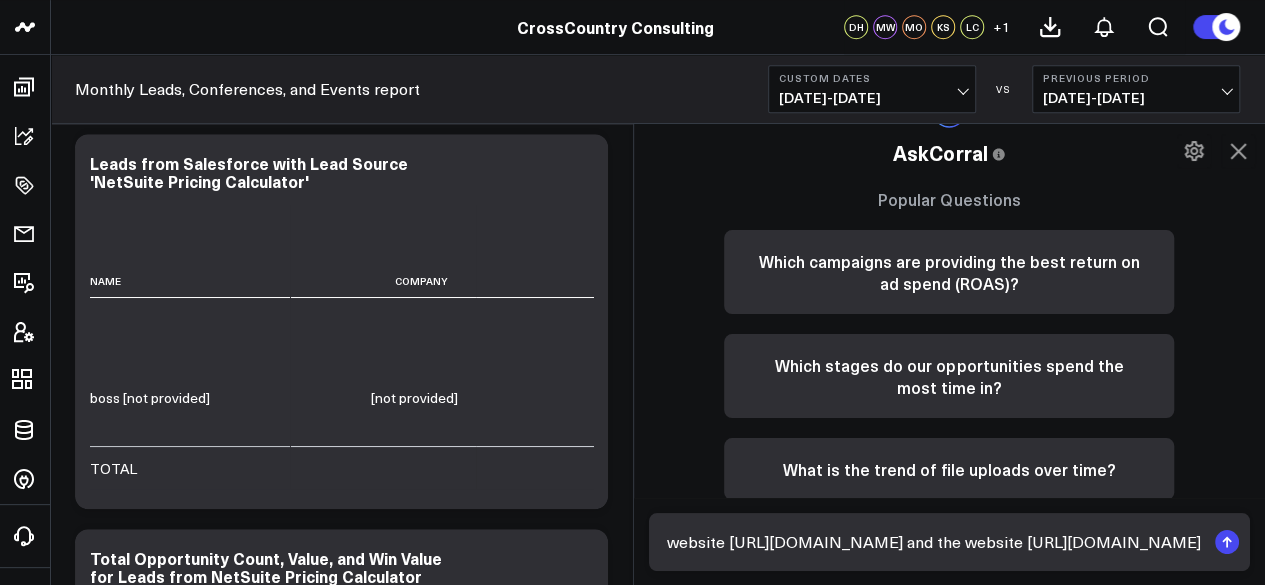 click 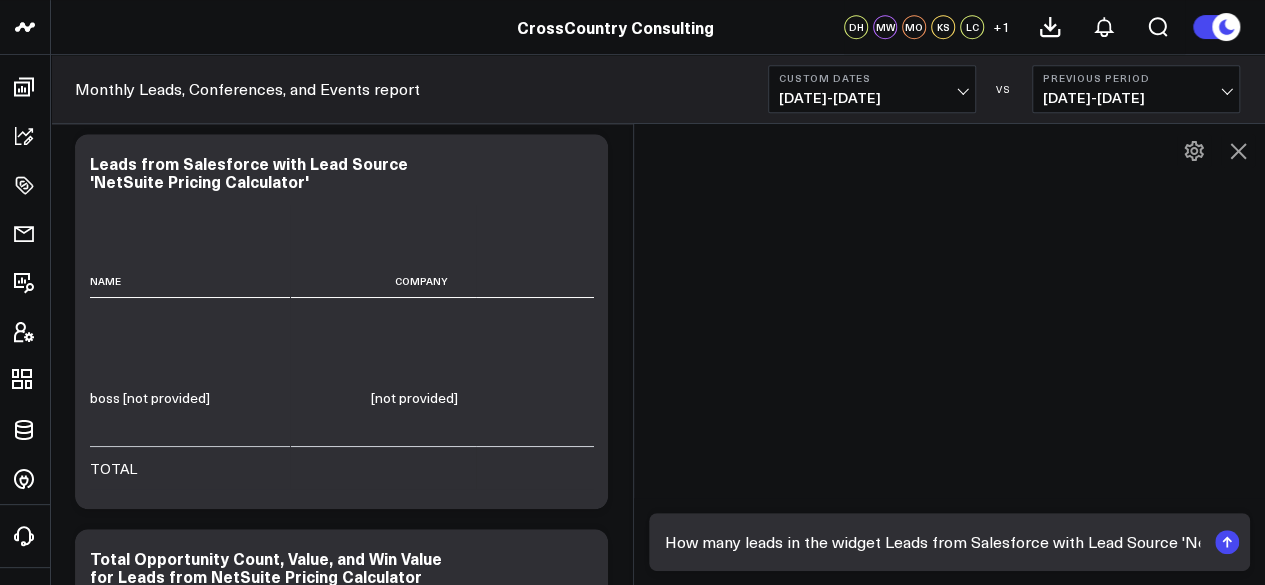 scroll, scrollTop: 0, scrollLeft: 0, axis: both 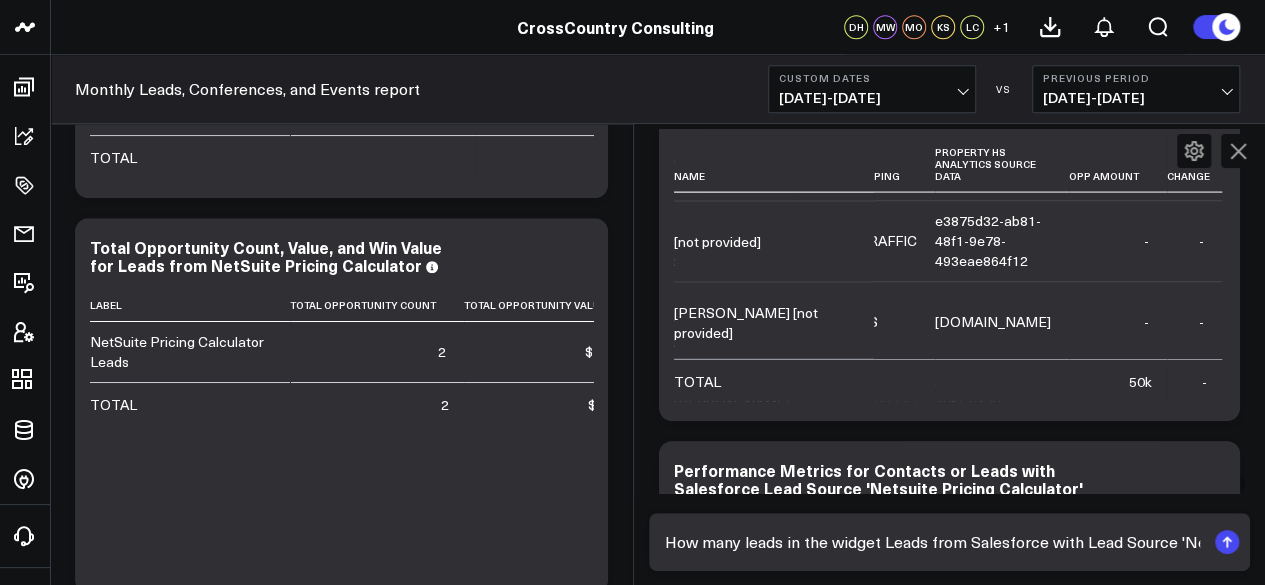 click 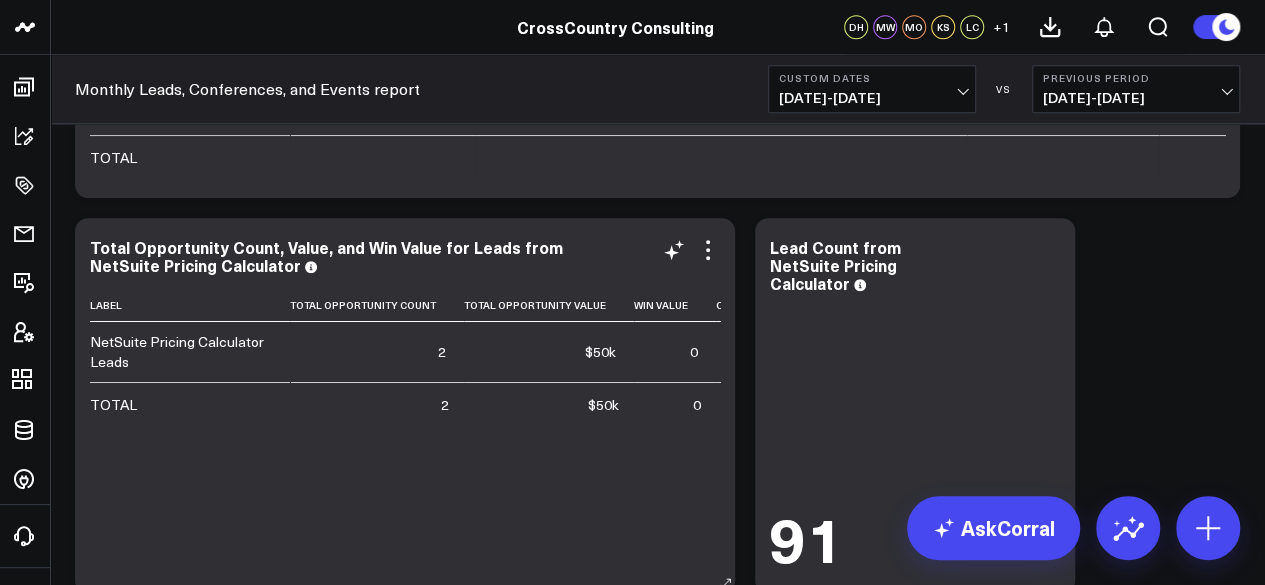 scroll, scrollTop: 2136, scrollLeft: 984, axis: both 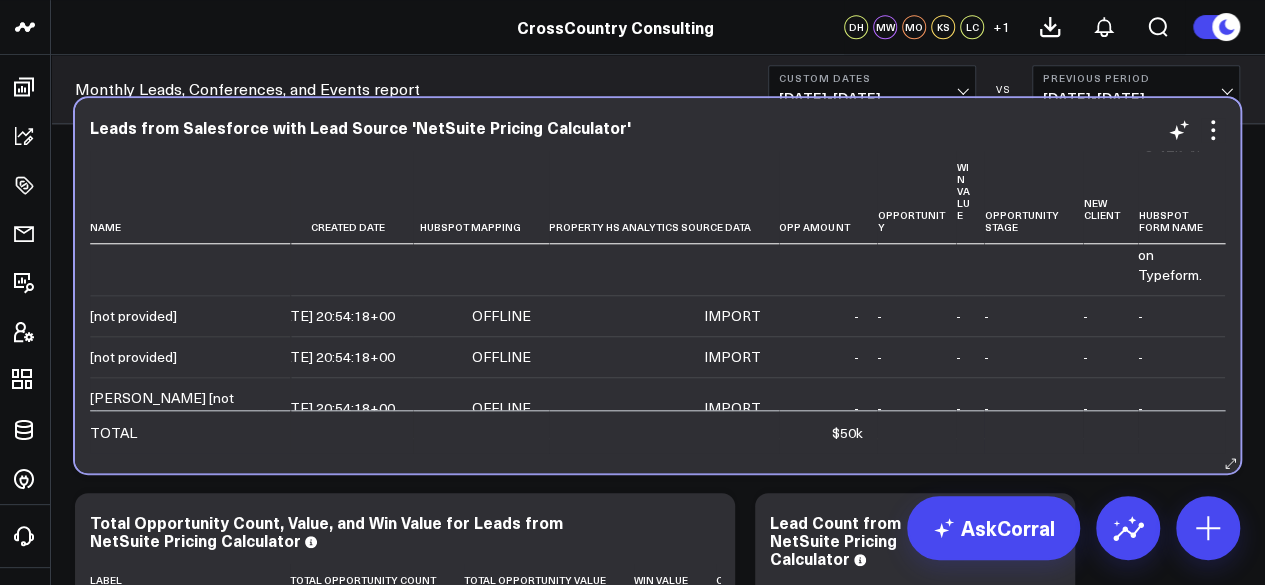 click on "IMPORT" at bounding box center [664, 315] 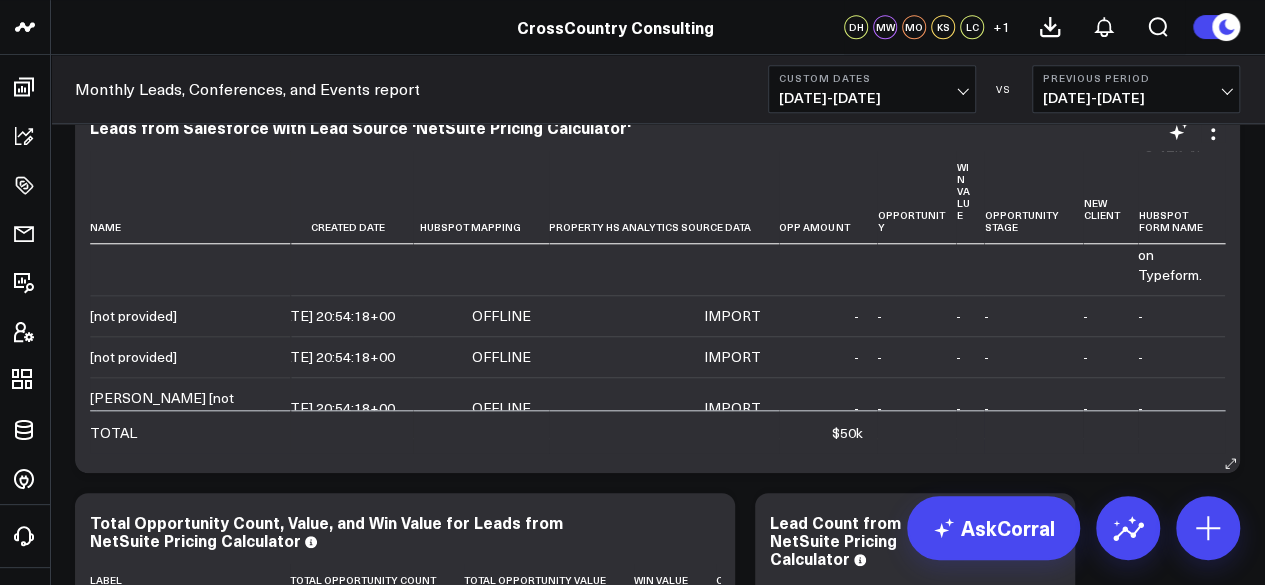 click on "IMPORT" at bounding box center [664, 315] 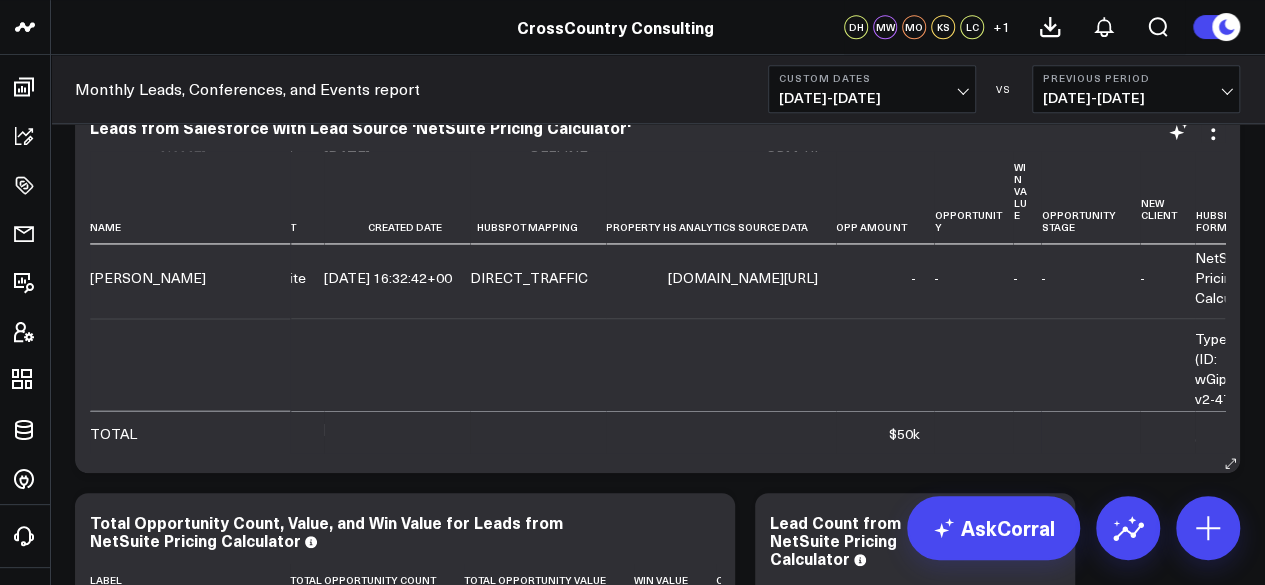 scroll, scrollTop: 1661, scrollLeft: 1101, axis: both 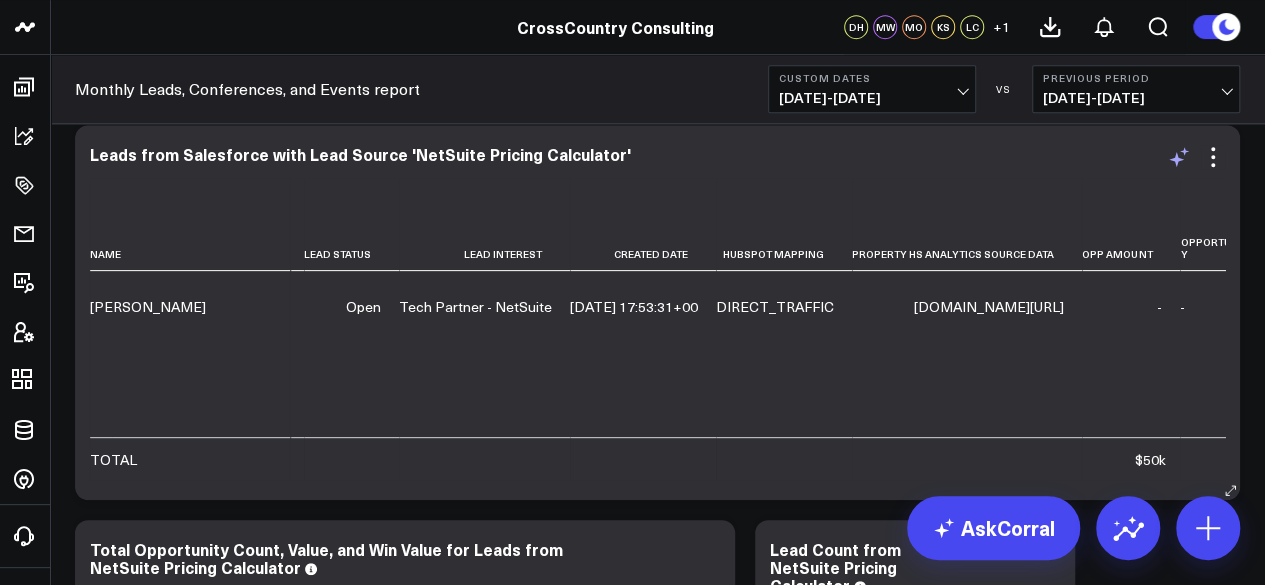 click 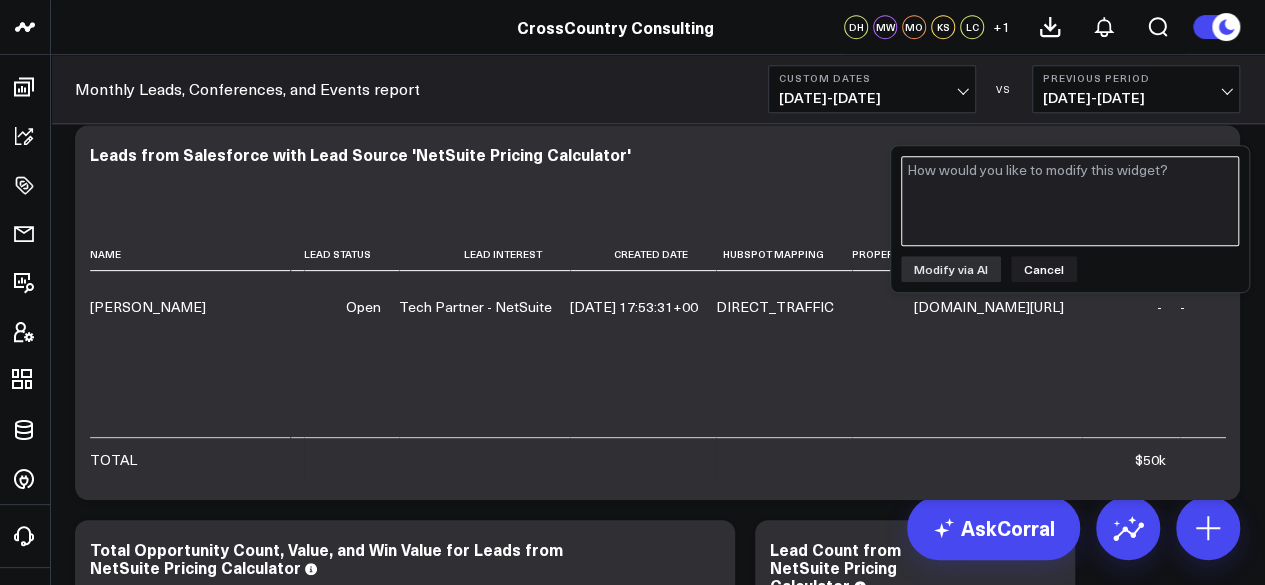 click at bounding box center (1070, 201) 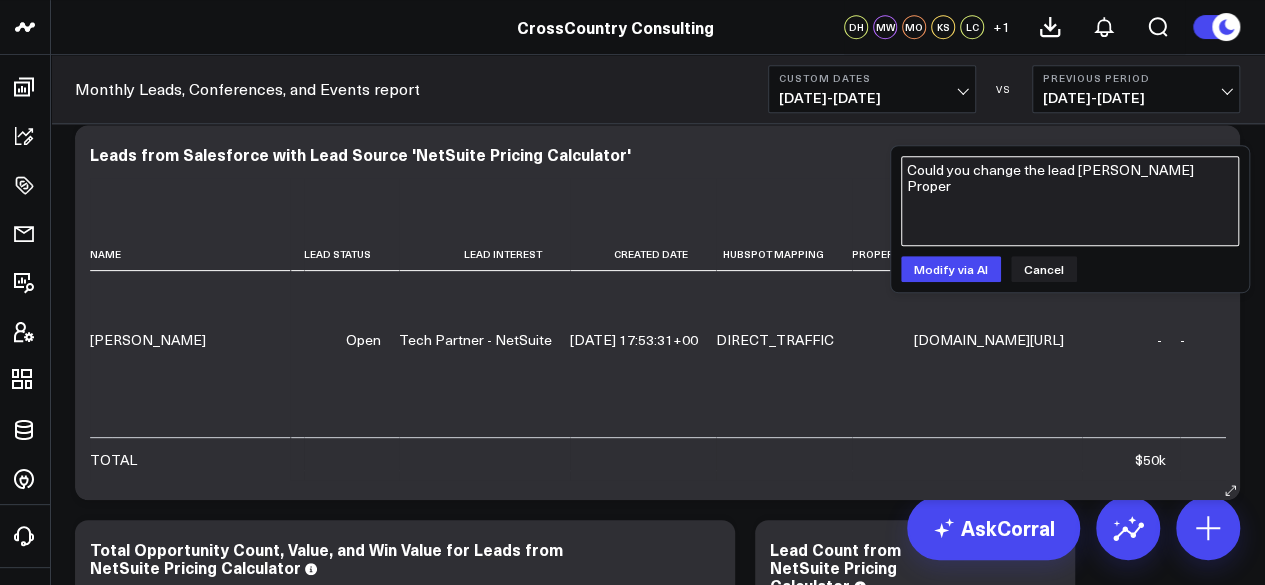 scroll, scrollTop: 364, scrollLeft: 855, axis: both 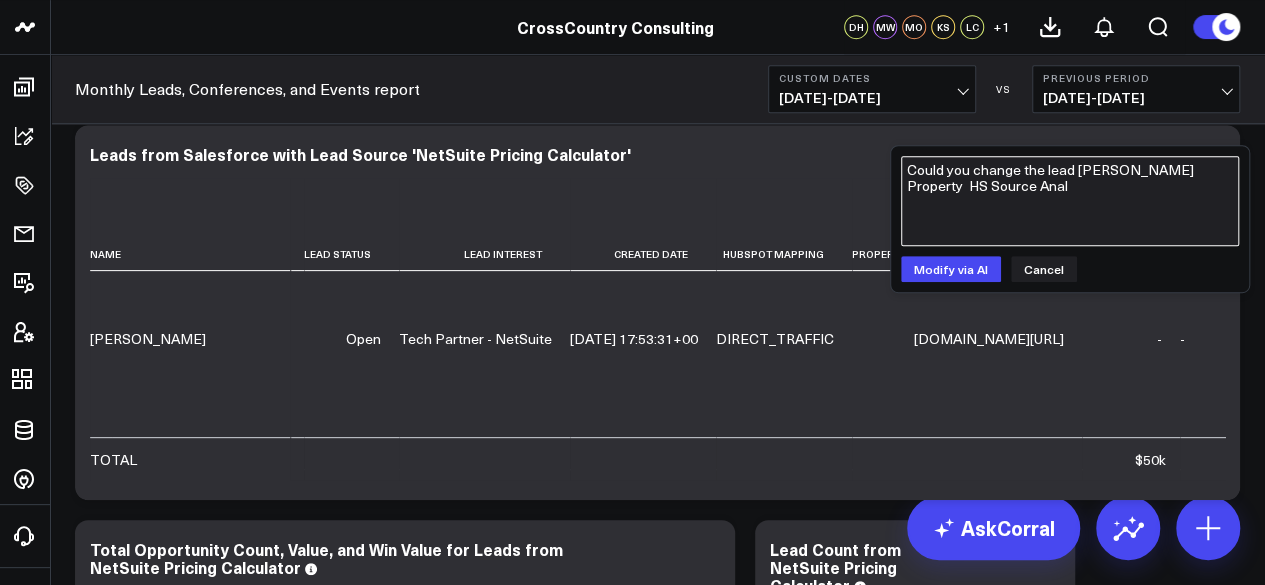 drag, startPoint x: 1052, startPoint y: 197, endPoint x: 1087, endPoint y: 164, distance: 48.104053 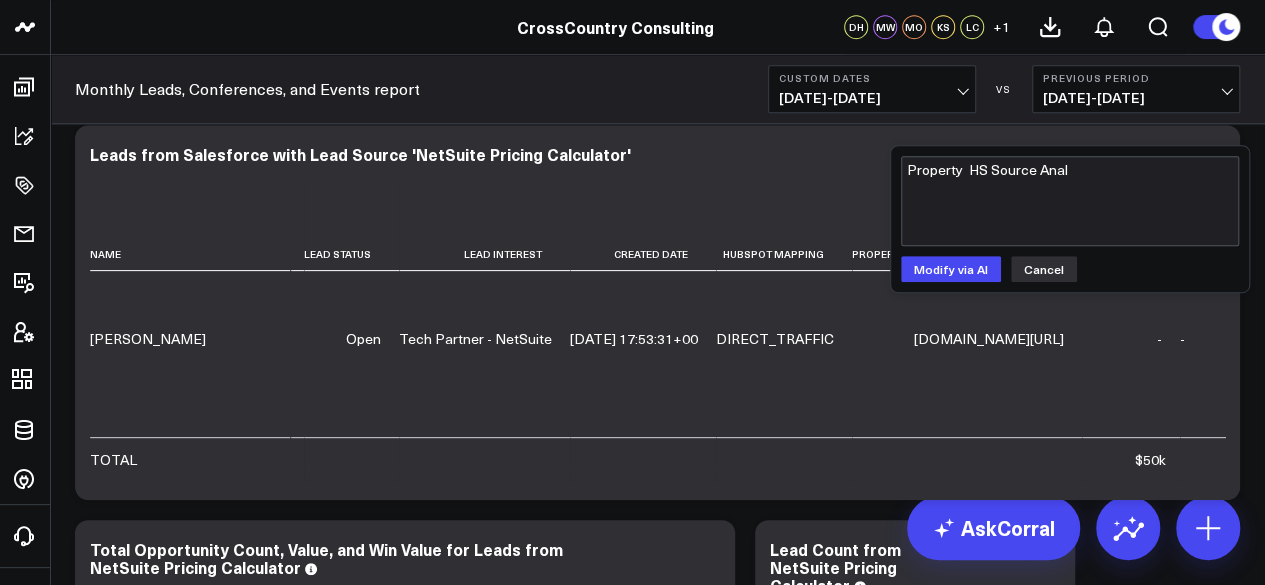 click on "Cancel" at bounding box center (1044, 269) 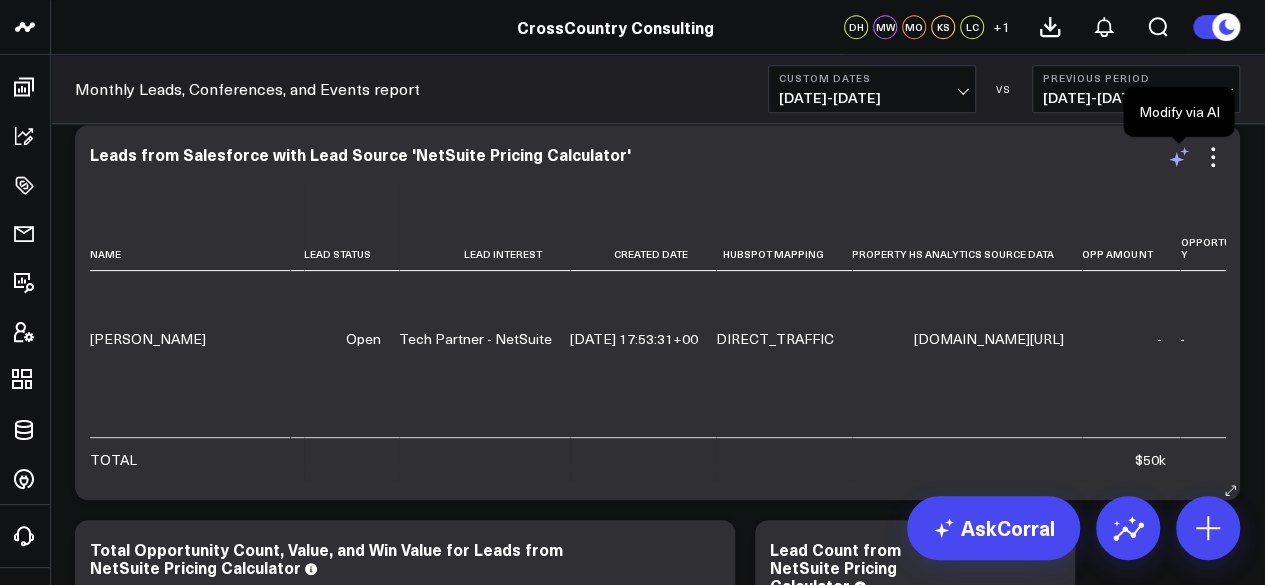 click 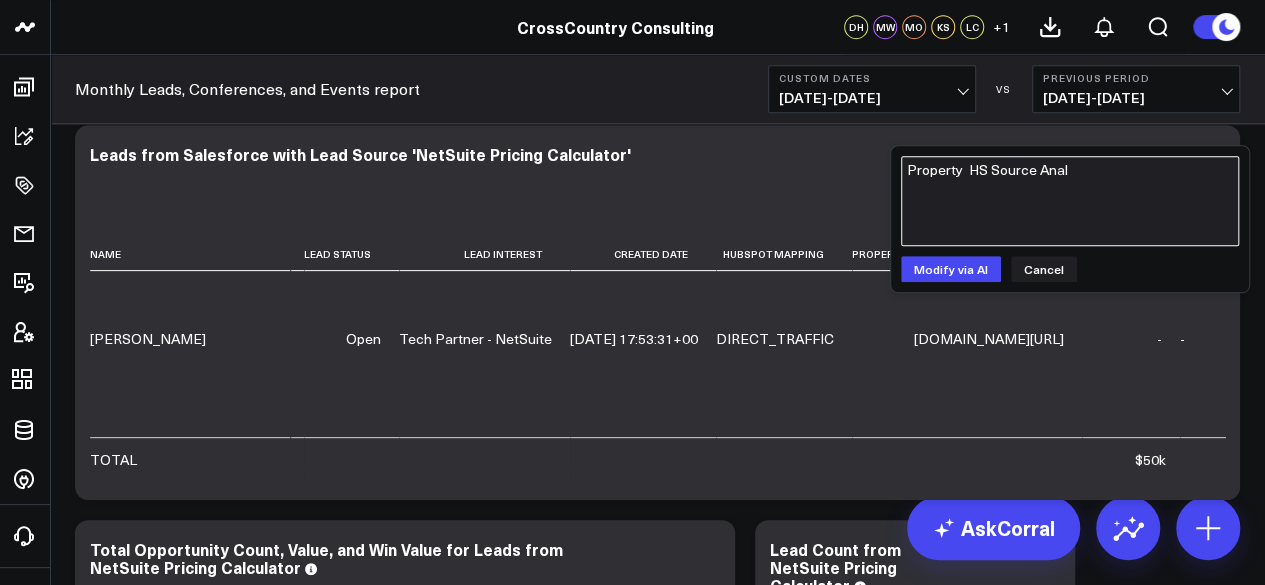 click on "Property  HS Source Anal" at bounding box center (1070, 201) 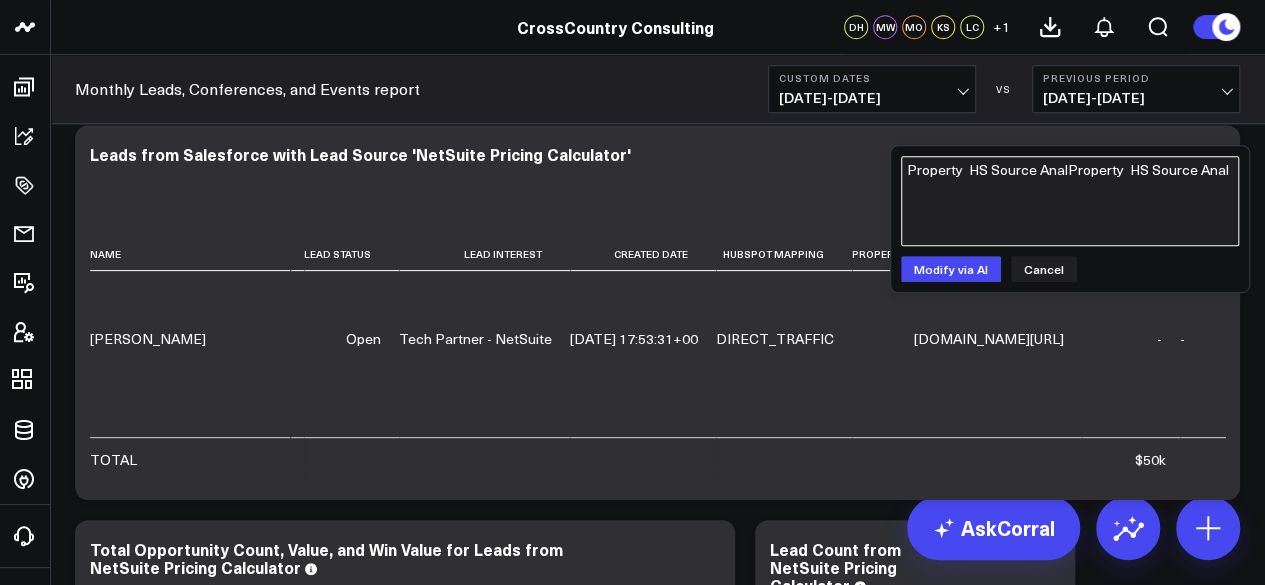 click on "Property  HS Source AnalProperty  HS Source Anal" at bounding box center [1070, 201] 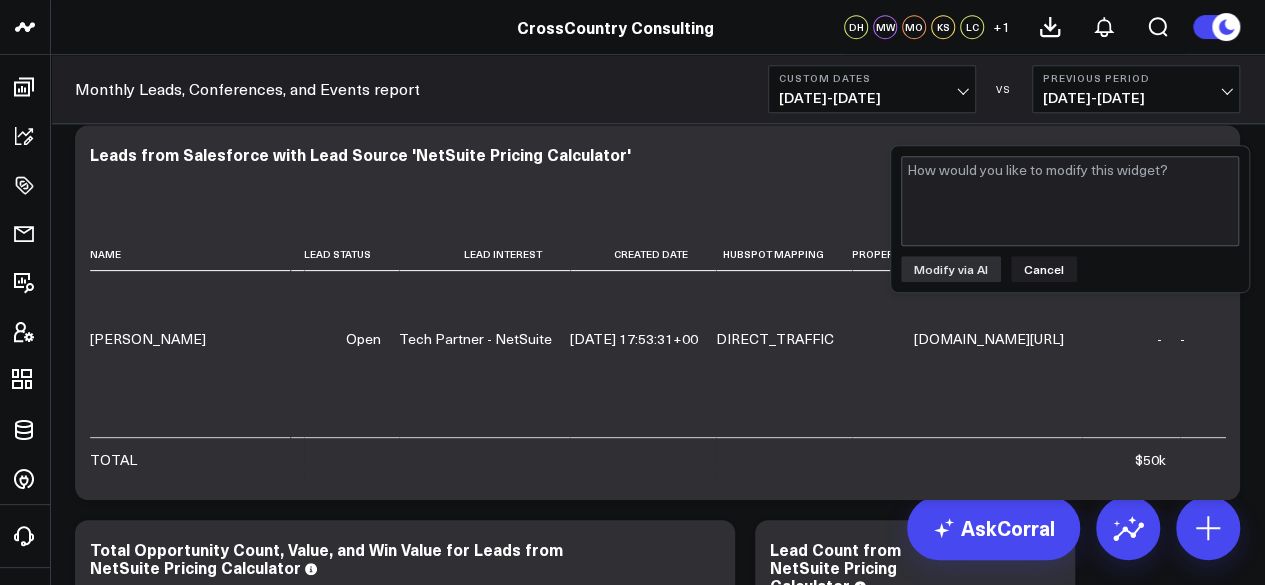 click on "Modify via AI Cancel" at bounding box center (1070, 219) 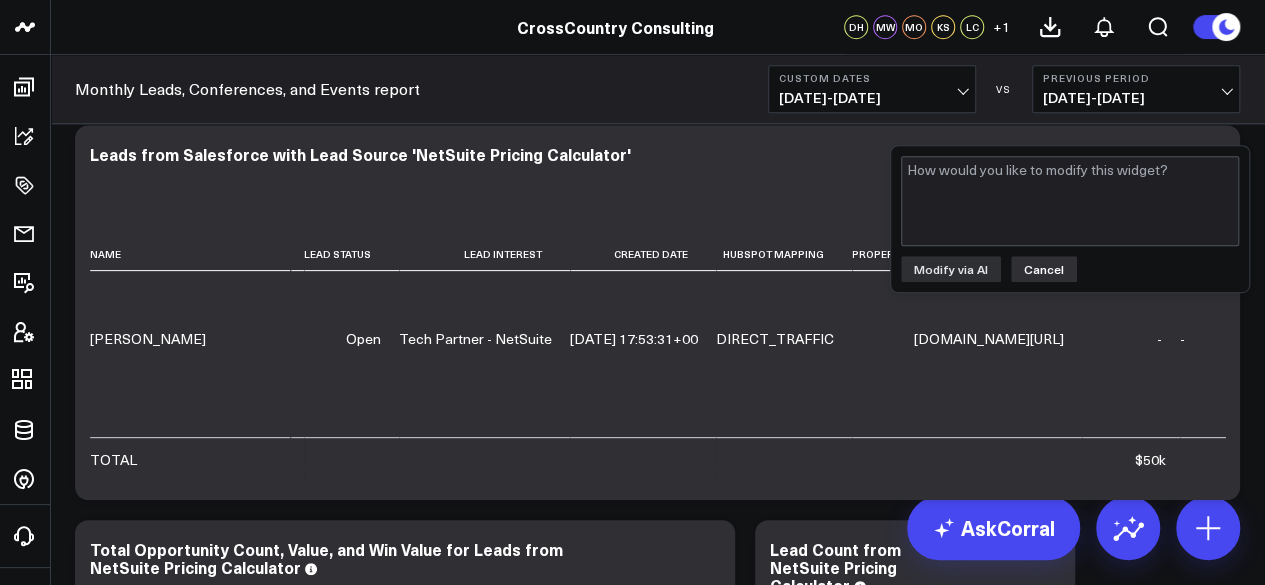 click on "Cancel" at bounding box center [1044, 269] 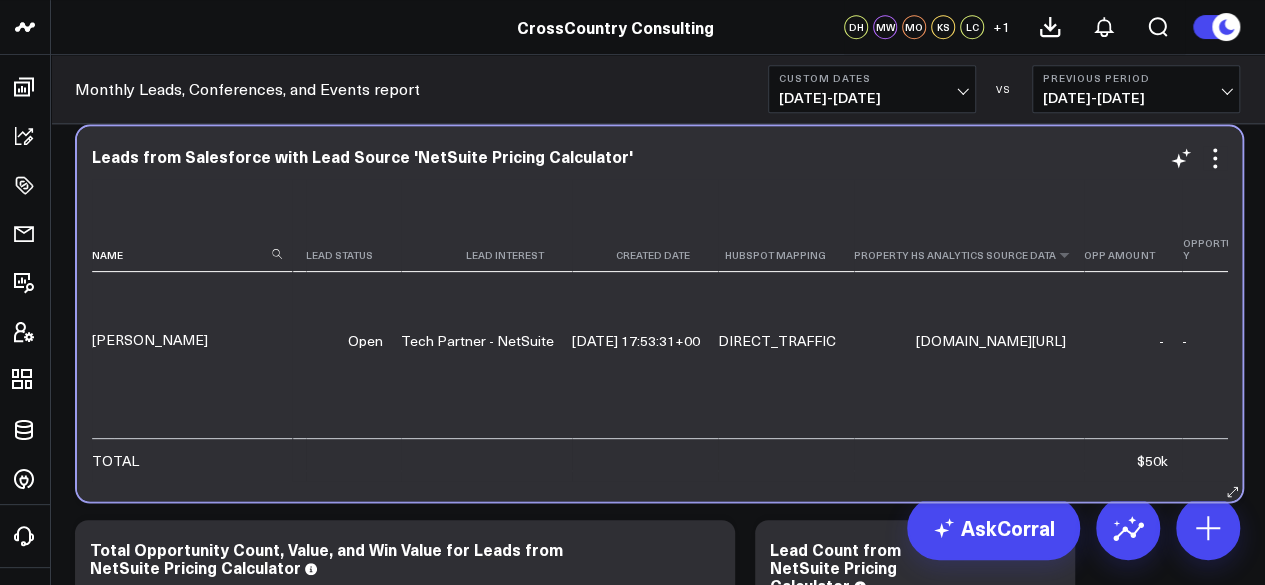 click on "Property Hs Analytics Source Data" at bounding box center (969, 225) 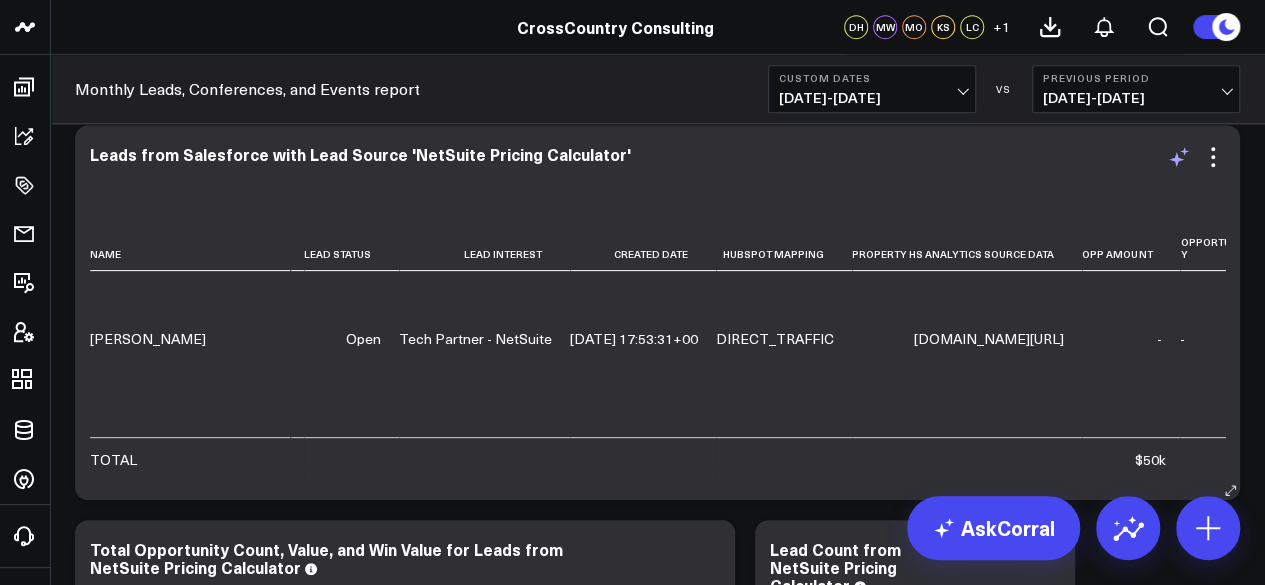 click 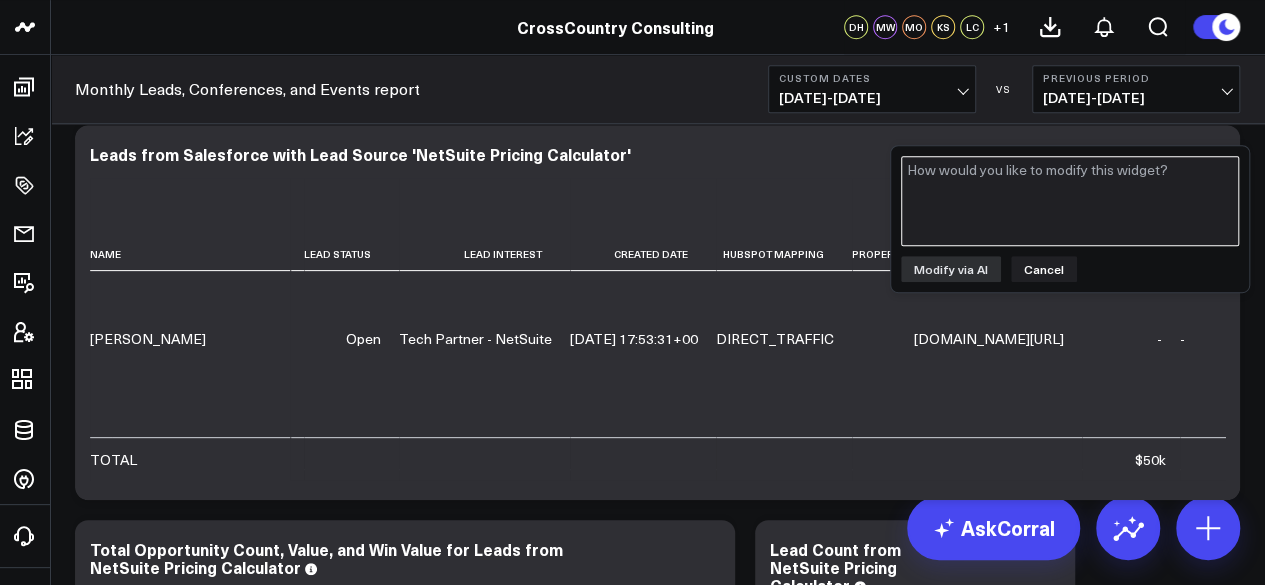 click at bounding box center [1070, 201] 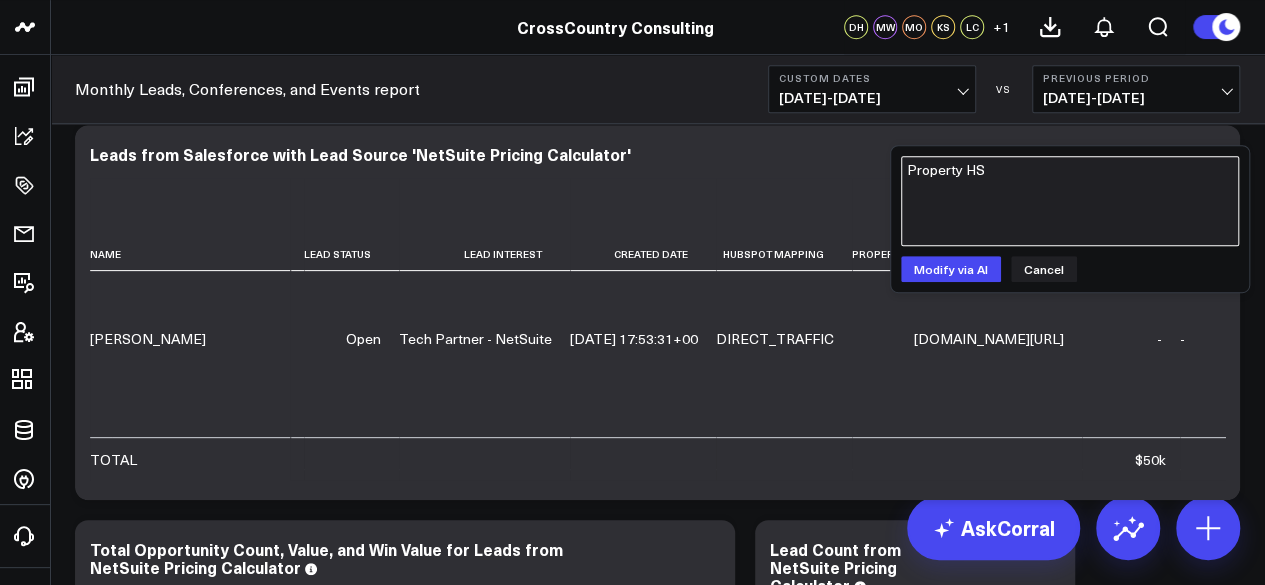 type on "Property HS" 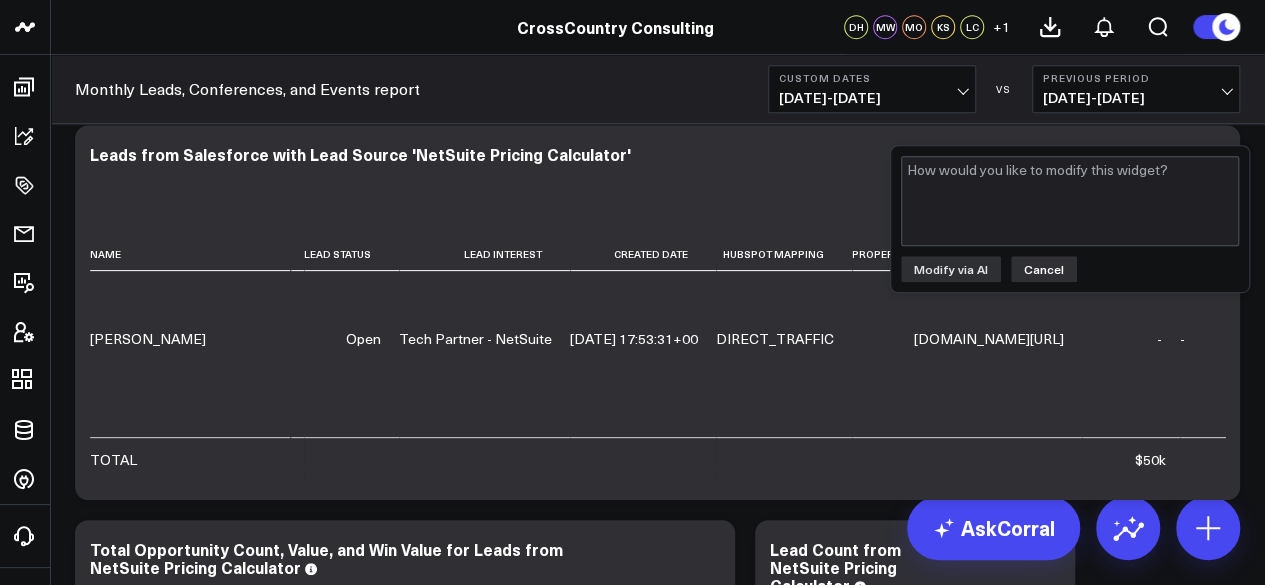 click on "Cancel" at bounding box center (1044, 269) 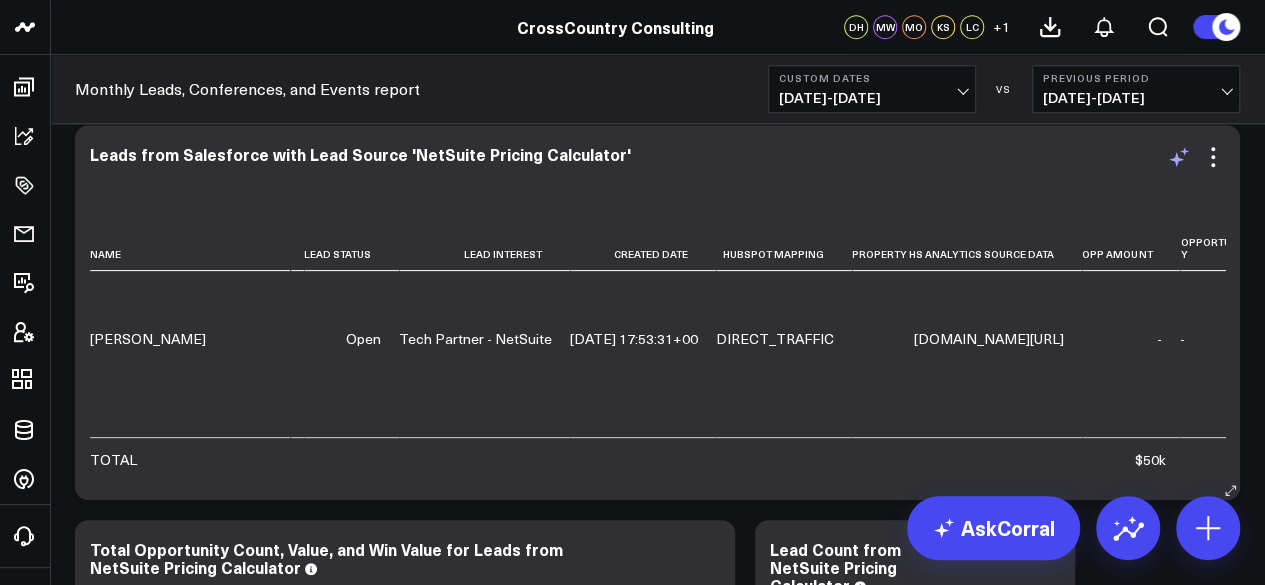 click 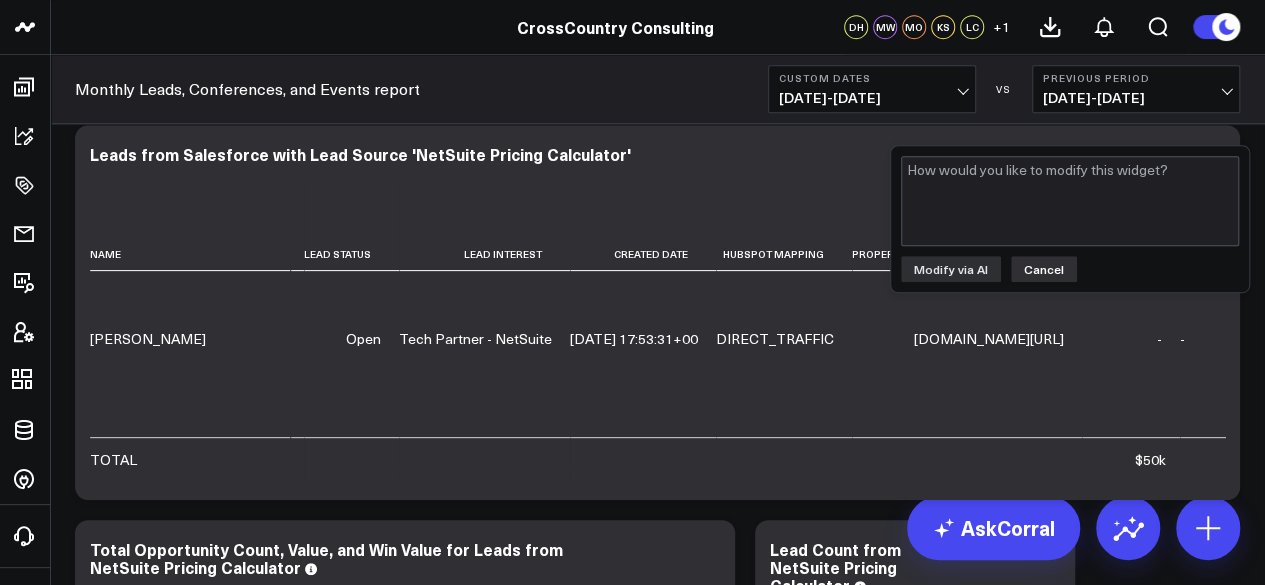 click on "Cancel" at bounding box center (1044, 269) 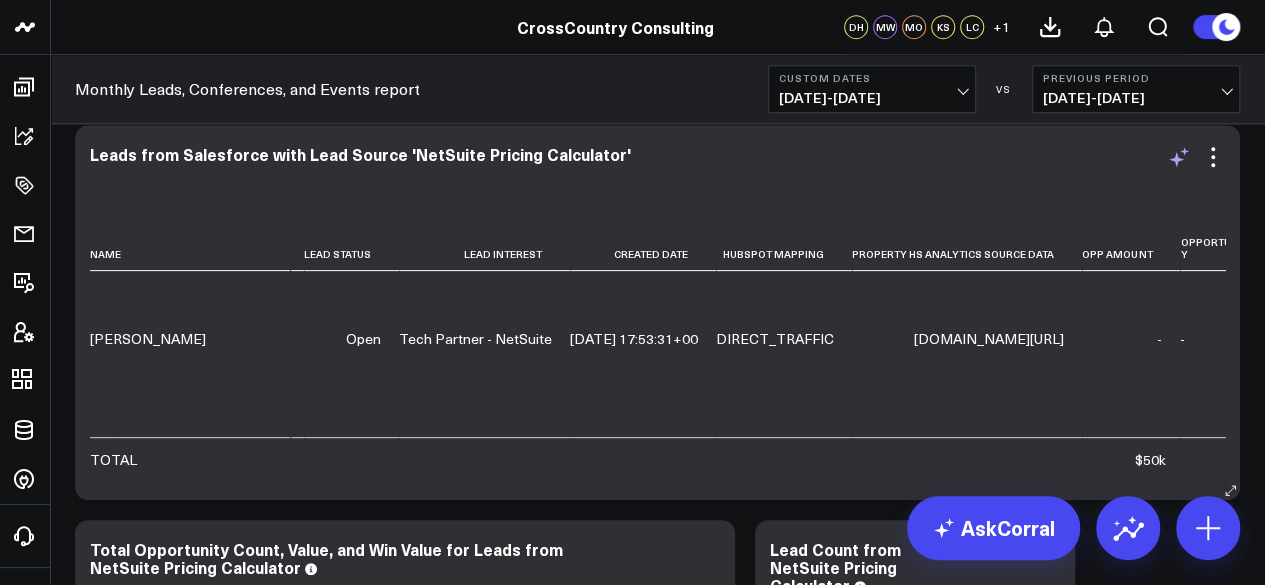 click 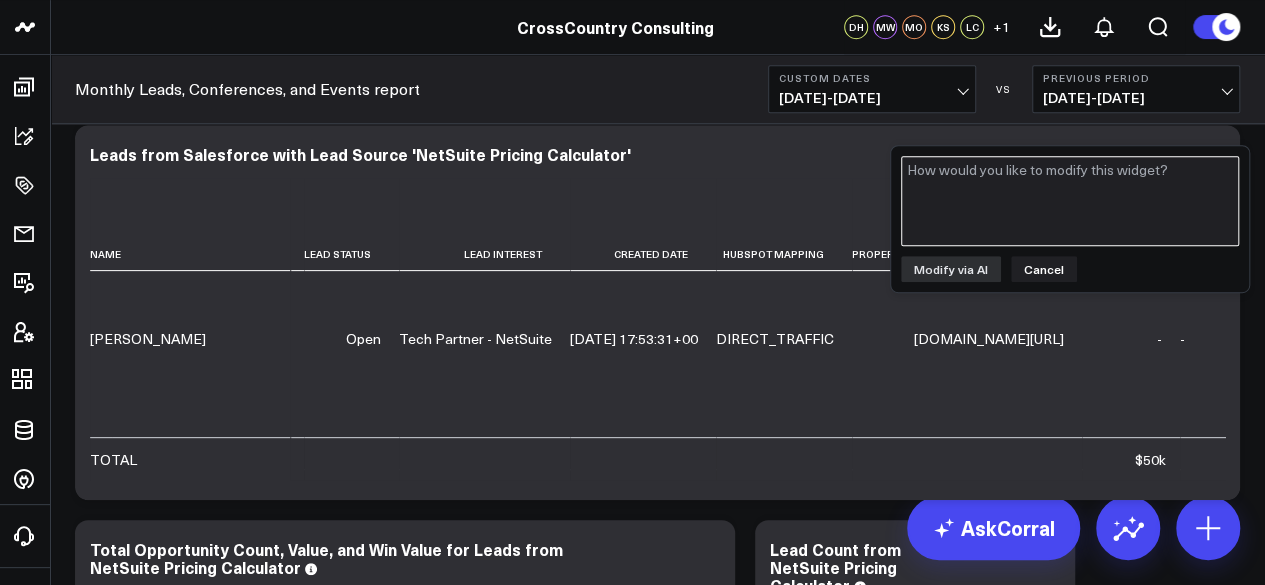 click at bounding box center [1070, 201] 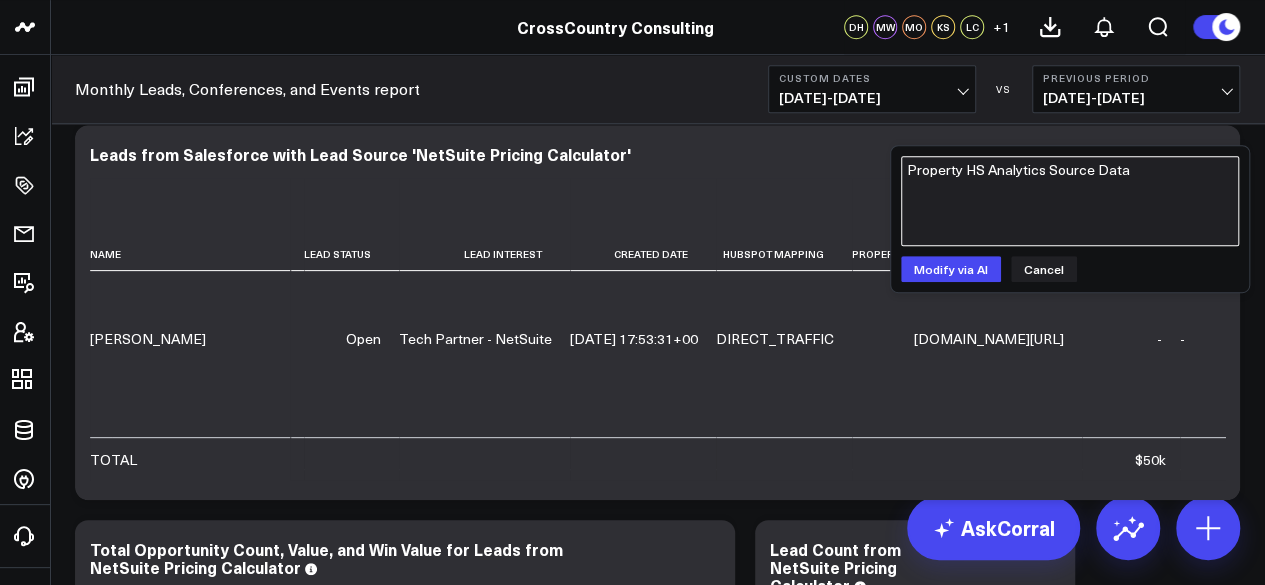 click on "Property HS Analytics Source Data" at bounding box center [1070, 201] 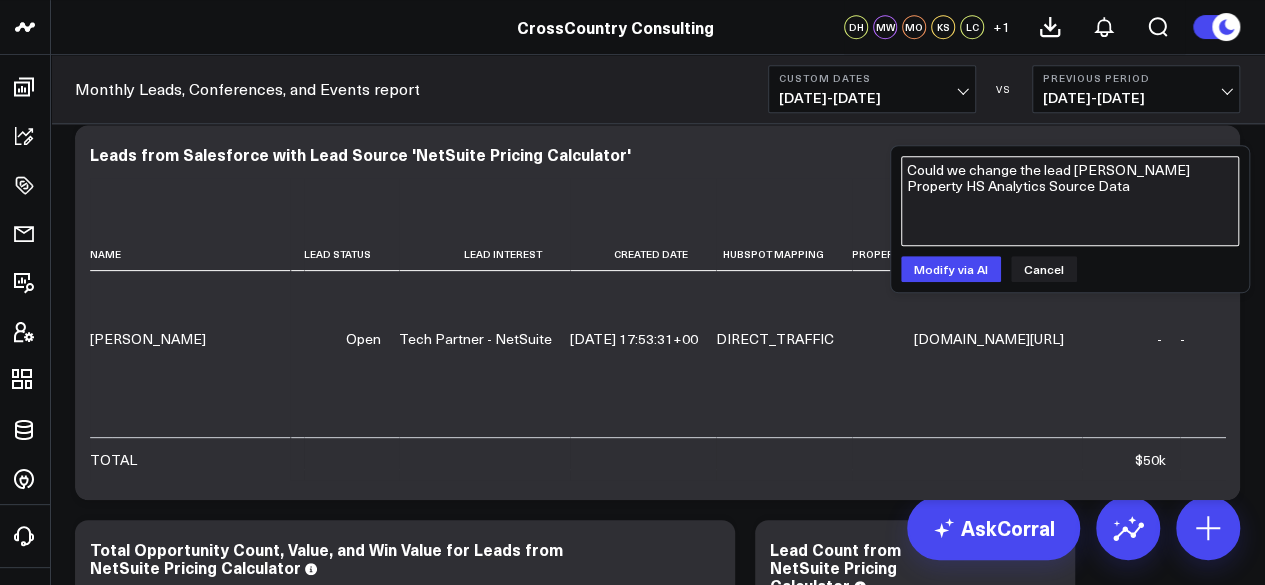 click on "Could we change the lead [PERSON_NAME] Property HS Analytics Source Data" at bounding box center (1070, 201) 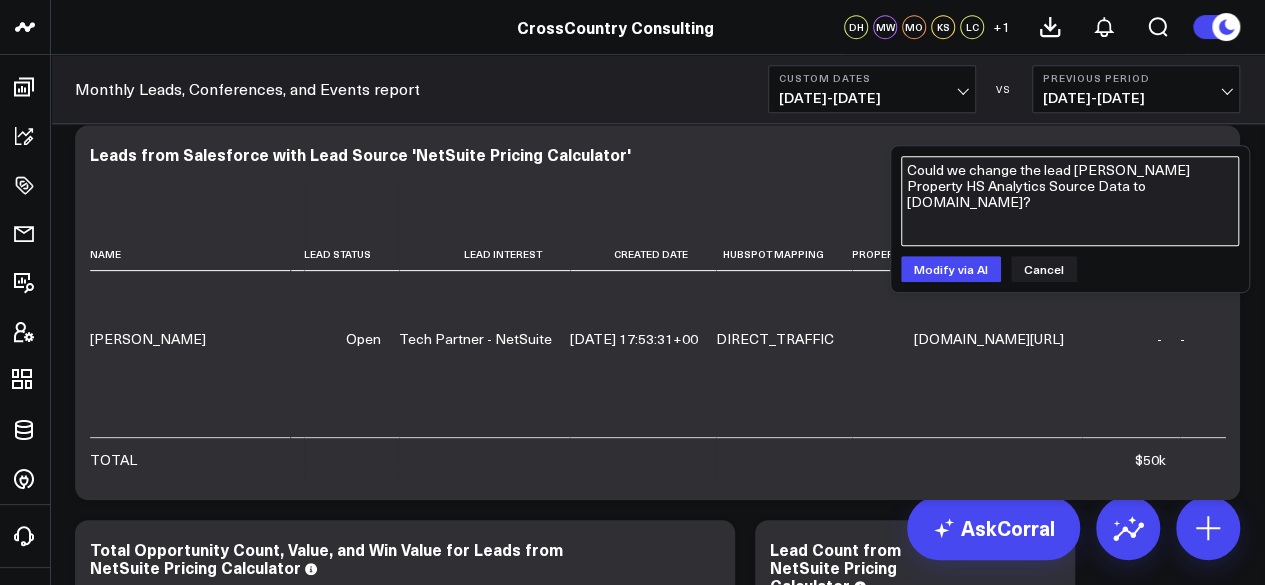type on "Could we change the lead [PERSON_NAME] Property HS Analytics Source Data to [DOMAIN_NAME]?" 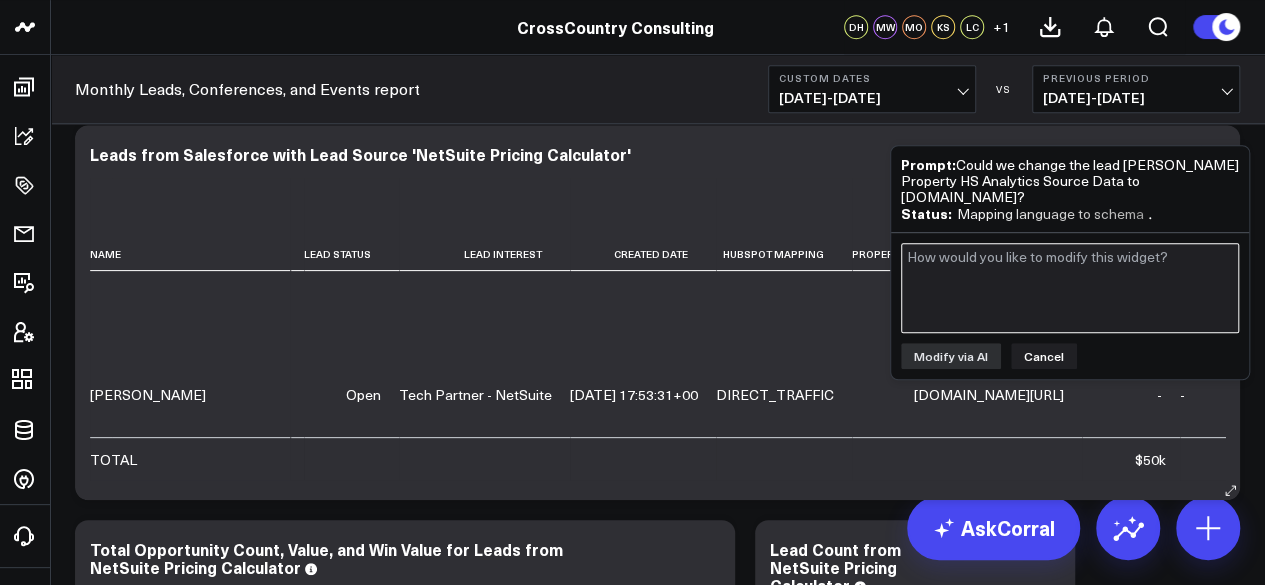 scroll, scrollTop: 301, scrollLeft: 855, axis: both 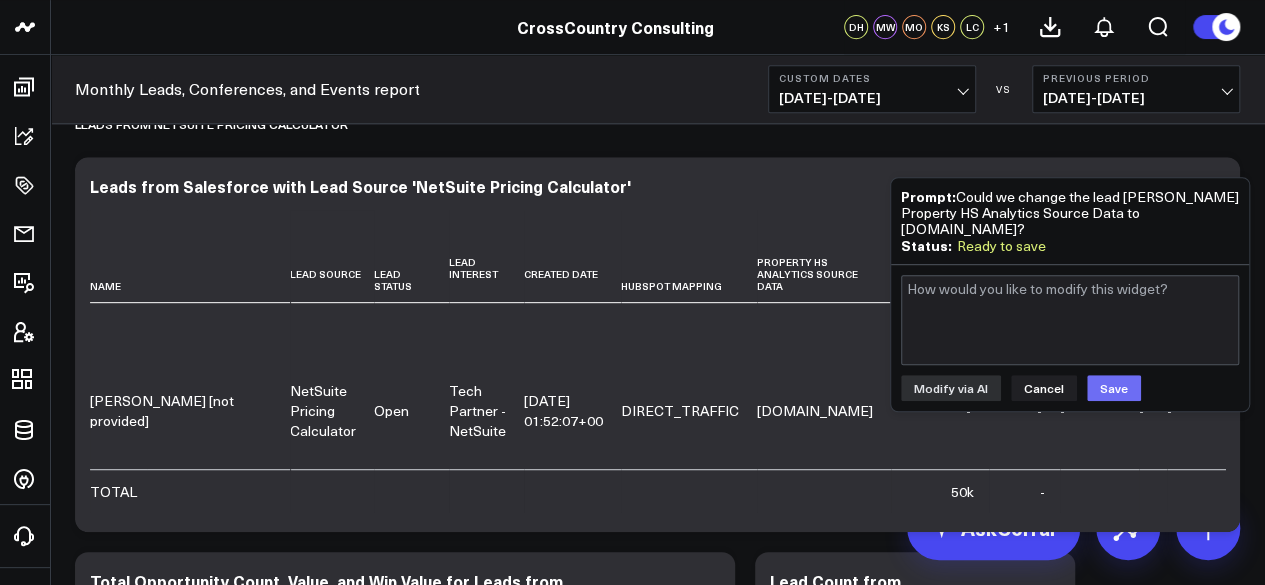 click on "Save" at bounding box center [1114, 388] 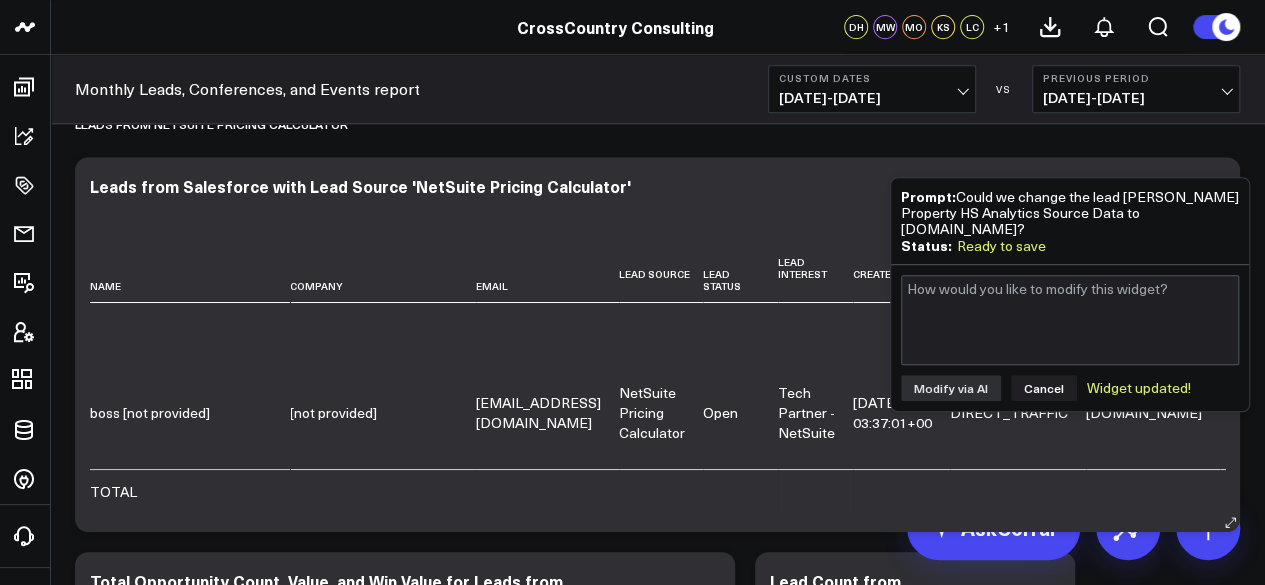 click on "[EMAIL_ADDRESS][DOMAIN_NAME]" at bounding box center [547, 413] 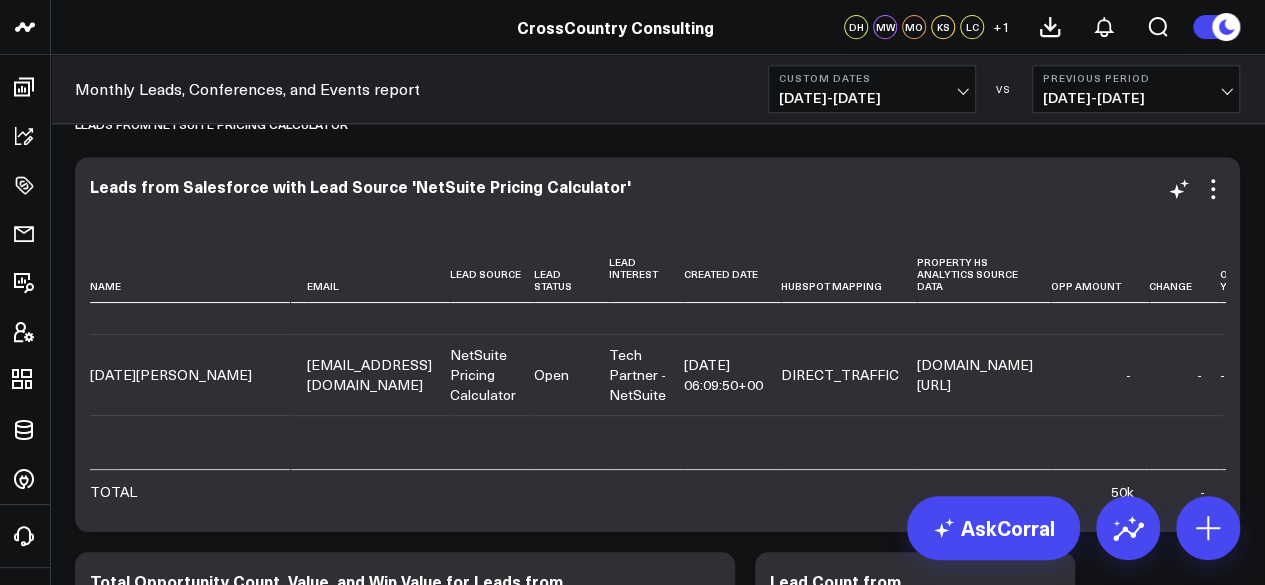 scroll, scrollTop: 189, scrollLeft: 0, axis: vertical 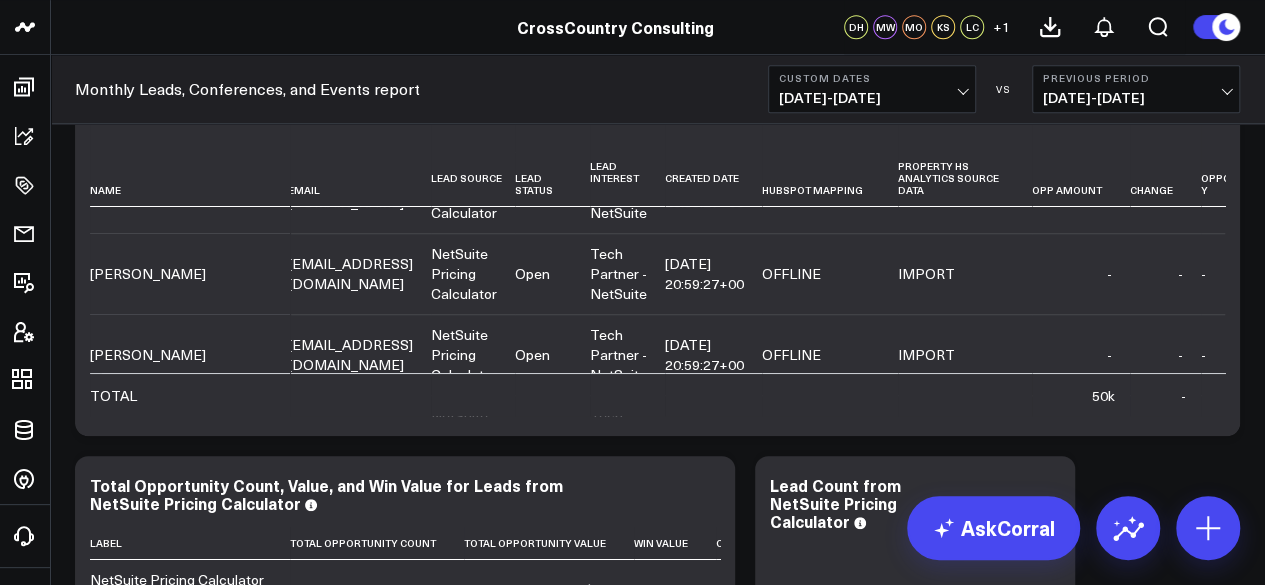 click on "[DATE]  -  [DATE]" at bounding box center (872, 98) 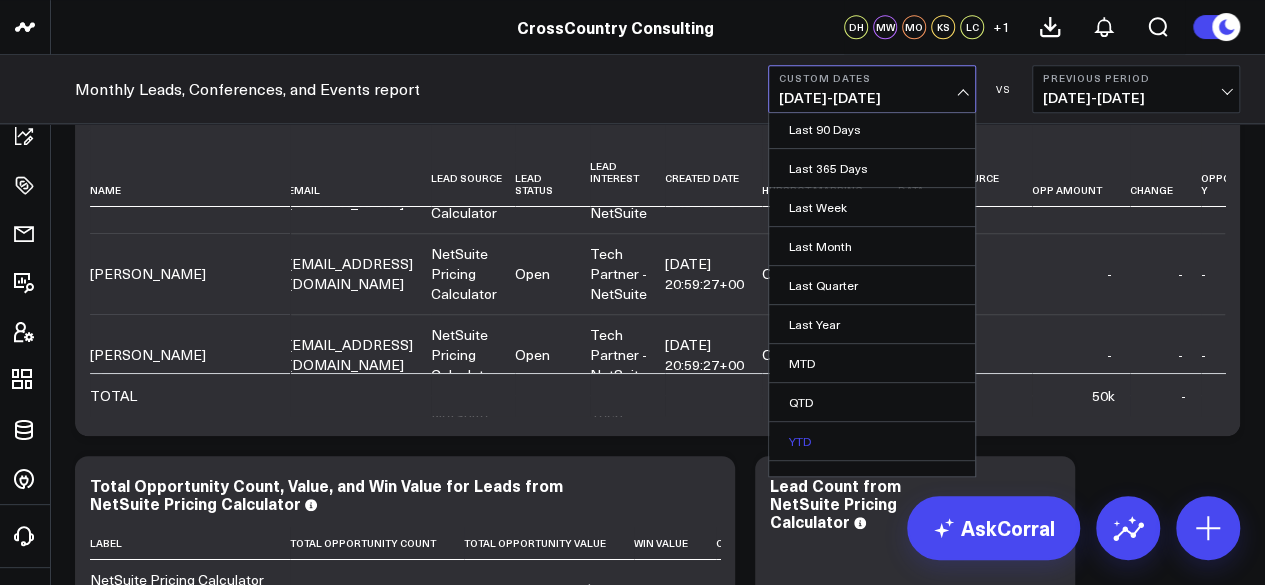 scroll, scrollTop: 176, scrollLeft: 0, axis: vertical 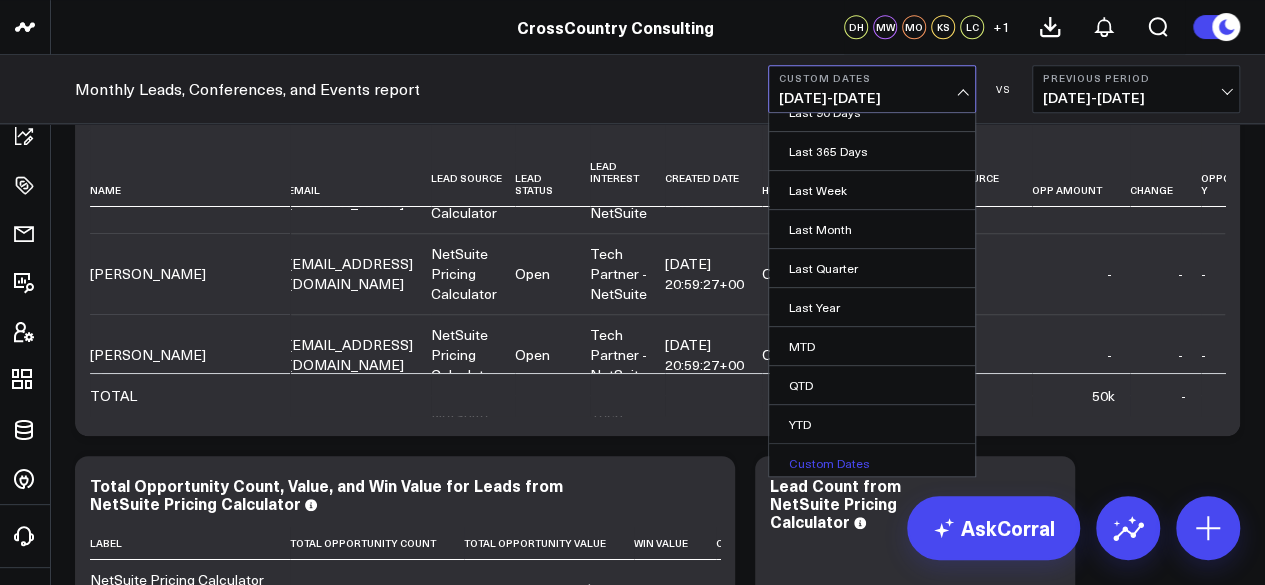 click on "Custom Dates" at bounding box center [872, 463] 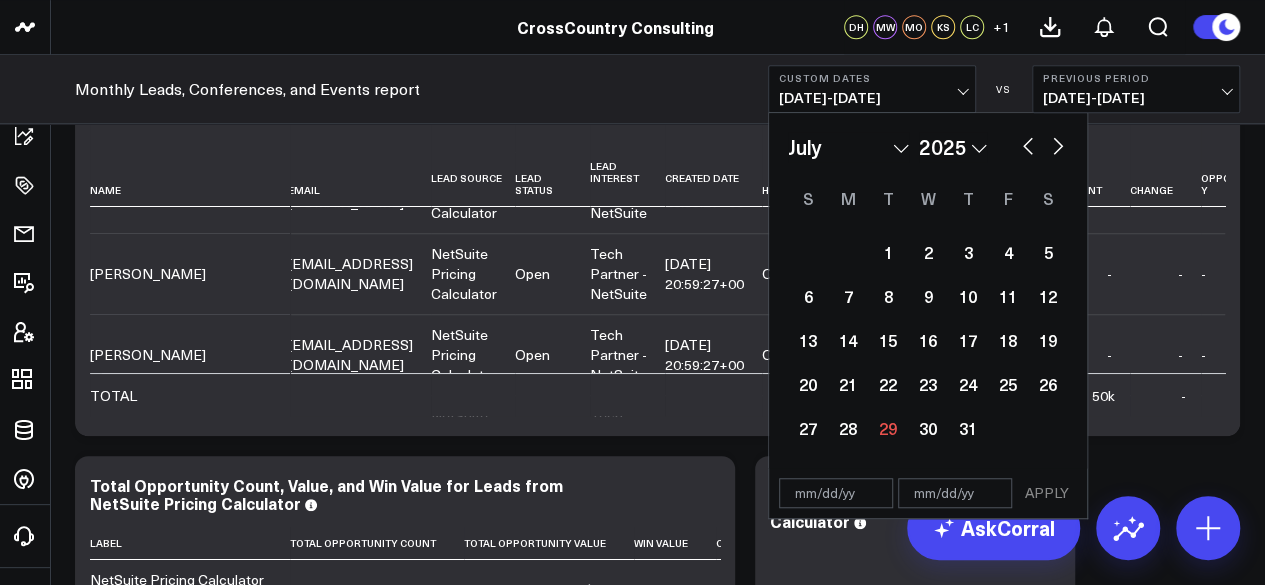 click at bounding box center [836, 493] 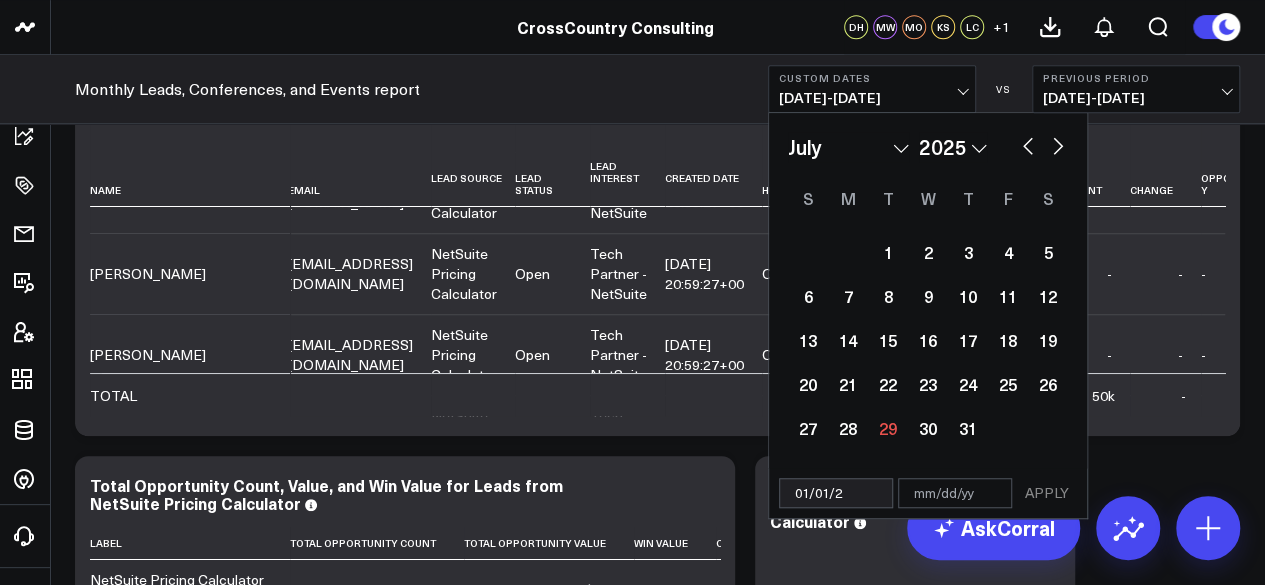 type on "[DATE]" 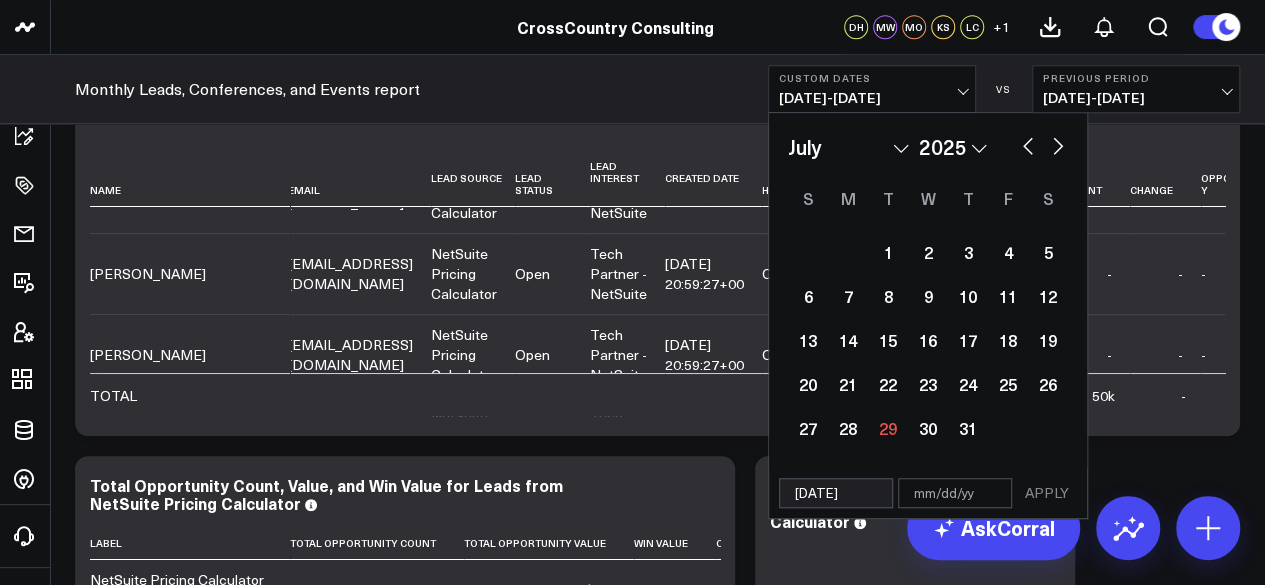 select on "2020" 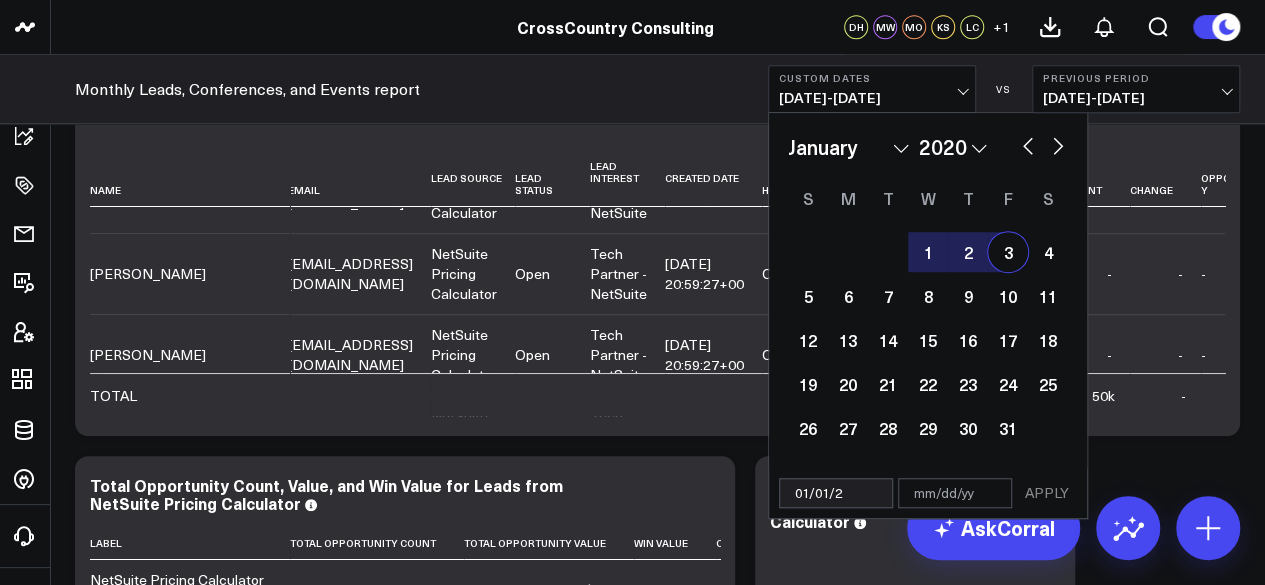type on "[DATE]" 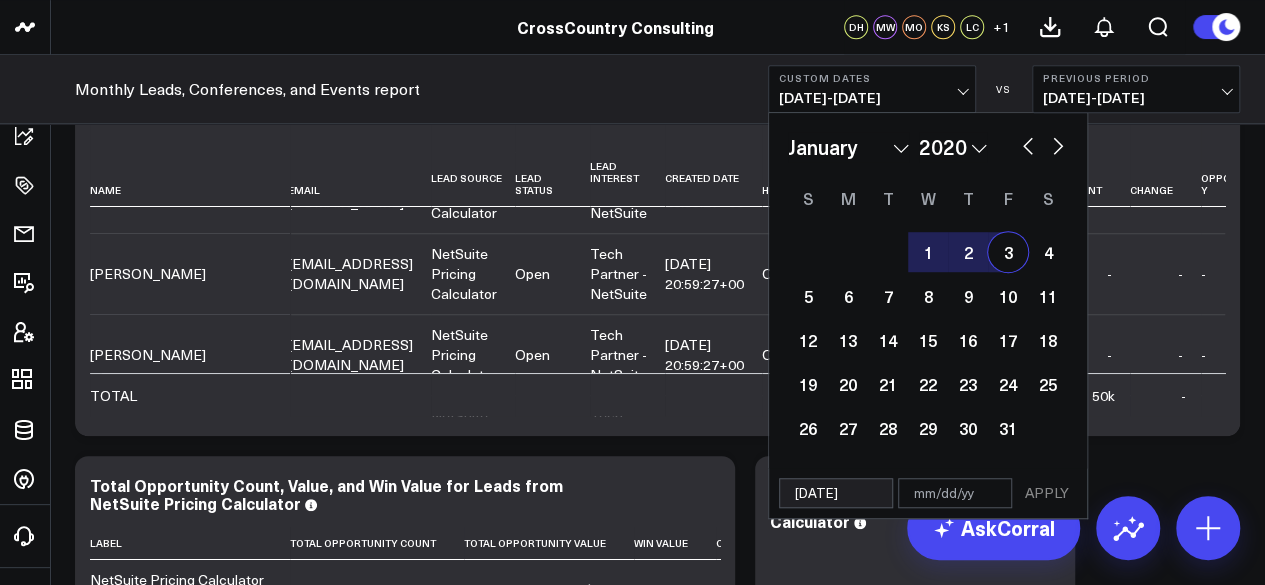 select on "2025" 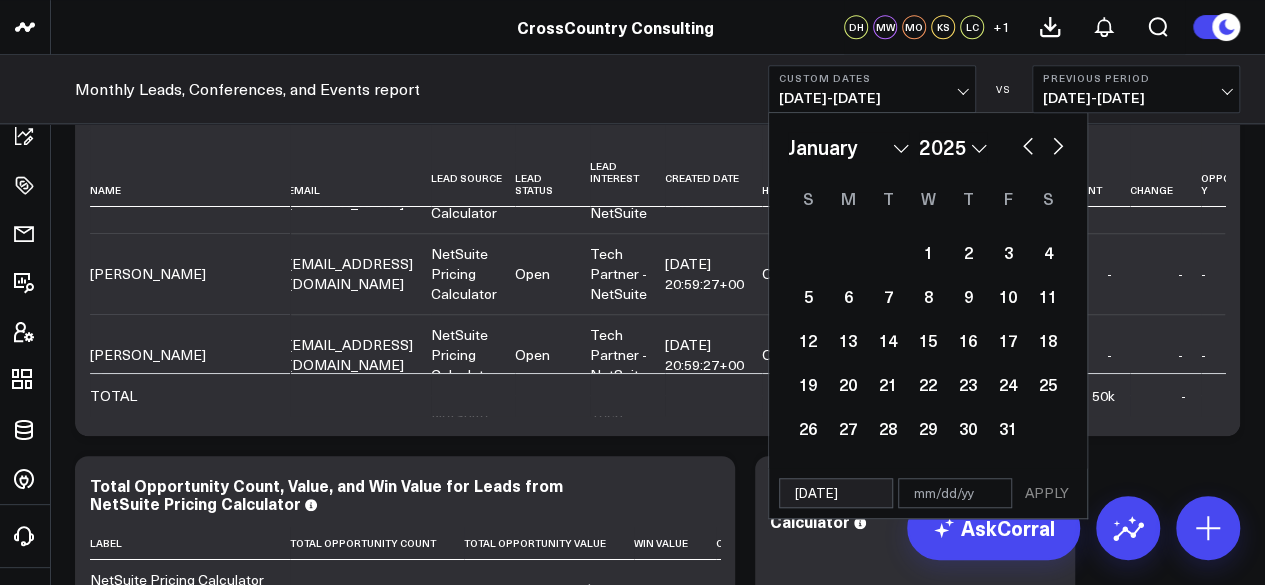 type on "[DATE]" 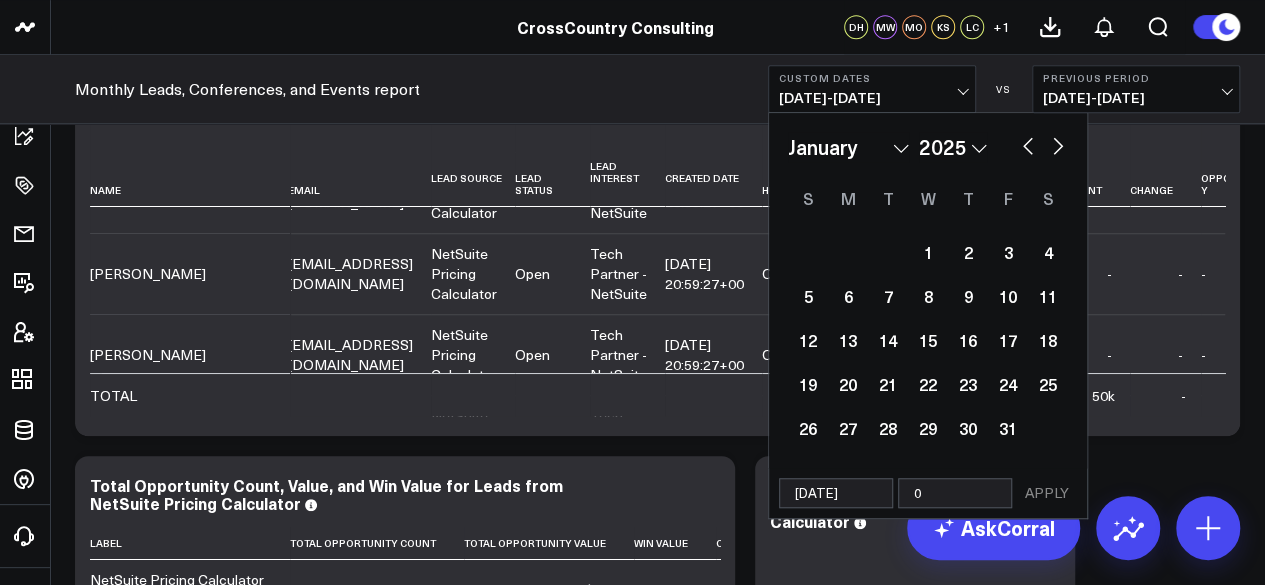 select on "2025" 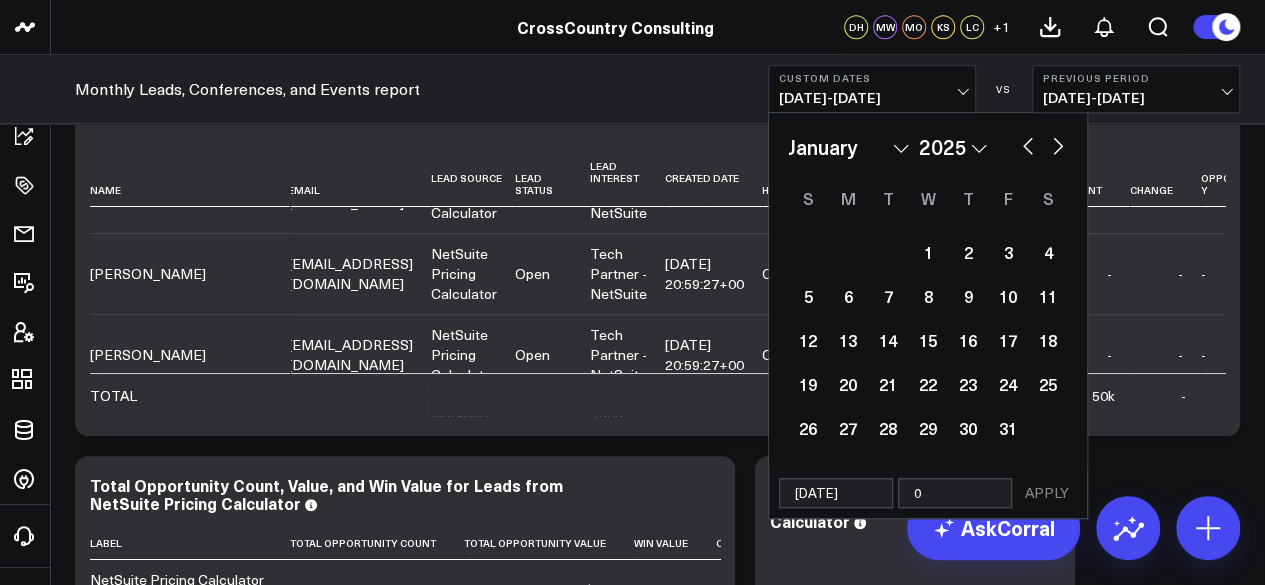 type on "08" 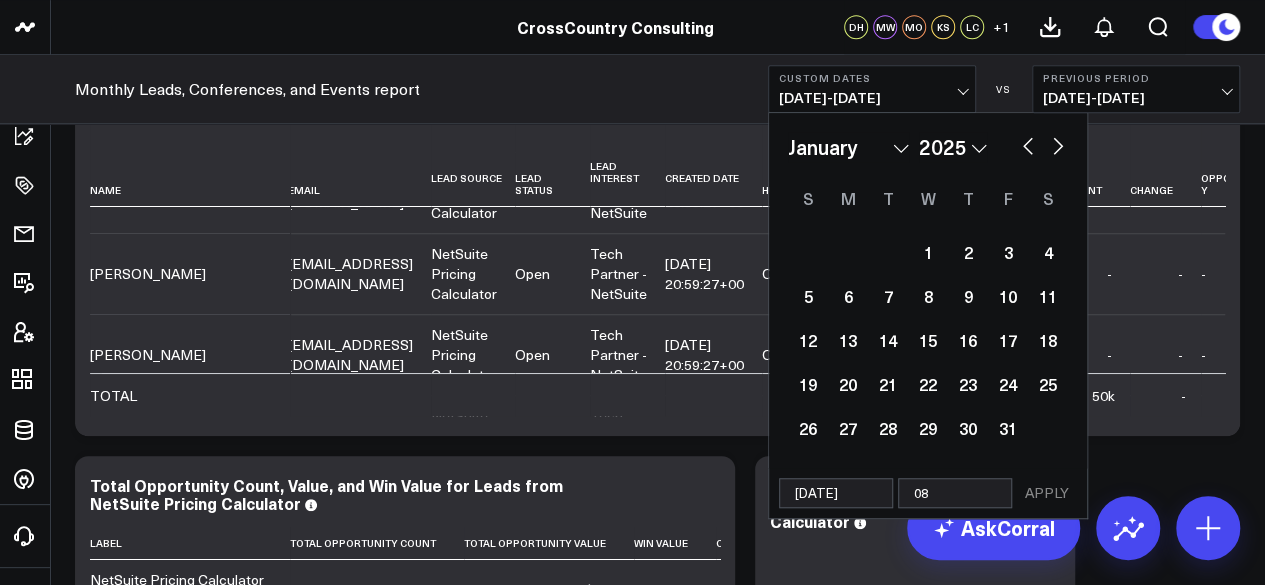 select on "2025" 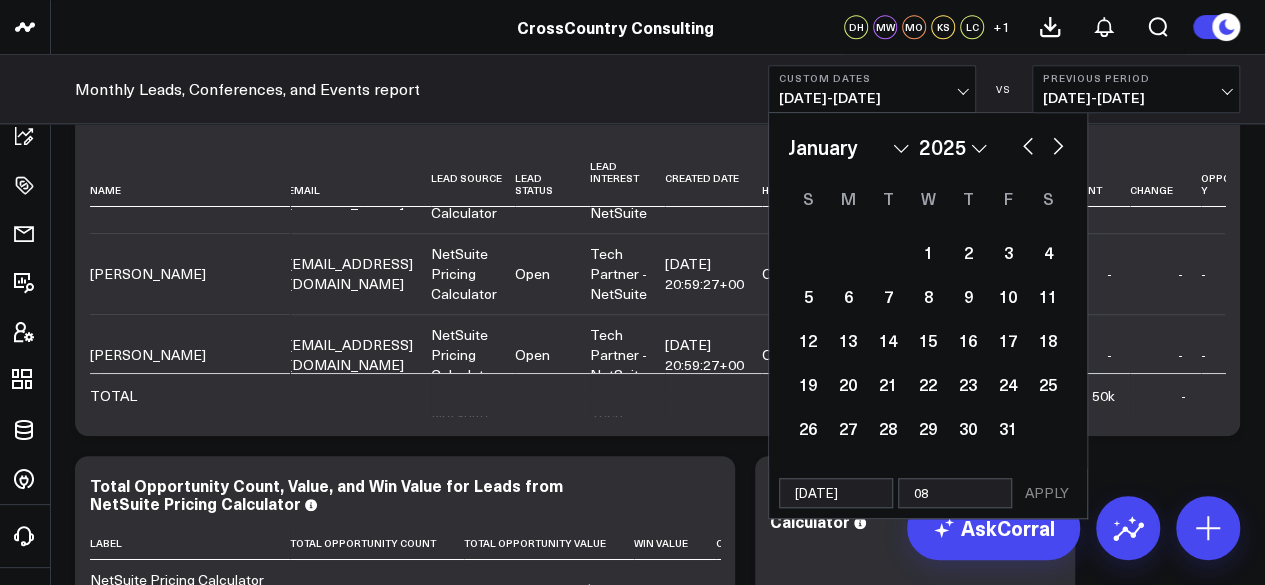 type on "08/" 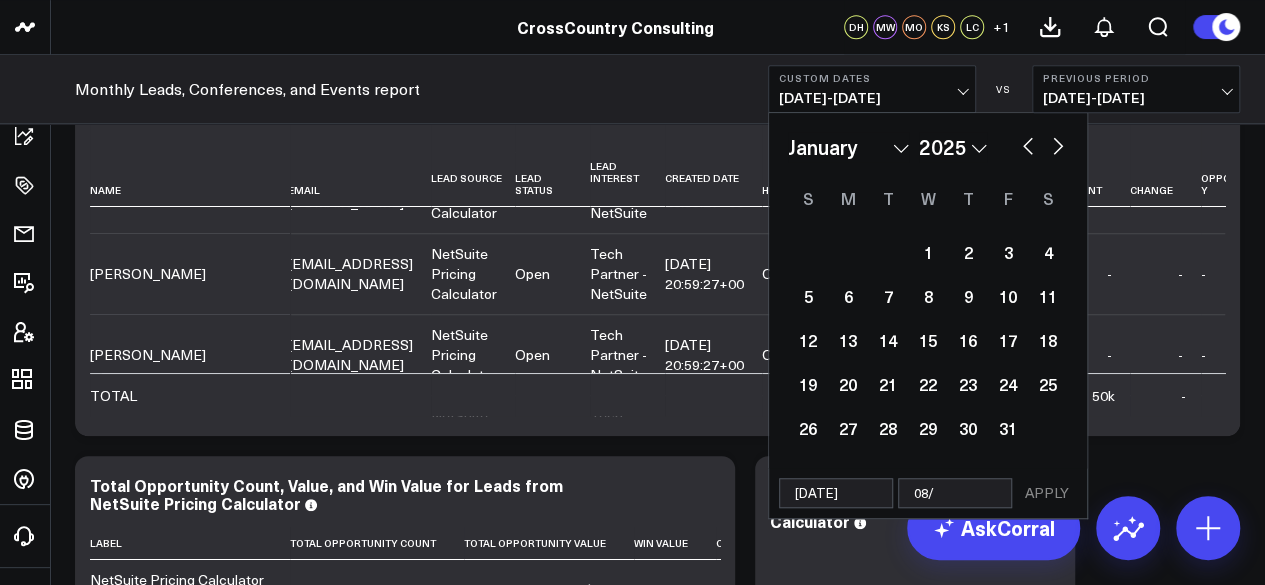 select on "2025" 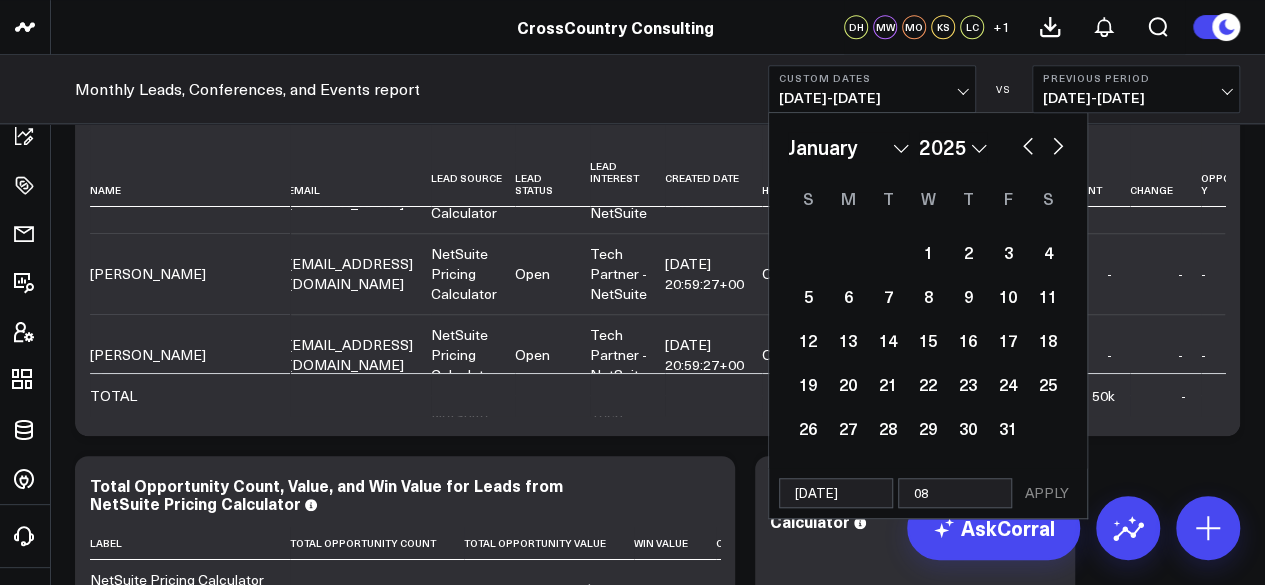 type on "0" 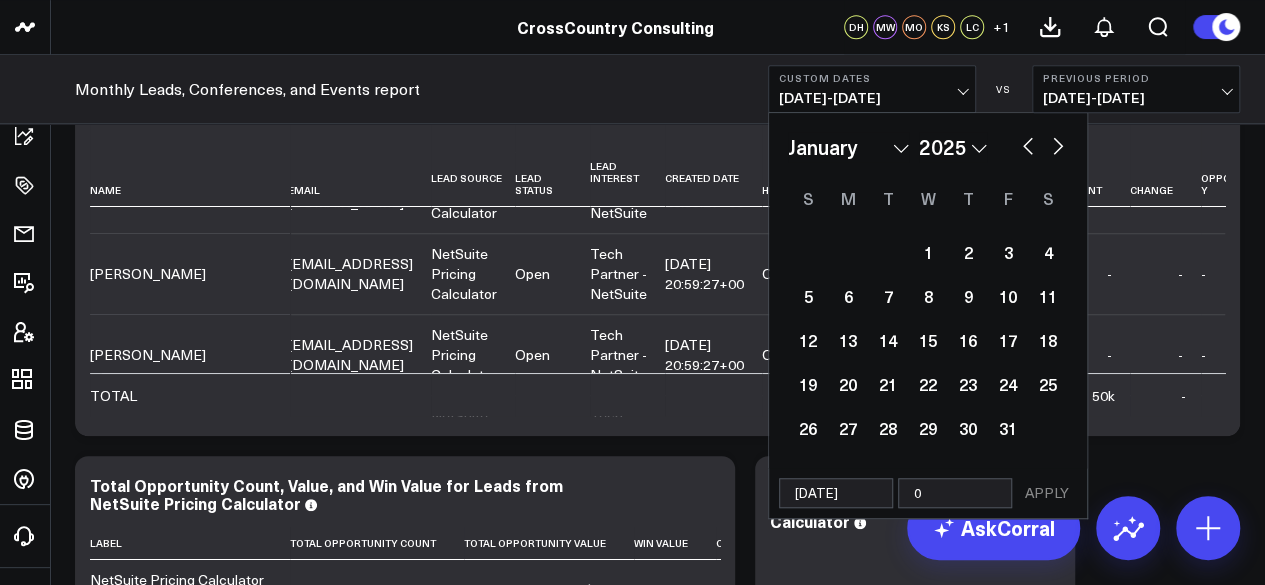 select on "2025" 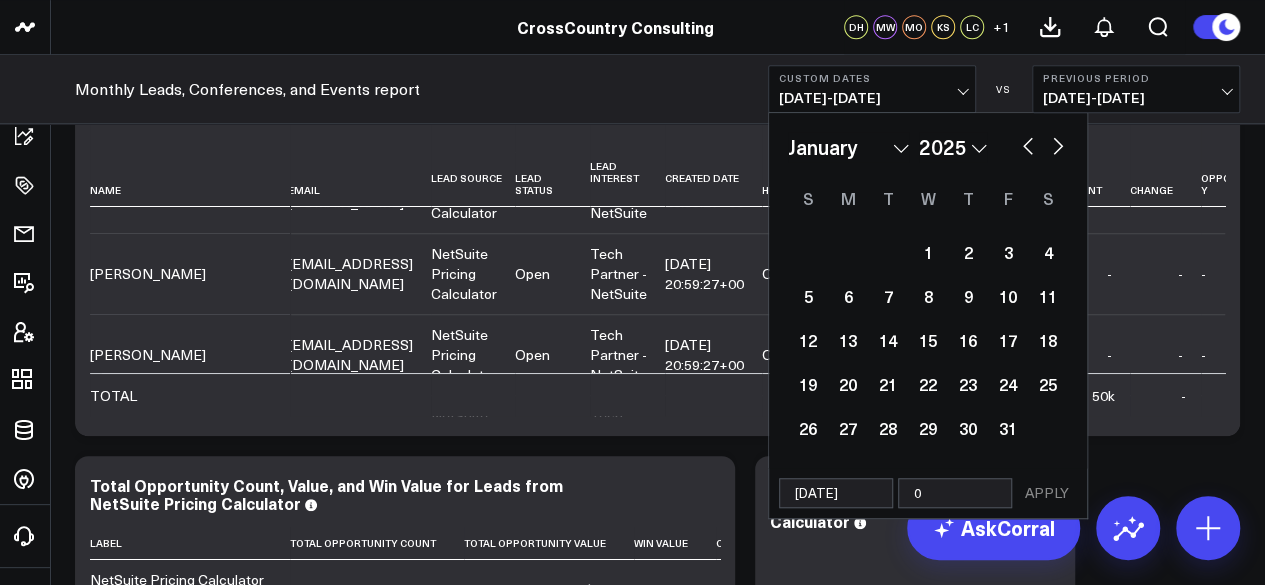 type on "07" 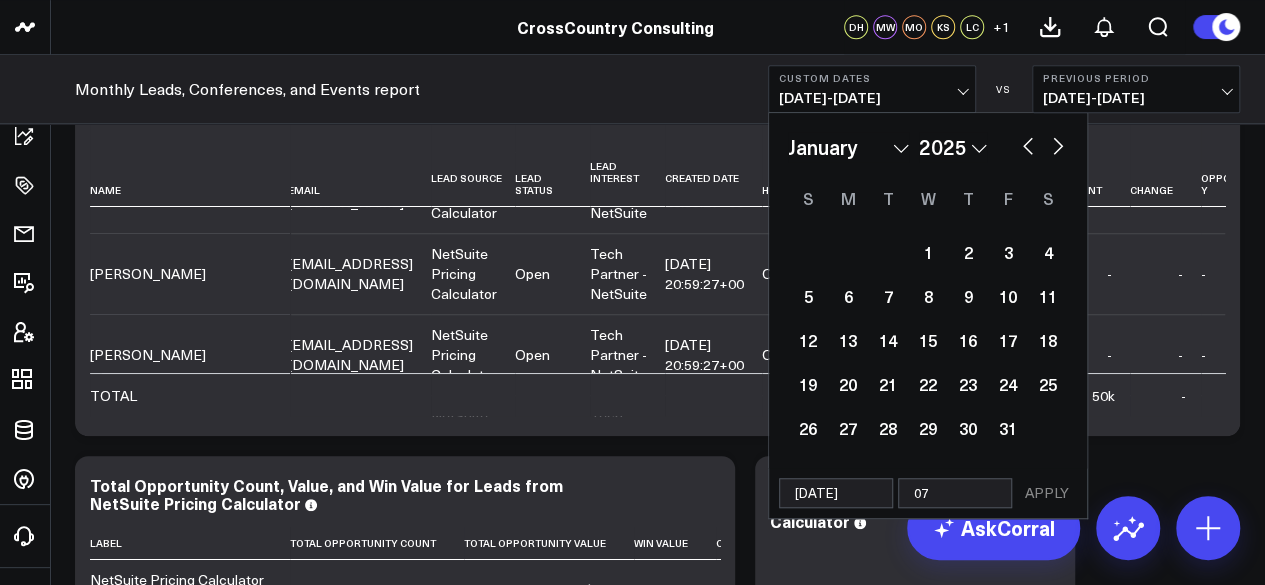select on "2025" 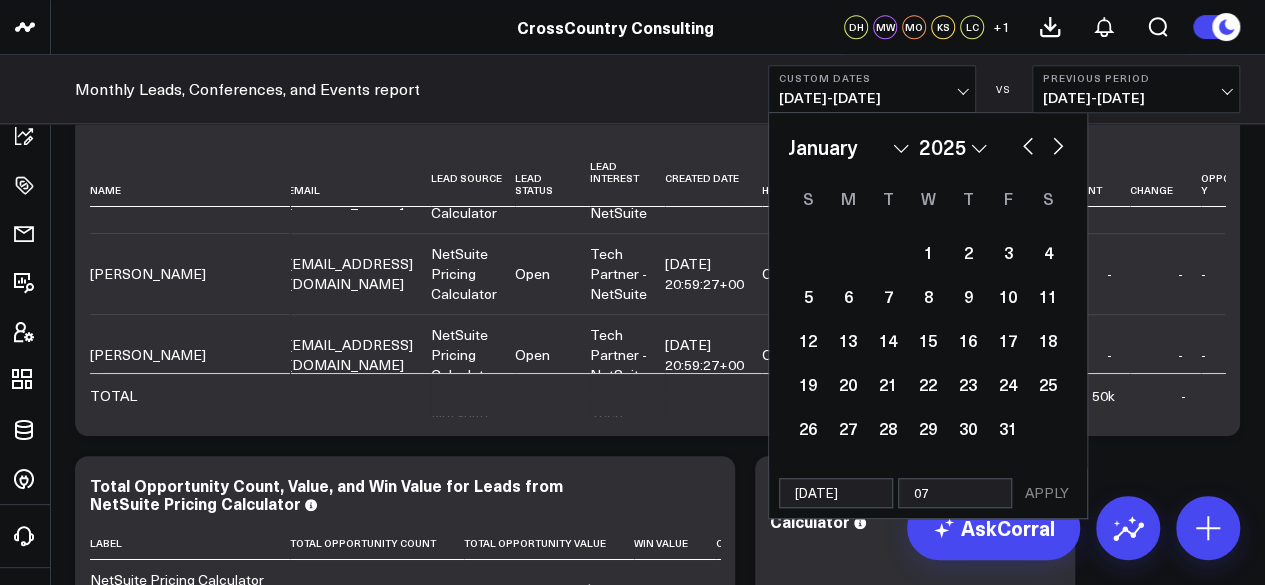 type on "07/" 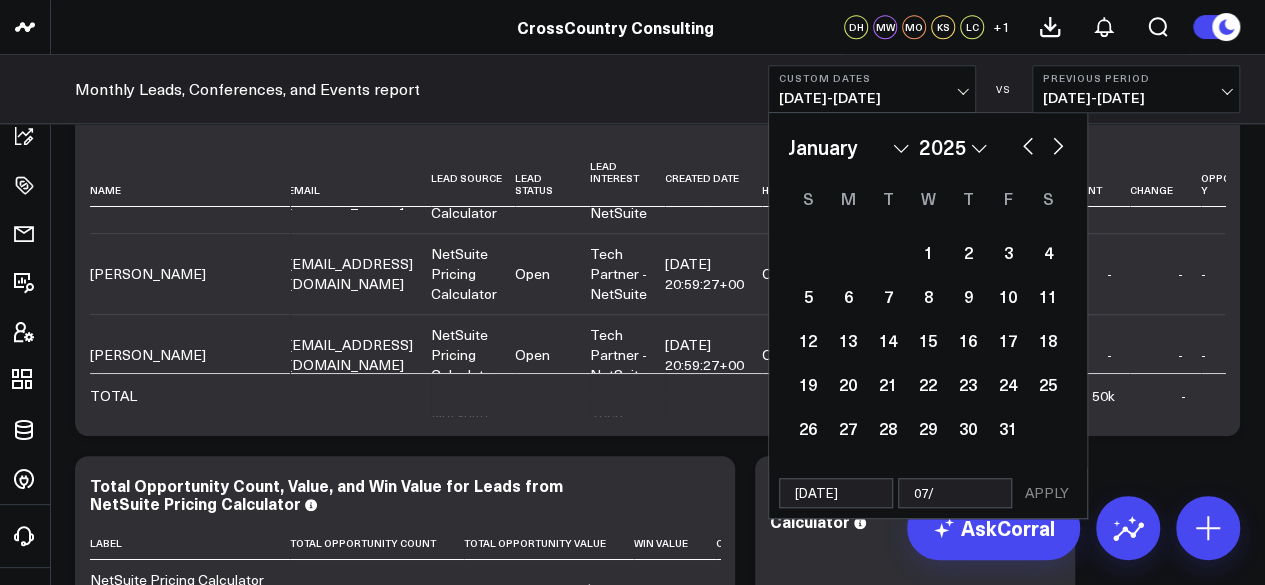 select on "2025" 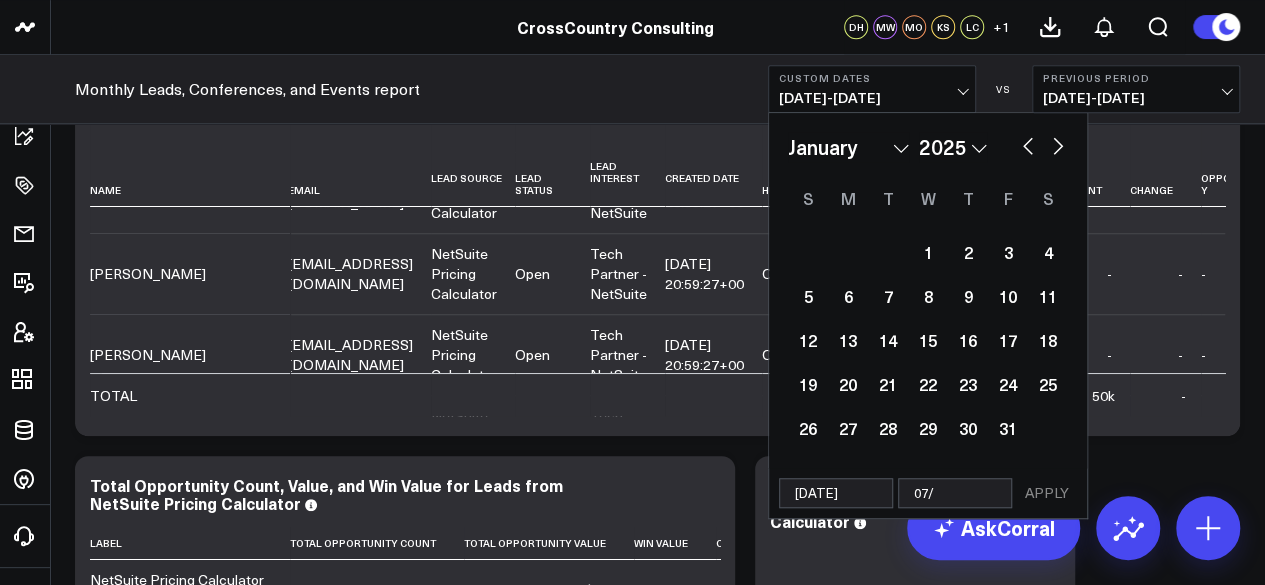 type on "07/2" 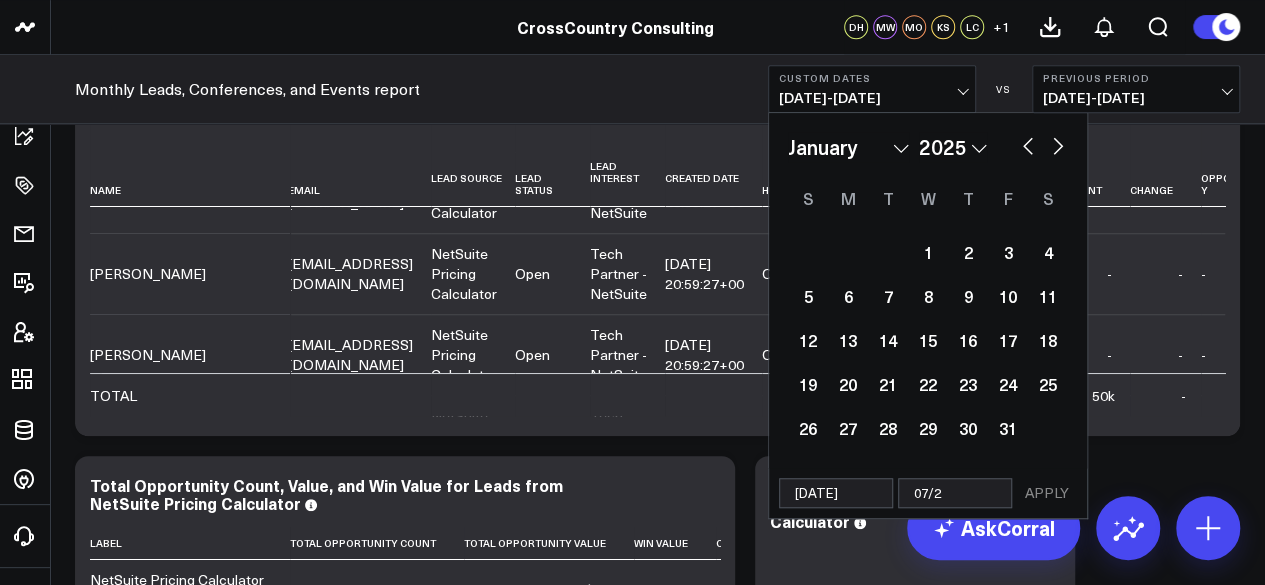 select on "2025" 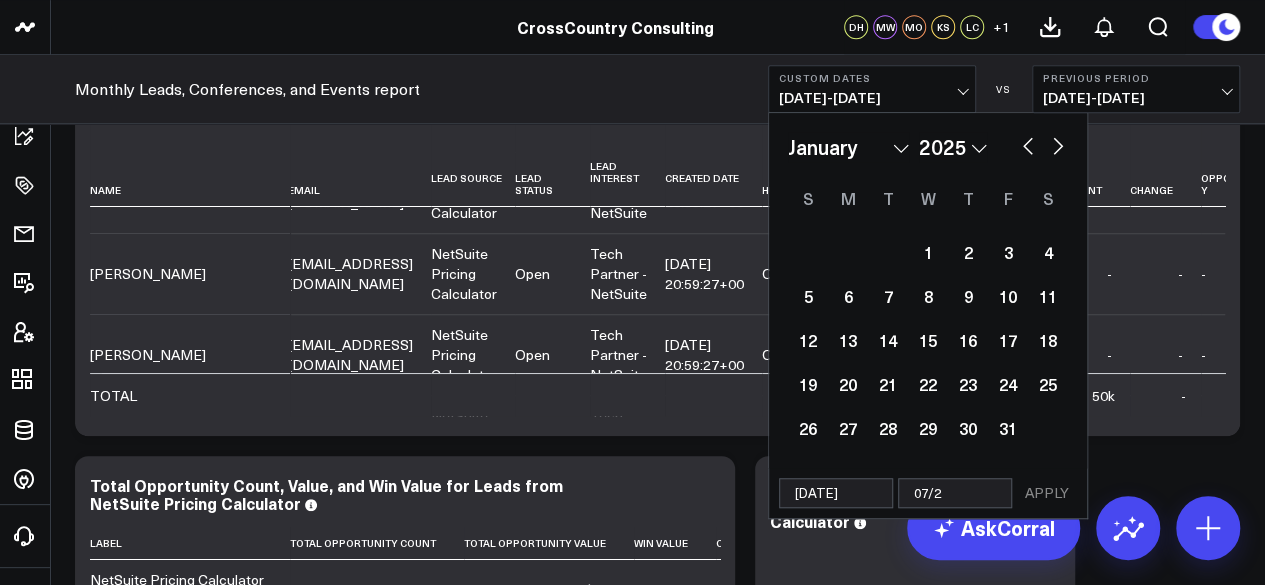 type on "07/29" 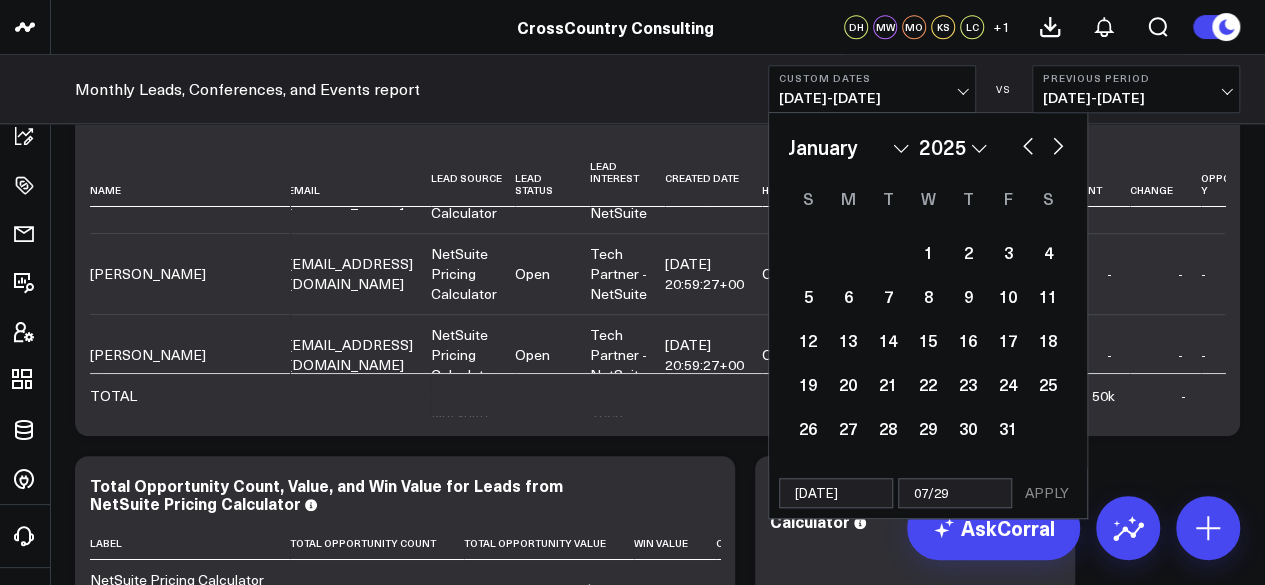 select on "2025" 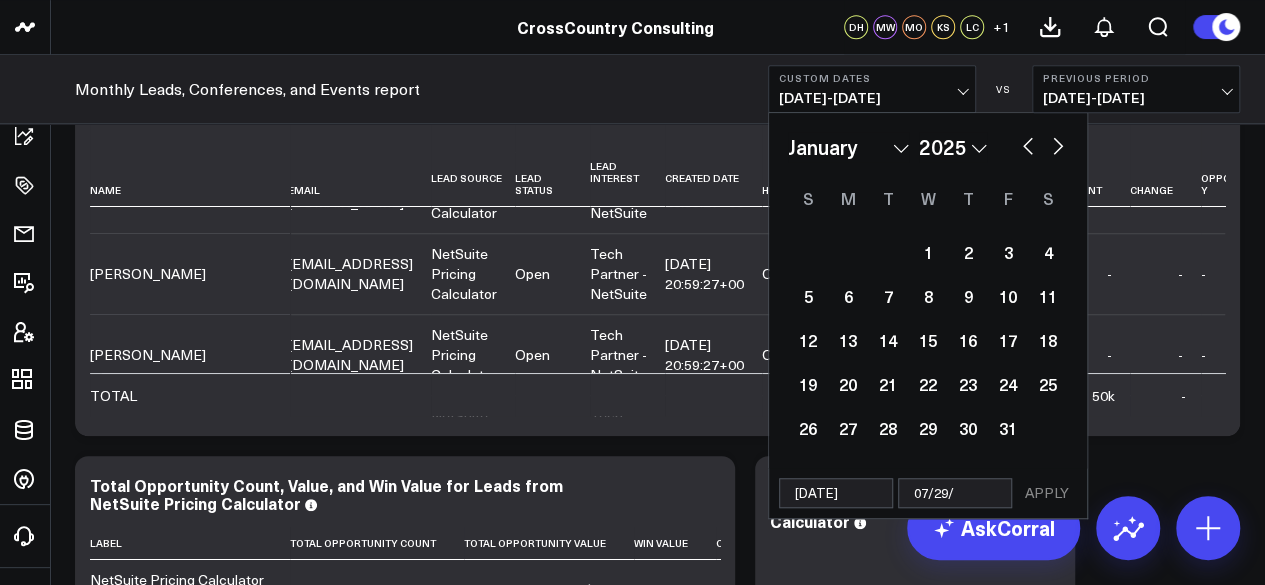 select on "2025" 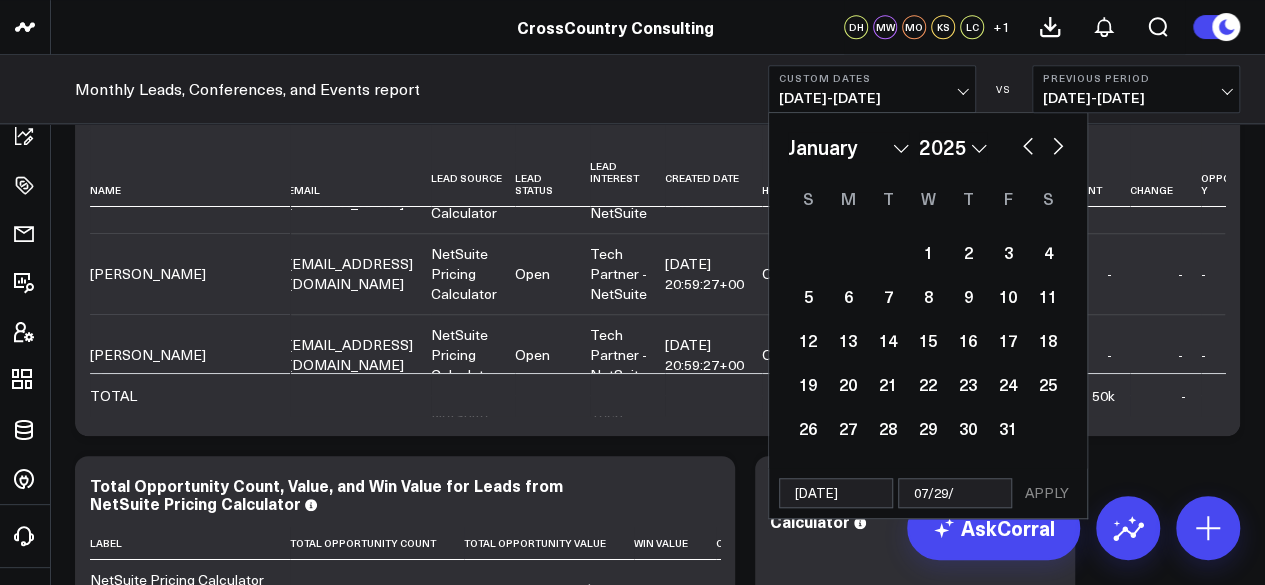 type on "07/29/2" 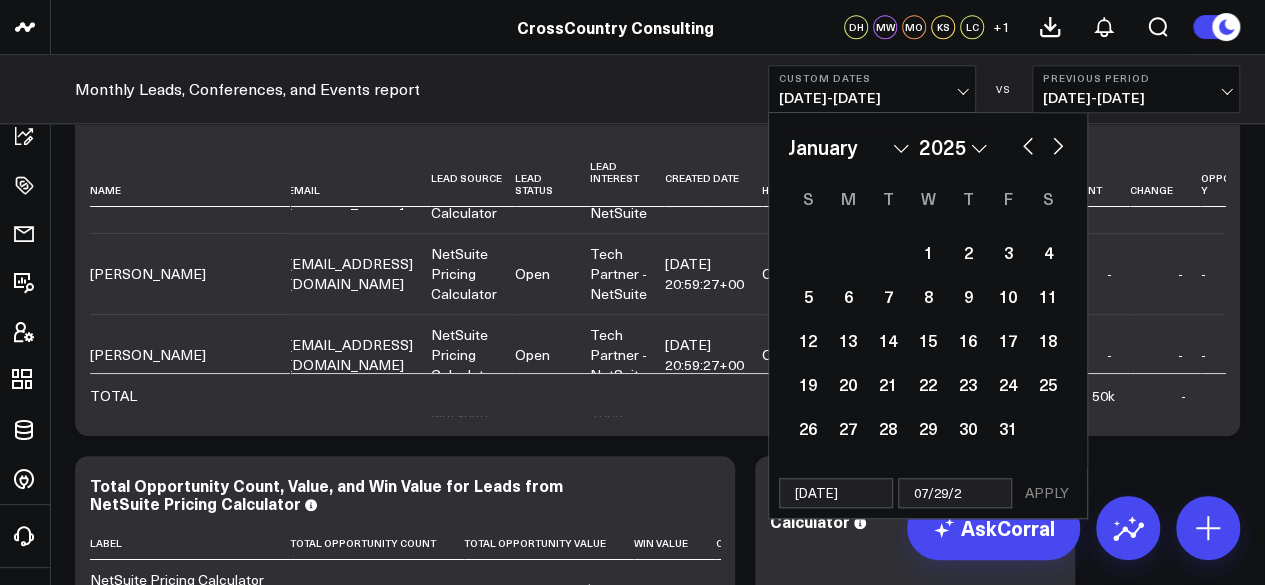 select on "2025" 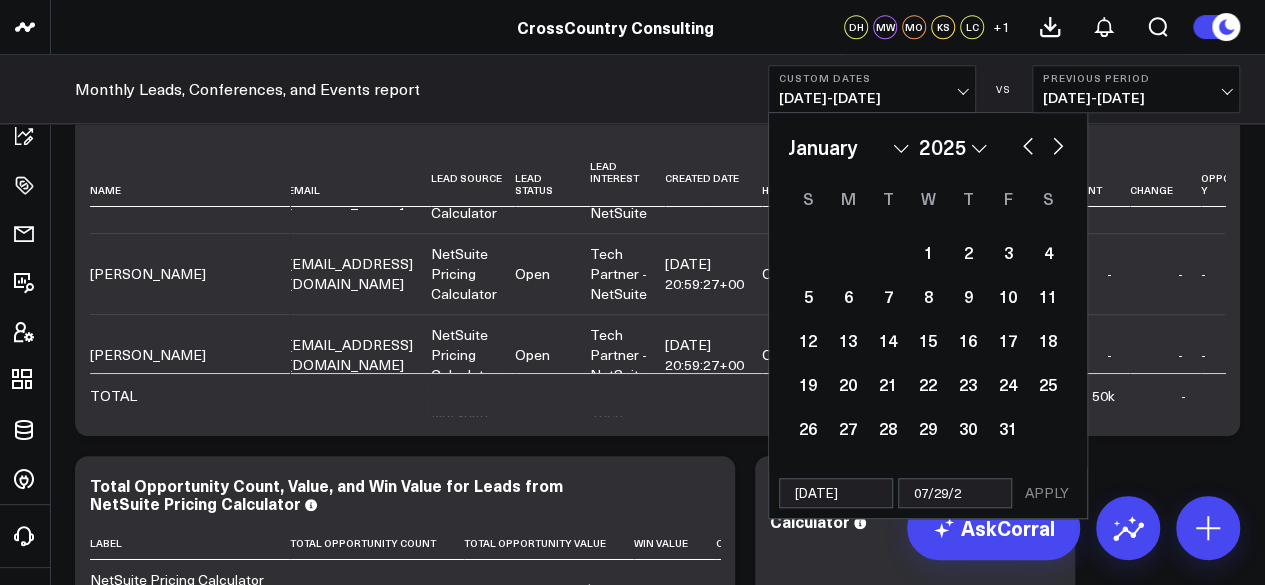 type on "[DATE]" 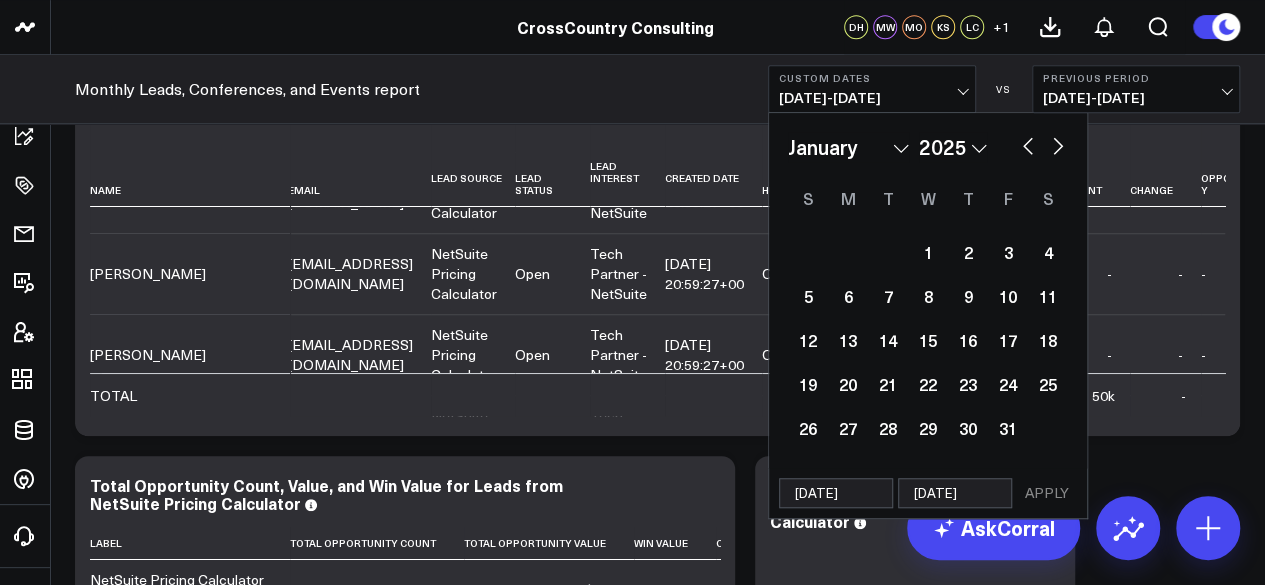 select on "2025" 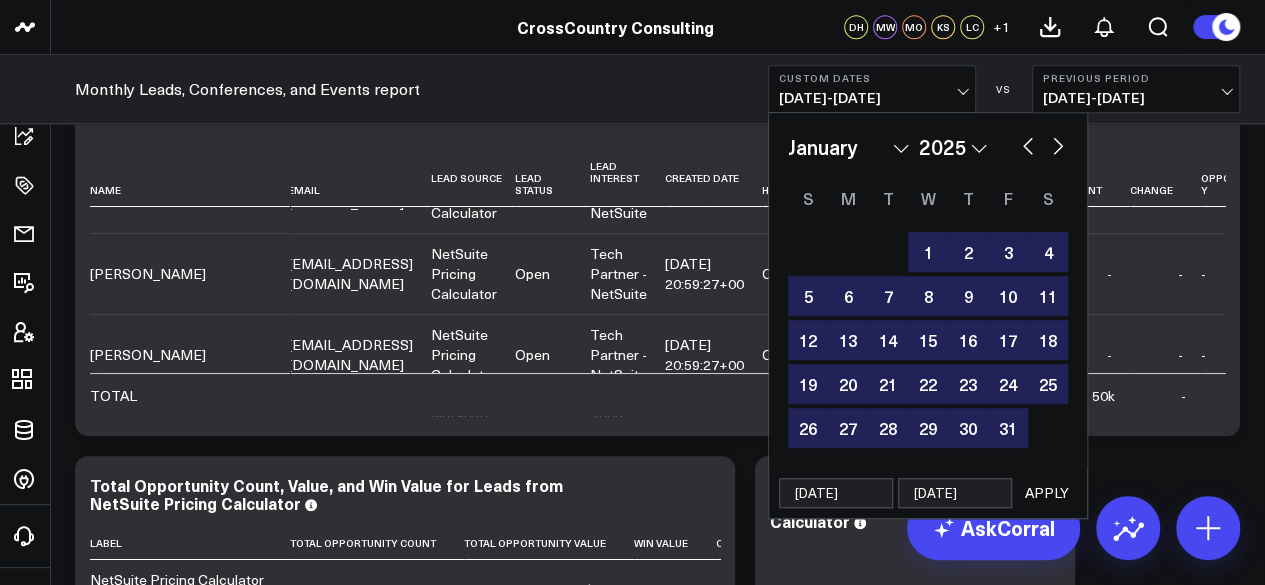 type on "[DATE]" 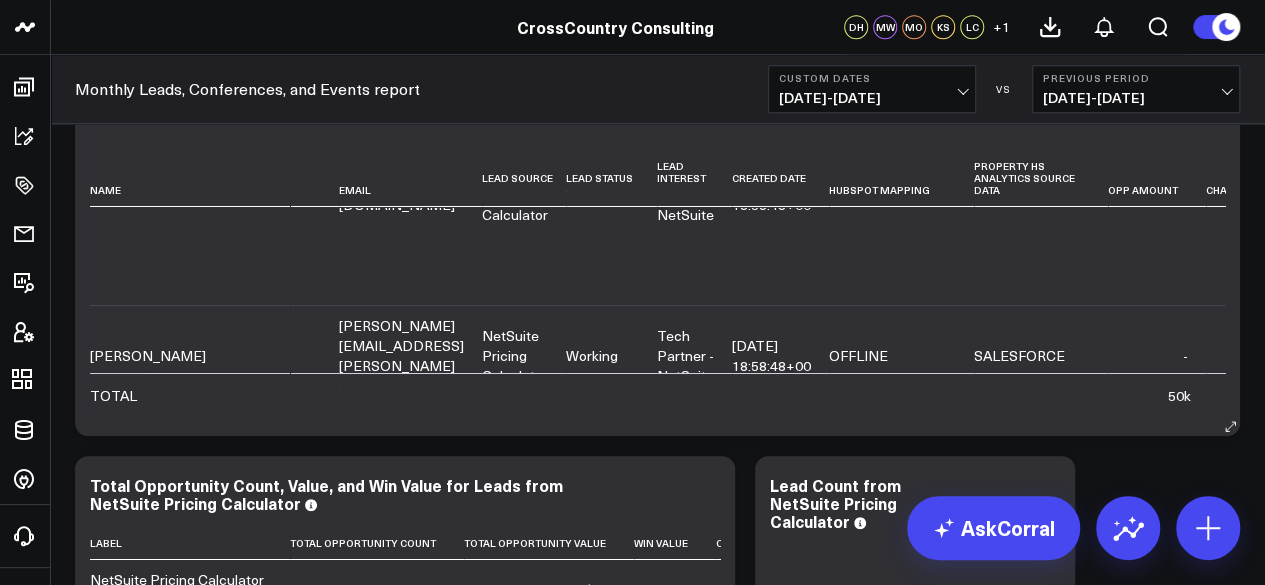 scroll, scrollTop: 14996, scrollLeft: 146, axis: both 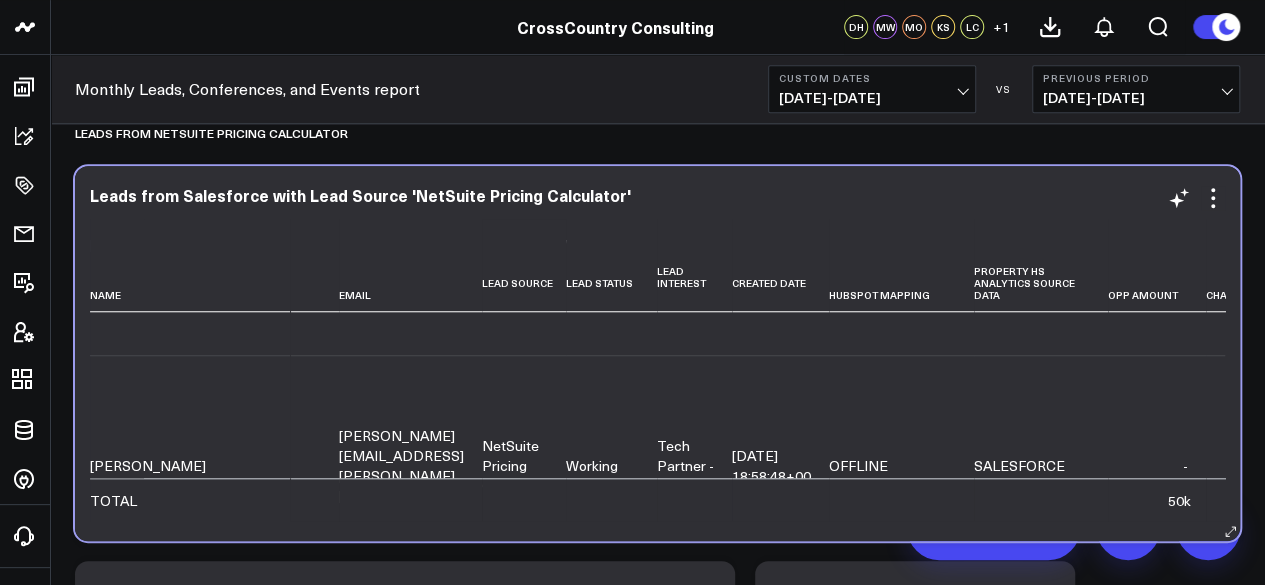 click on "Working" at bounding box center (611, 465) 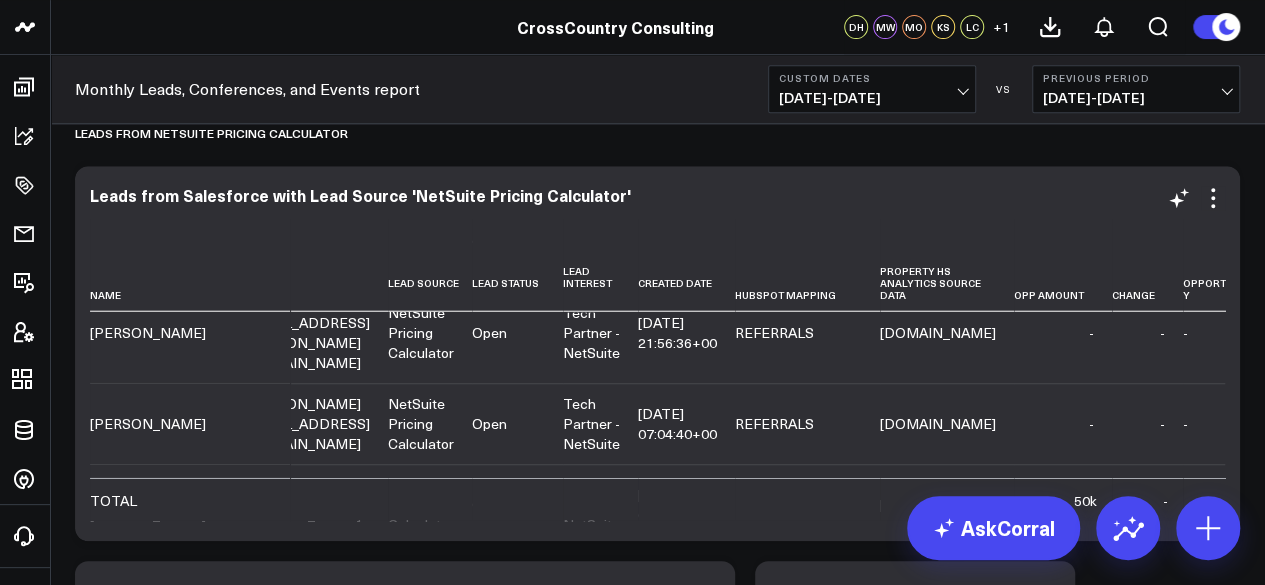scroll, scrollTop: 25500, scrollLeft: 240, axis: both 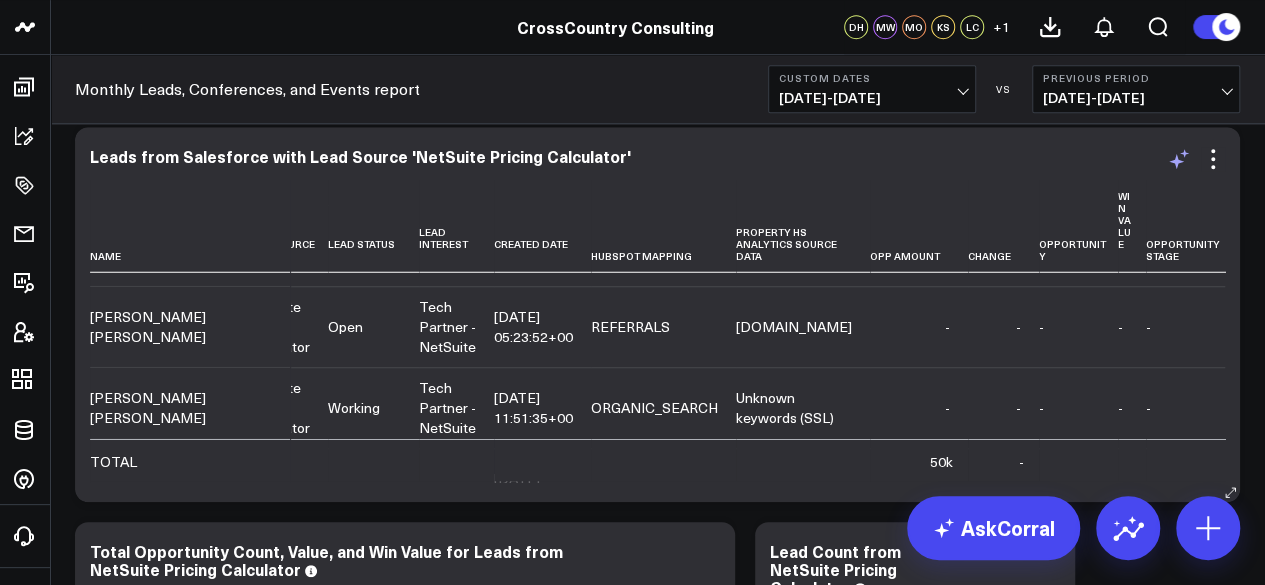 click 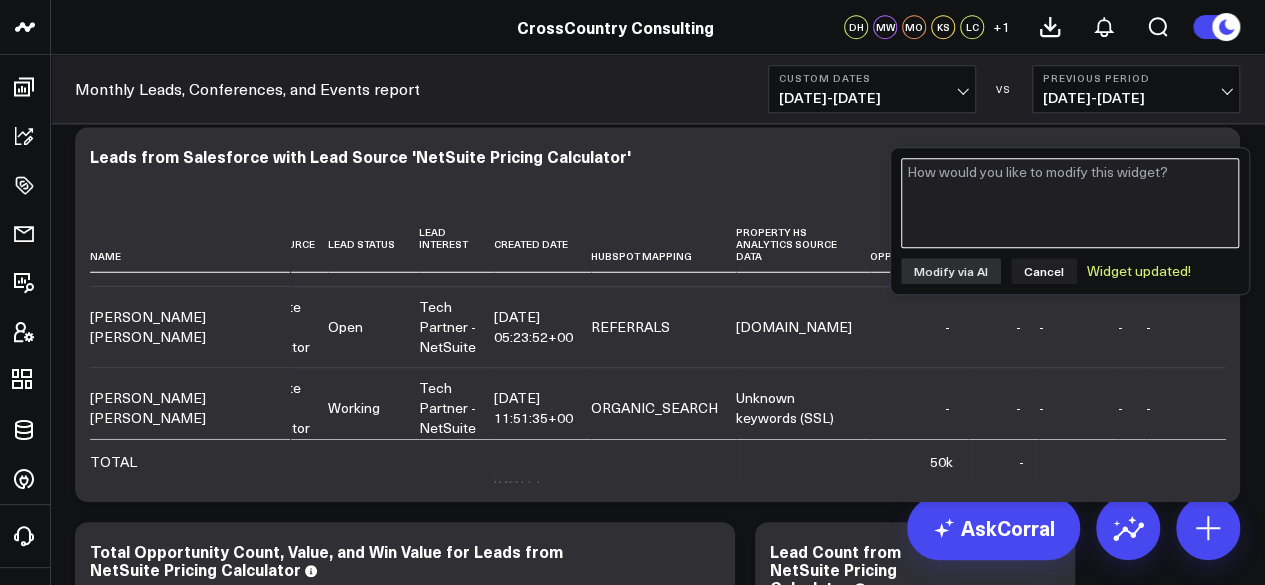 click at bounding box center [1070, 203] 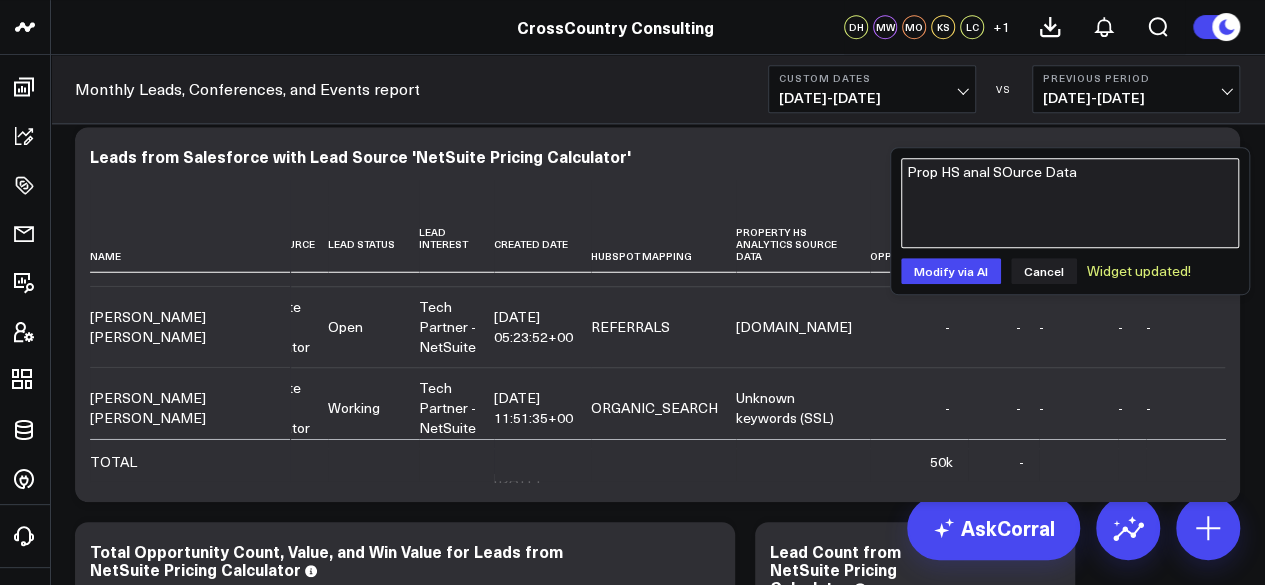 click on "Prop HS anal SOurce Data" at bounding box center [1070, 203] 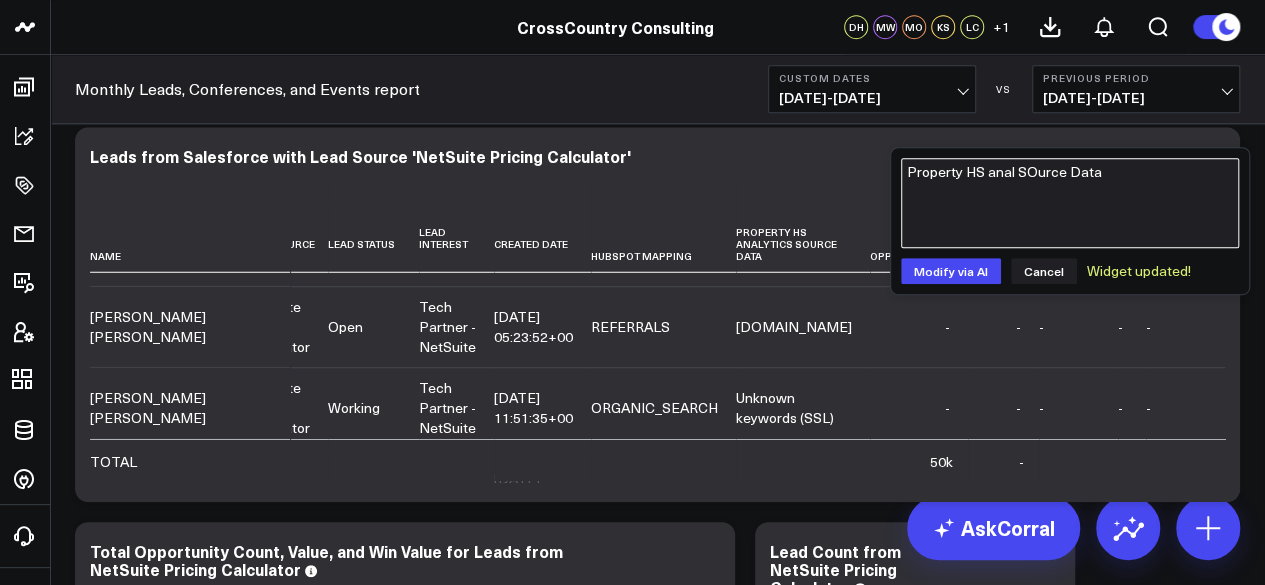 click on "Property HS anal SOurce Data" at bounding box center [1070, 203] 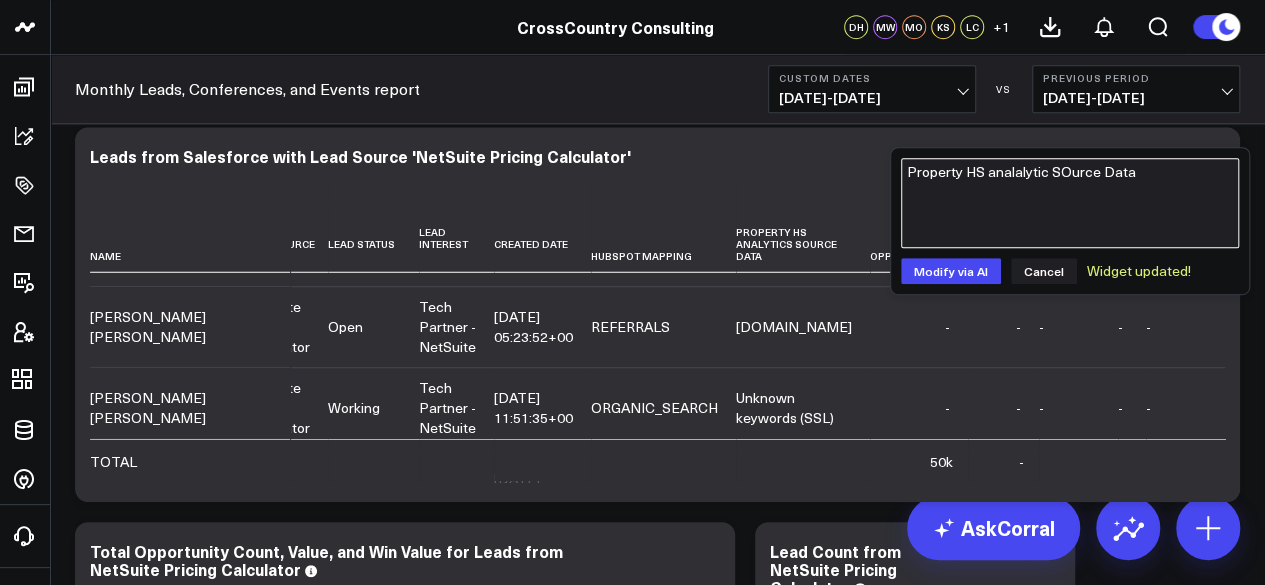 click on "Property HS analalytic SOurce Data" at bounding box center [1070, 203] 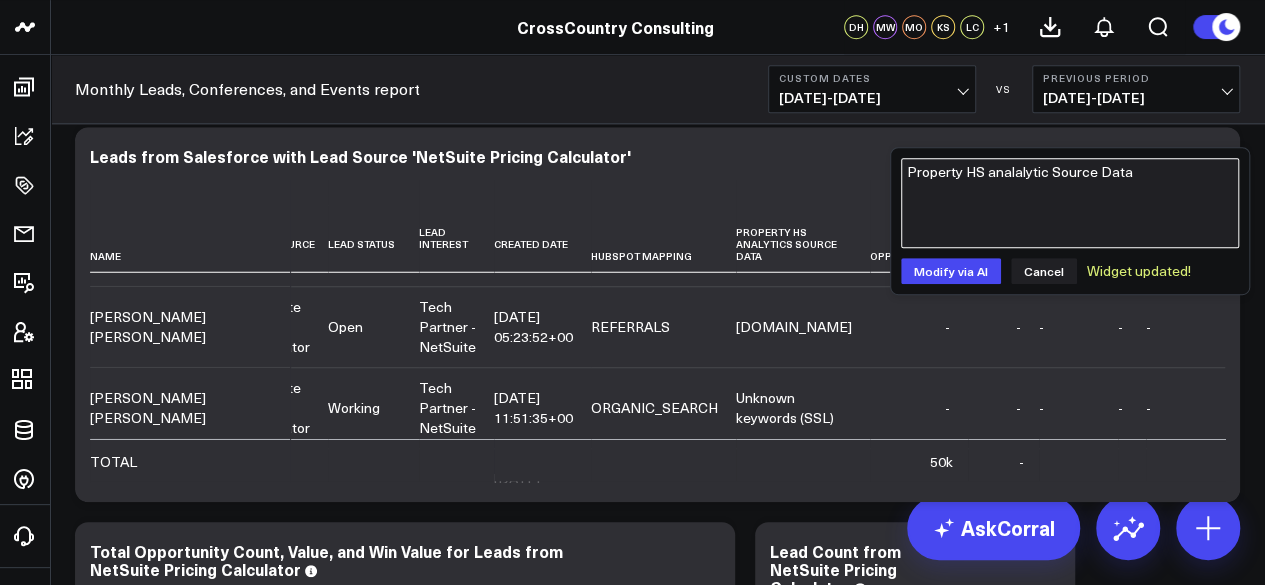 click on "Property HS analalytic Source Data" at bounding box center (1070, 203) 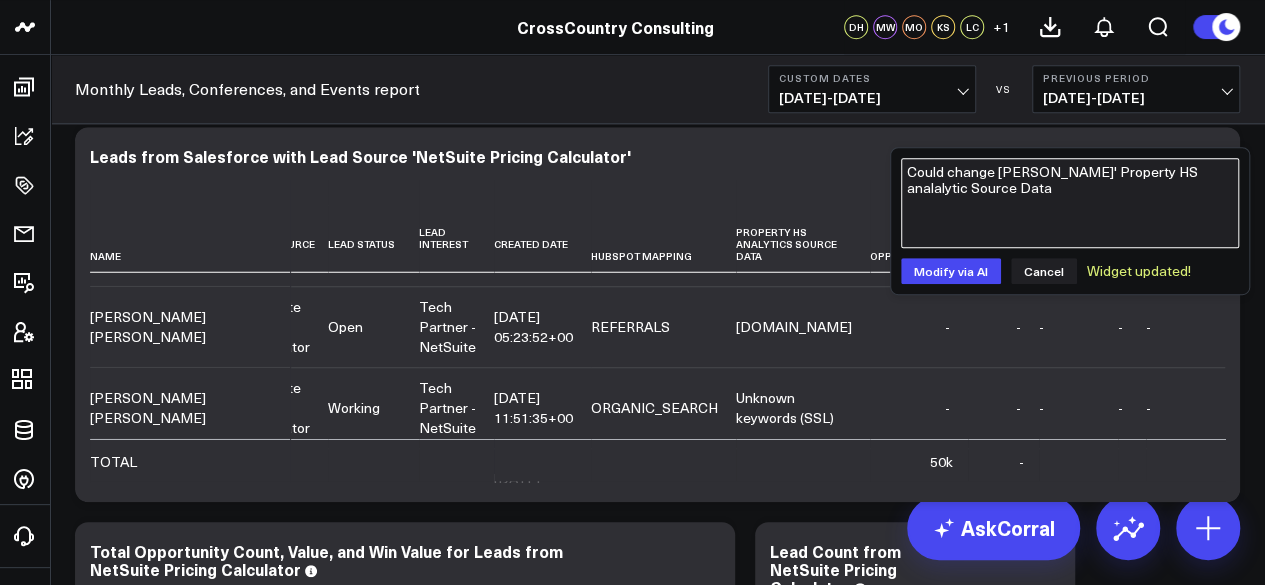 click on "Could change [PERSON_NAME]' Property HS analalytic Source Data" at bounding box center (1070, 203) 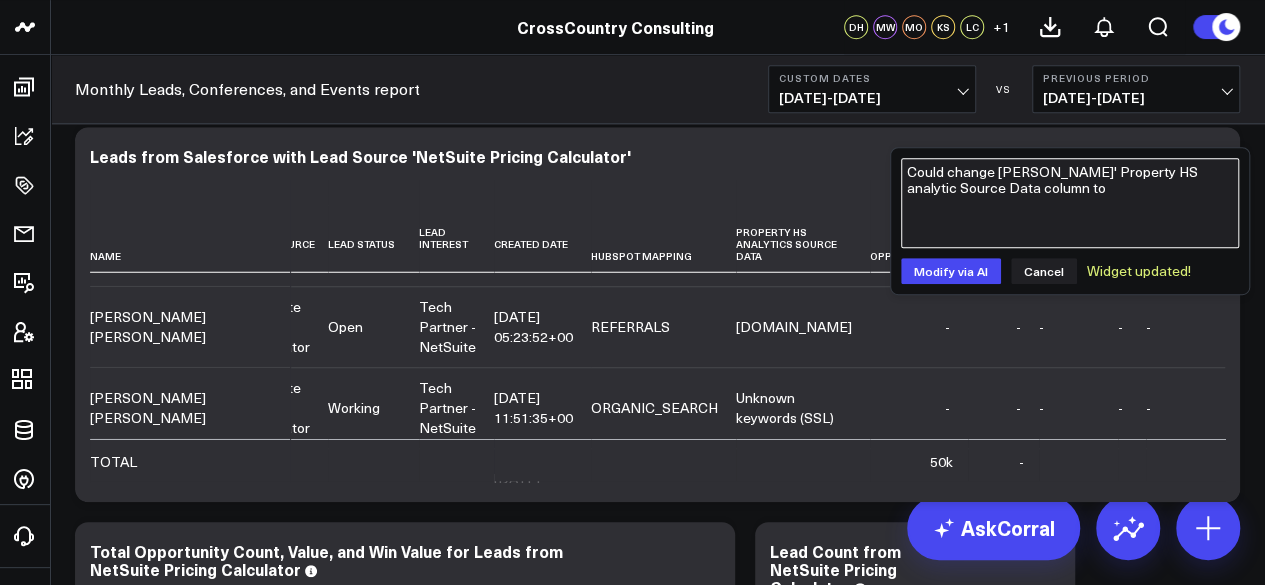 click on "Could change [PERSON_NAME]' Property HS analytic Source Data column to" at bounding box center [1070, 203] 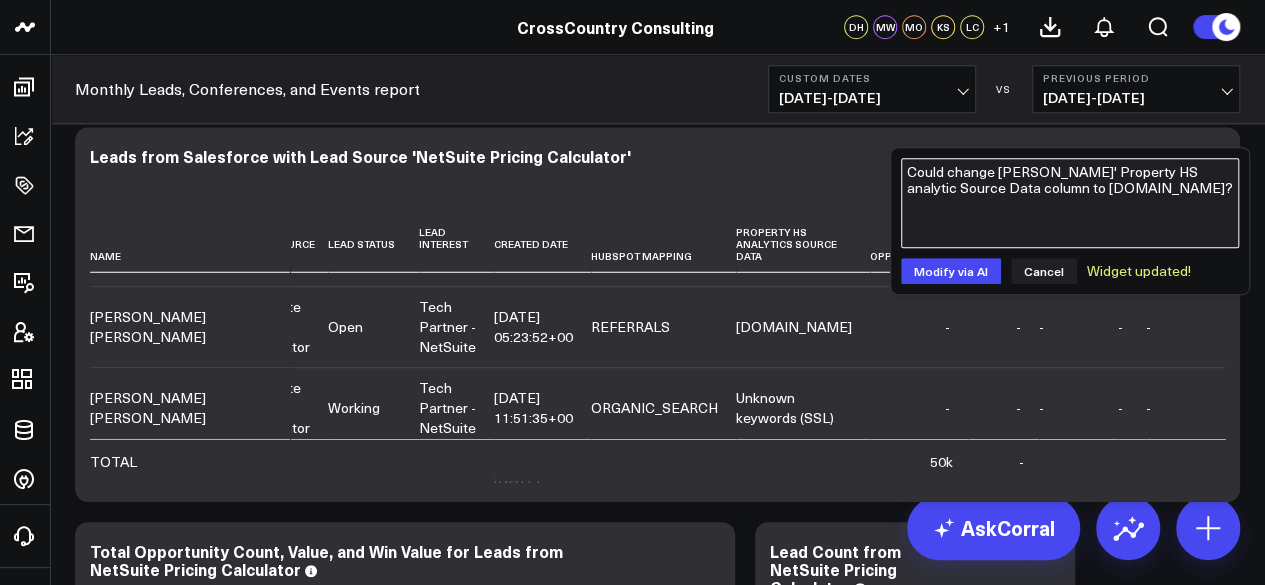 click on "Could change [PERSON_NAME]' Property HS analytic Source Data column to [DOMAIN_NAME]?" at bounding box center (1070, 203) 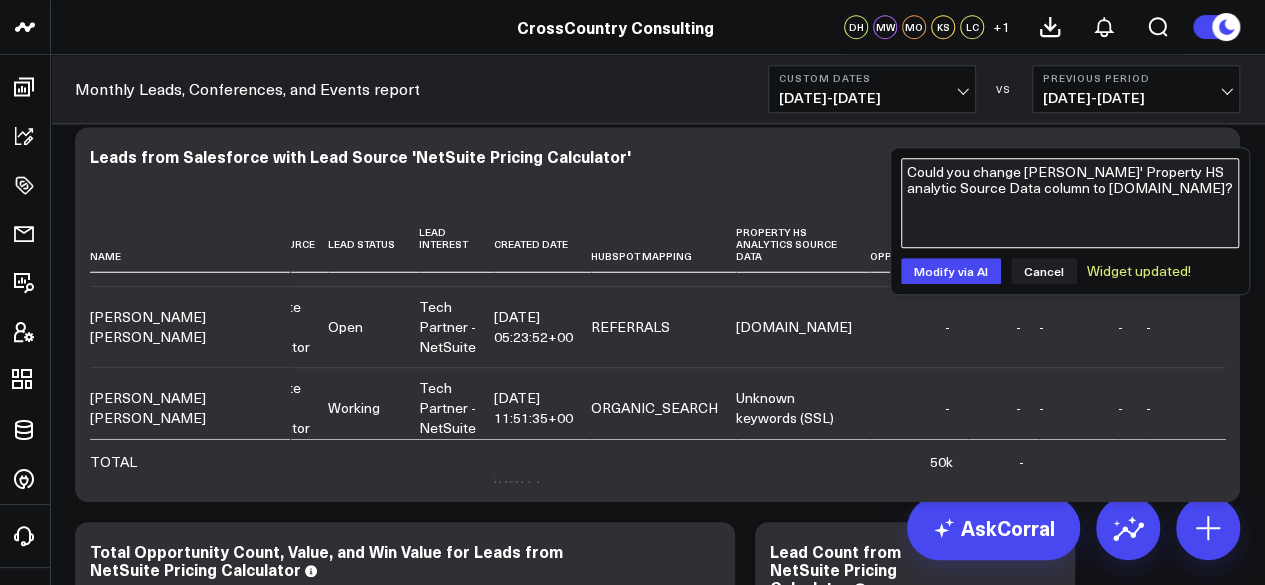 click on "Could you change [PERSON_NAME]' Property HS analytic Source Data column to [DOMAIN_NAME]?" at bounding box center (1070, 203) 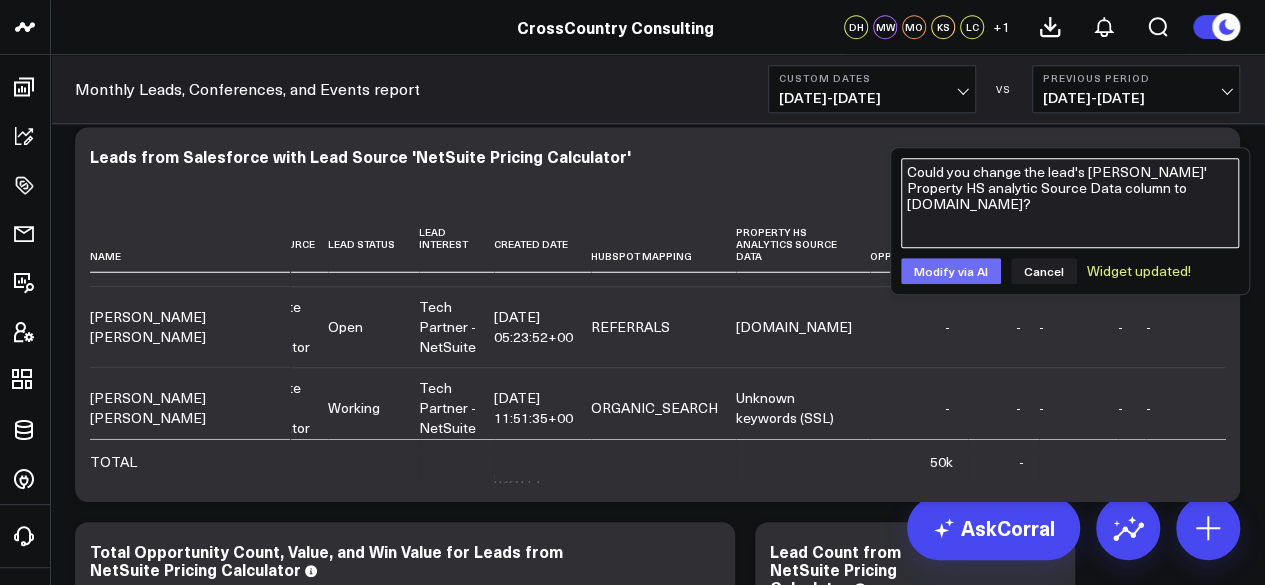 type on "Could you change the lead's [PERSON_NAME]' Property HS analytic Source Data column to [DOMAIN_NAME]?" 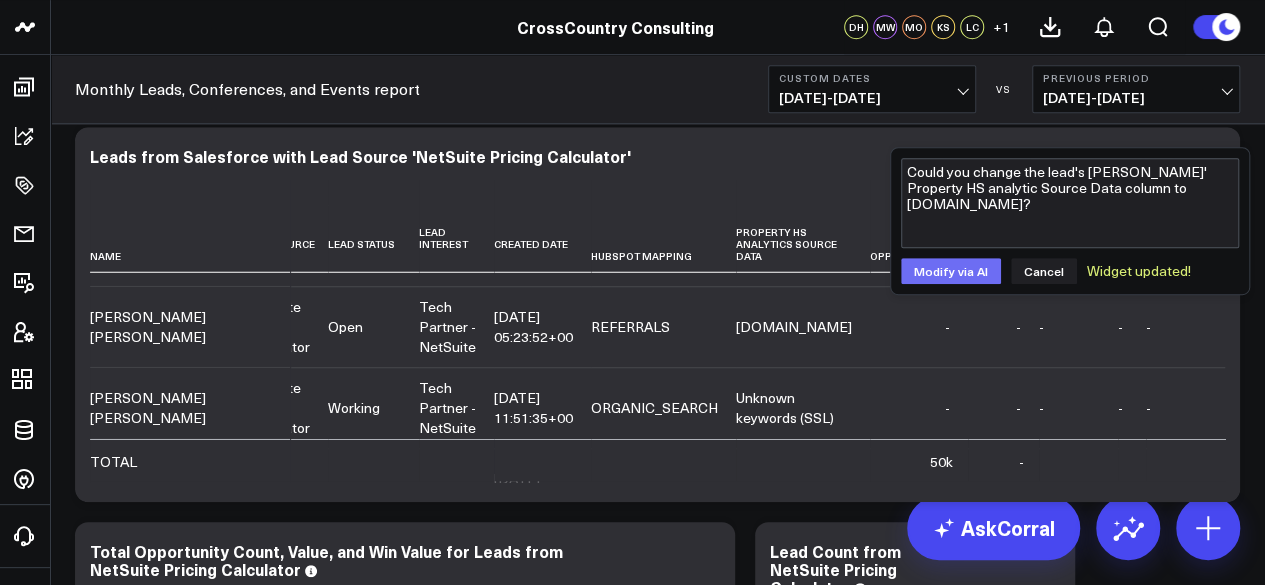 click on "Modify via AI" at bounding box center (951, 271) 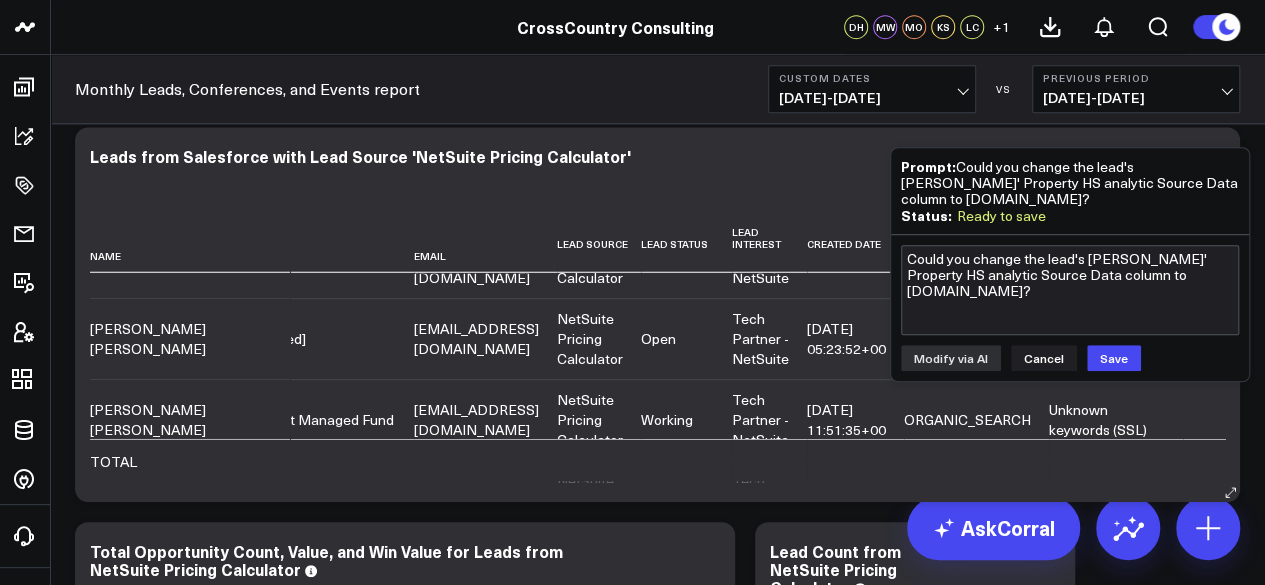 scroll, scrollTop: 25488, scrollLeft: 77, axis: both 